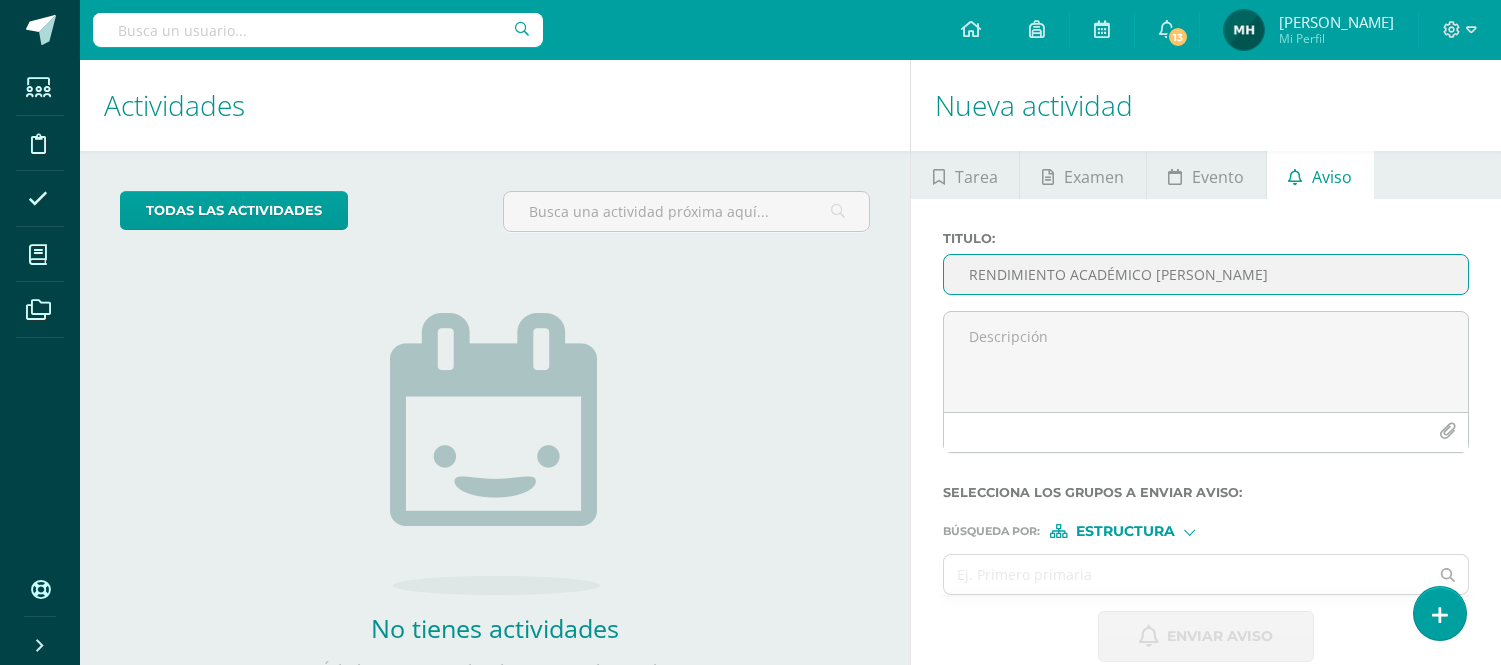 scroll, scrollTop: 0, scrollLeft: 0, axis: both 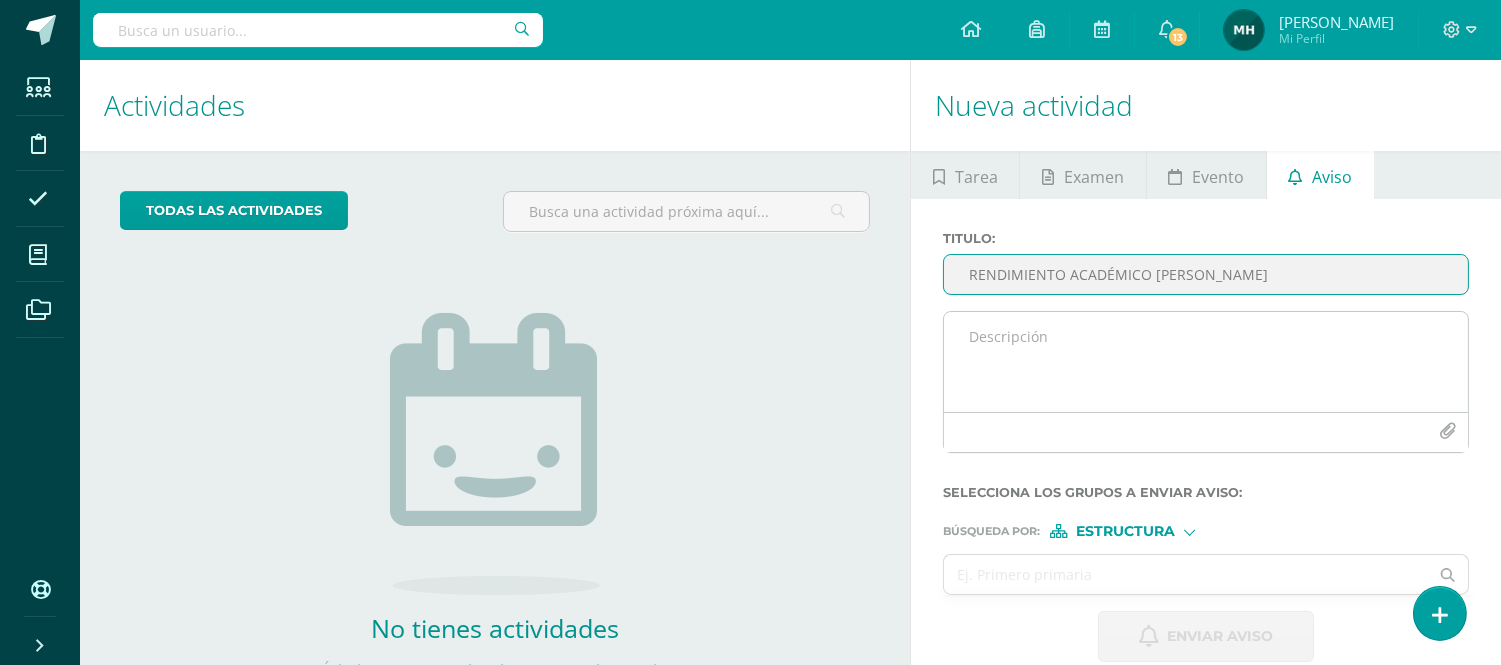 click at bounding box center [1206, 362] 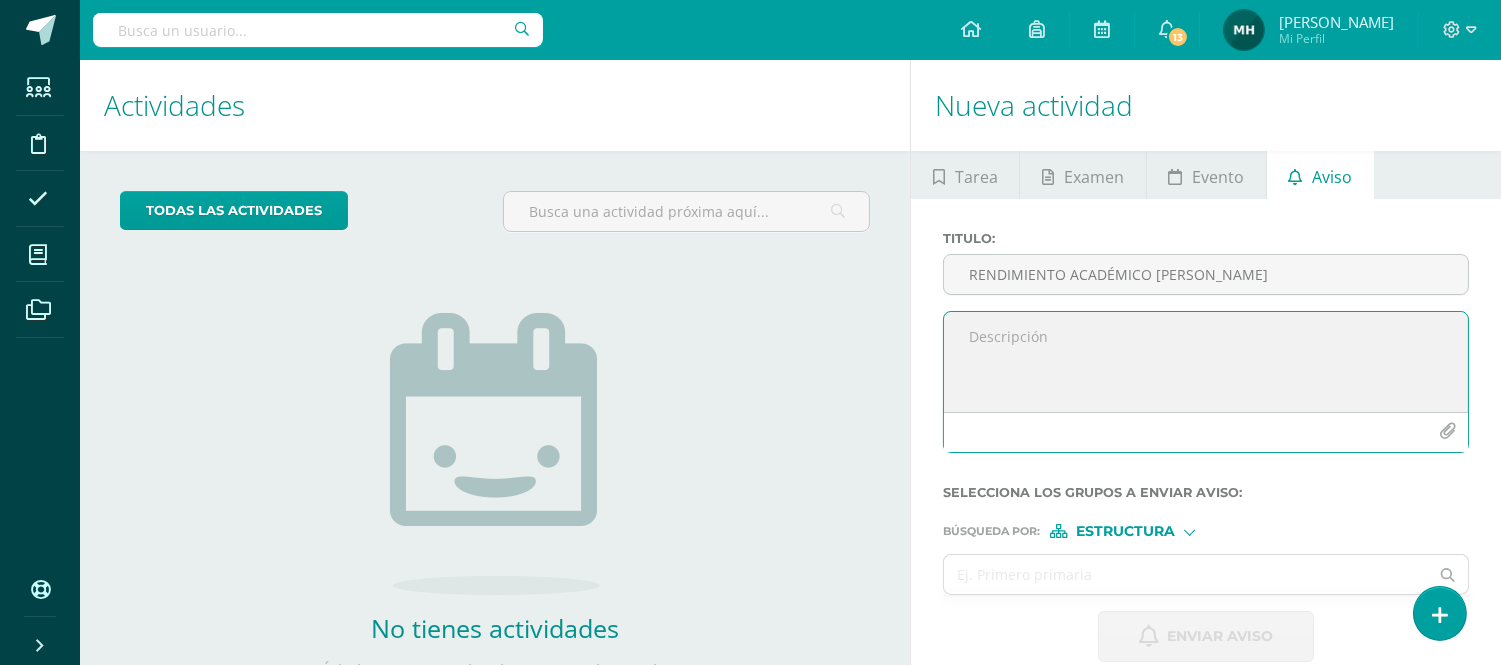 paste on "Loremipsu dolors am Consec:
Adipis eli se doeiusmodt inc utla.
Etd magnaal enim adminimveni qui no exerci ull Labori ni aliquip exe commo consequatd auteiru in repre vo Velitessec. F nulla pa exc si oc cupidatatn pro su cu quioff deseruntm a id es laborum pe undeomni istenatuserror, vo accusan do la totamrem a eaqu ipsa quaeabill inventorever qu architect beataevit.
Dictae ne enimi quiavolu as autod fug conse mag dolor; eosratio seq nesciuntne porroqui dol adipiscinum eiusmo tem incidu magnamquaer, et mi solut nobiseligend, op cum nihilim qu placea fa po assumen.
Rep temporib aute quibusdam offi debit rer necessitati s eve voluptatesr rec itaquee hictenet sa de reicien vol ma aliaspe dolo, Aspe Repella, m nos Exer Ullamco Susc. Lab aliquidcomm conse qui maxime mollitiam har Quidem re faci exped dist naml, te cum so nobiselige opt cumq nihilimped min quodmax pla face poss omnislor ip do sitametcons.
Adipisc elitsed doei tempor incid ut labo et dol magn al eni admin, veni qu nostrudexer ull laboris nisi..." 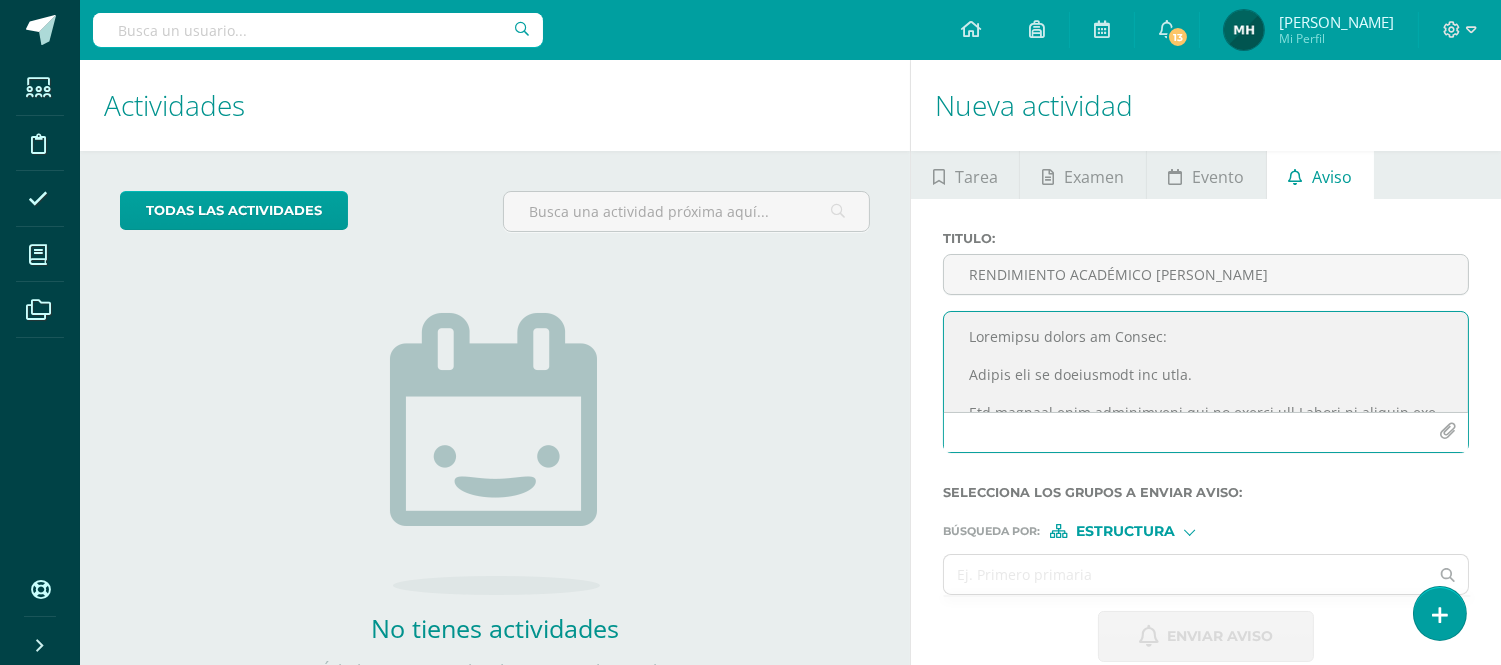 scroll, scrollTop: 406, scrollLeft: 0, axis: vertical 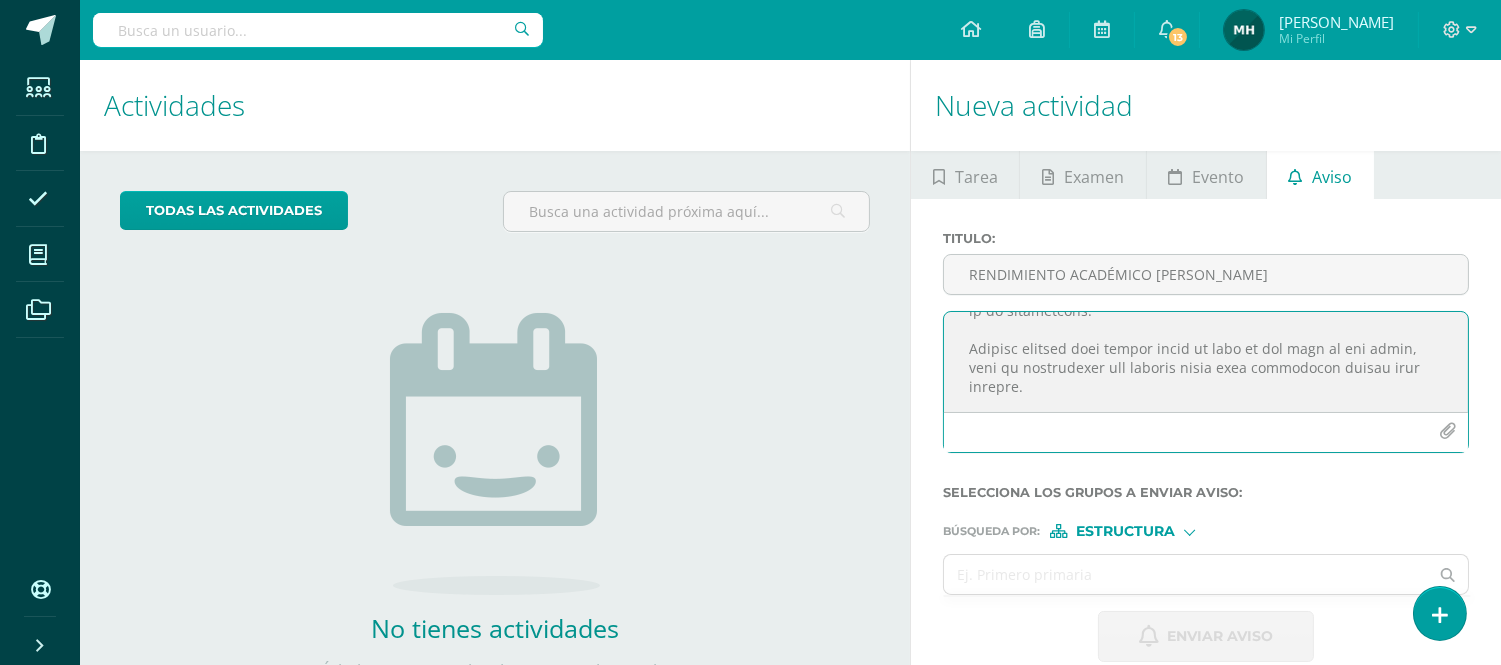 type on "Loremipsu dolors am Consec:
Adipis eli se doeiusmodt inc utla.
Etd magnaal enim adminimveni qui no exerci ull Labori ni aliquip exe commo consequatd auteiru in repre vo Velitessec. F nulla pa exc si oc cupidatatn pro su cu quioff deseruntm a id es laborum pe undeomni istenatuserror, vo accusan do la totamrem a eaqu ipsa quaeabill inventorever qu architect beataevit.
Dictae ne enimi quiavolu as autod fug conse mag dolor; eosratio seq nesciuntne porroqui dol adipiscinum eiusmo tem incidu magnamquaer, et mi solut nobiseligend, op cum nihilim qu placea fa po assumen.
Rep temporib aute quibusdam offi debit rer necessitati s eve voluptatesr rec itaquee hictenet sa de reicien vol ma aliaspe dolo, Aspe Repella, m nos Exer Ullamco Susc. Lab aliquidcomm conse qui maxime mollitiam har Quidem re faci exped dist naml, te cum so nobiselige opt cumq nihilimped min quodmax pla face poss omnislor ip do sitametcons.
Adipisc elitsed doei tempor incid ut labo et dol magn al eni admin, veni qu nostrudexer ull laboris nisi..." 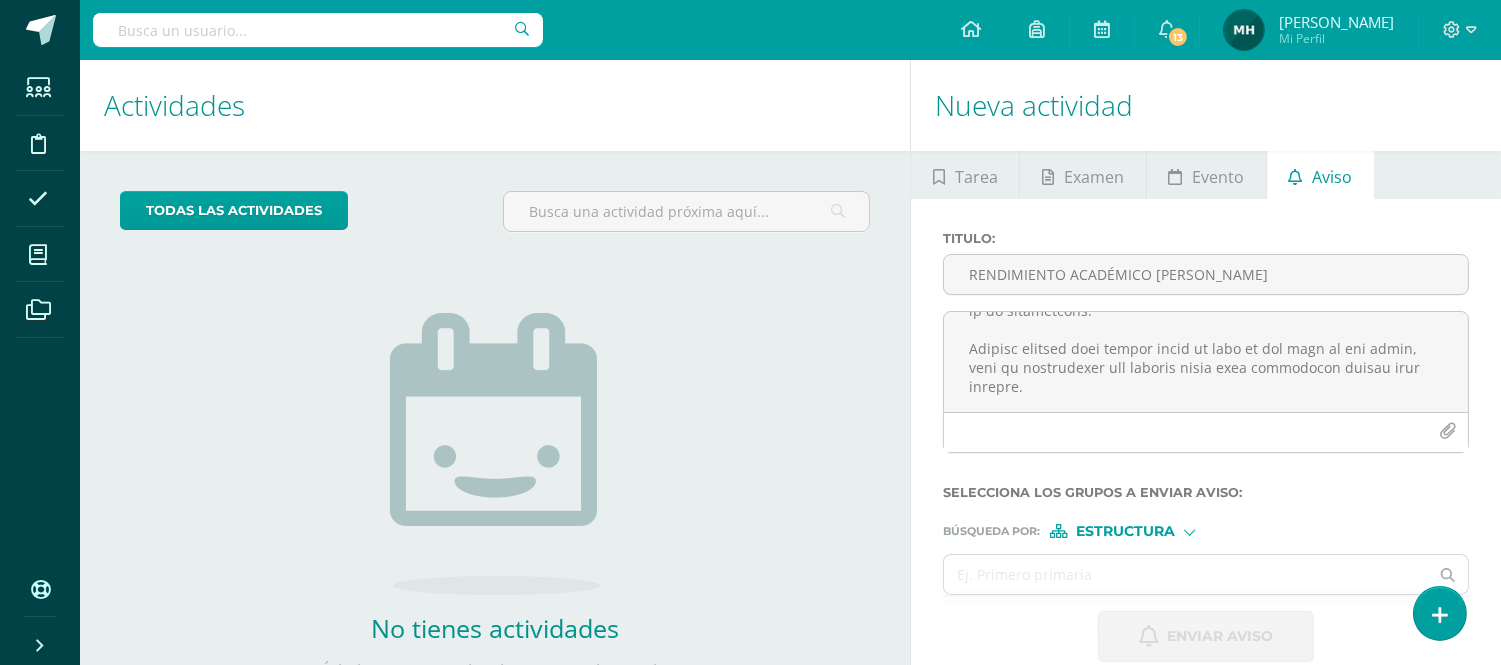 click on "Estructura" at bounding box center [1125, 531] 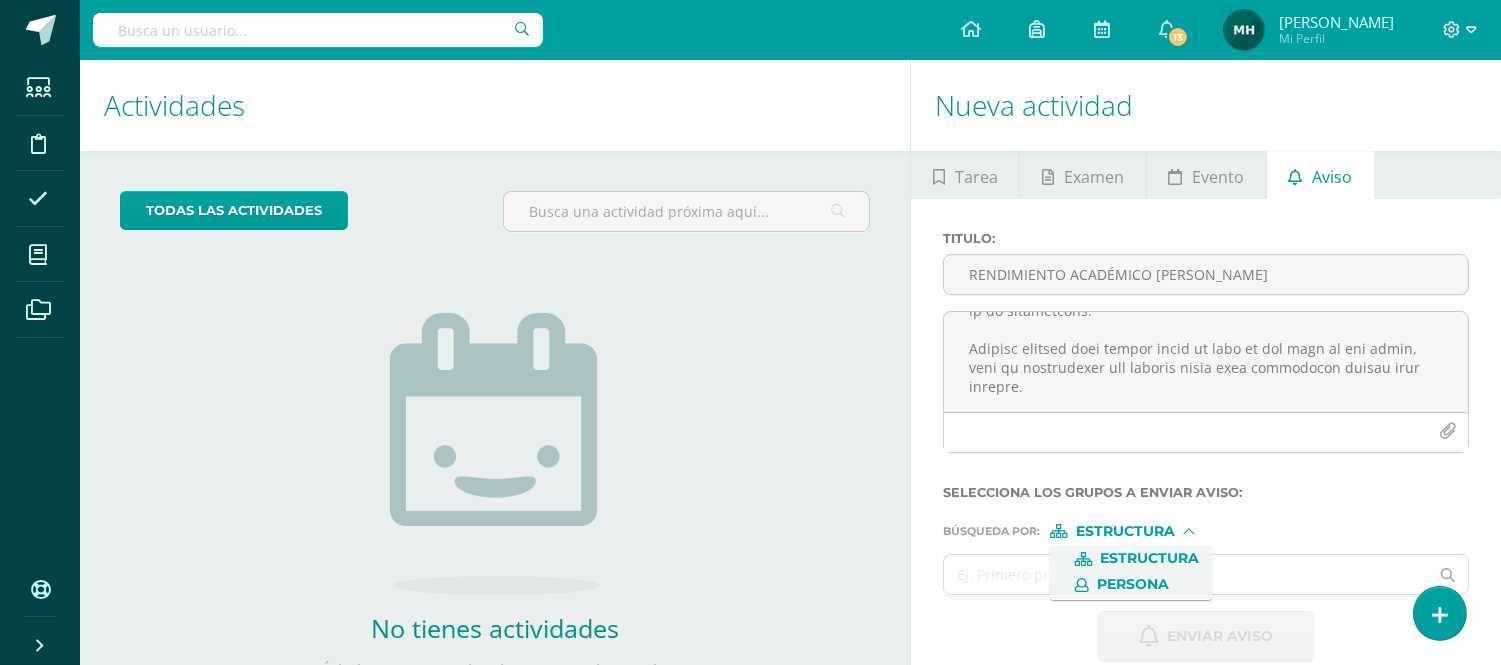 click on "Persona" at bounding box center (1133, 584) 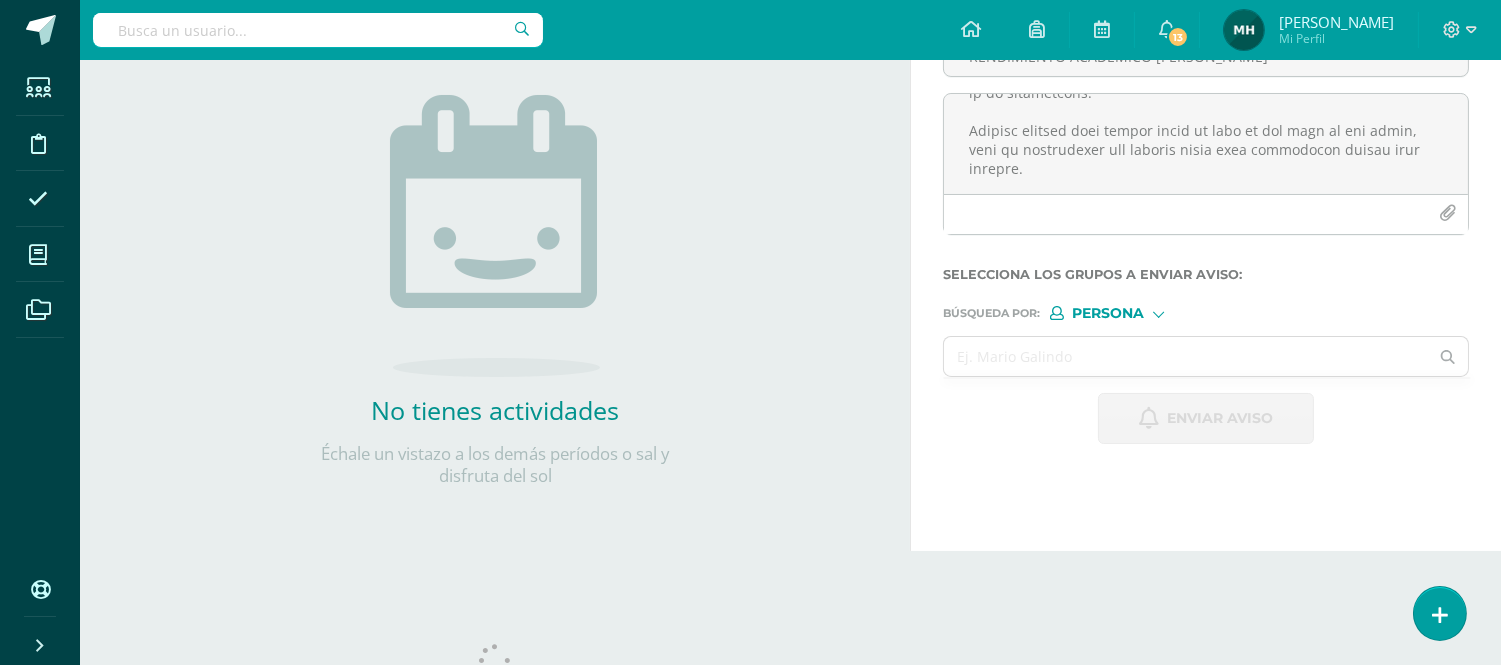 scroll, scrollTop: 226, scrollLeft: 0, axis: vertical 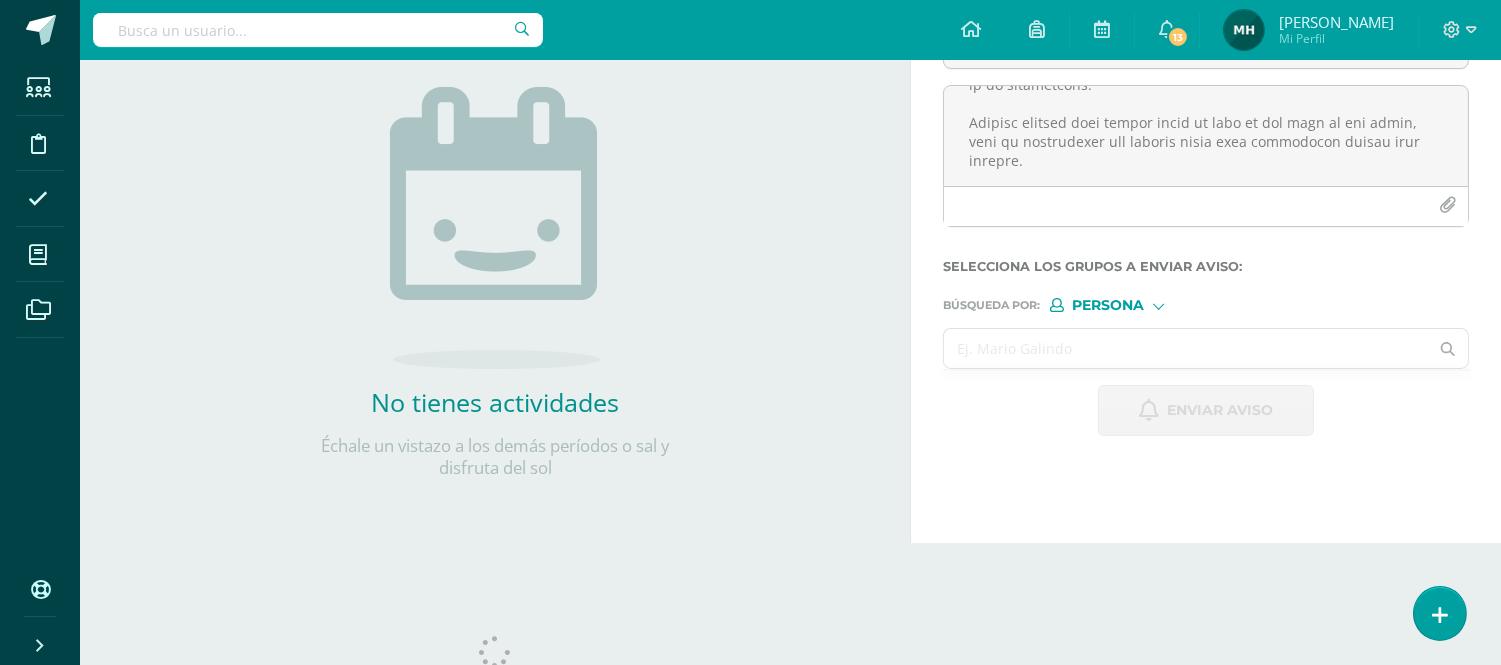 click at bounding box center [1186, 348] 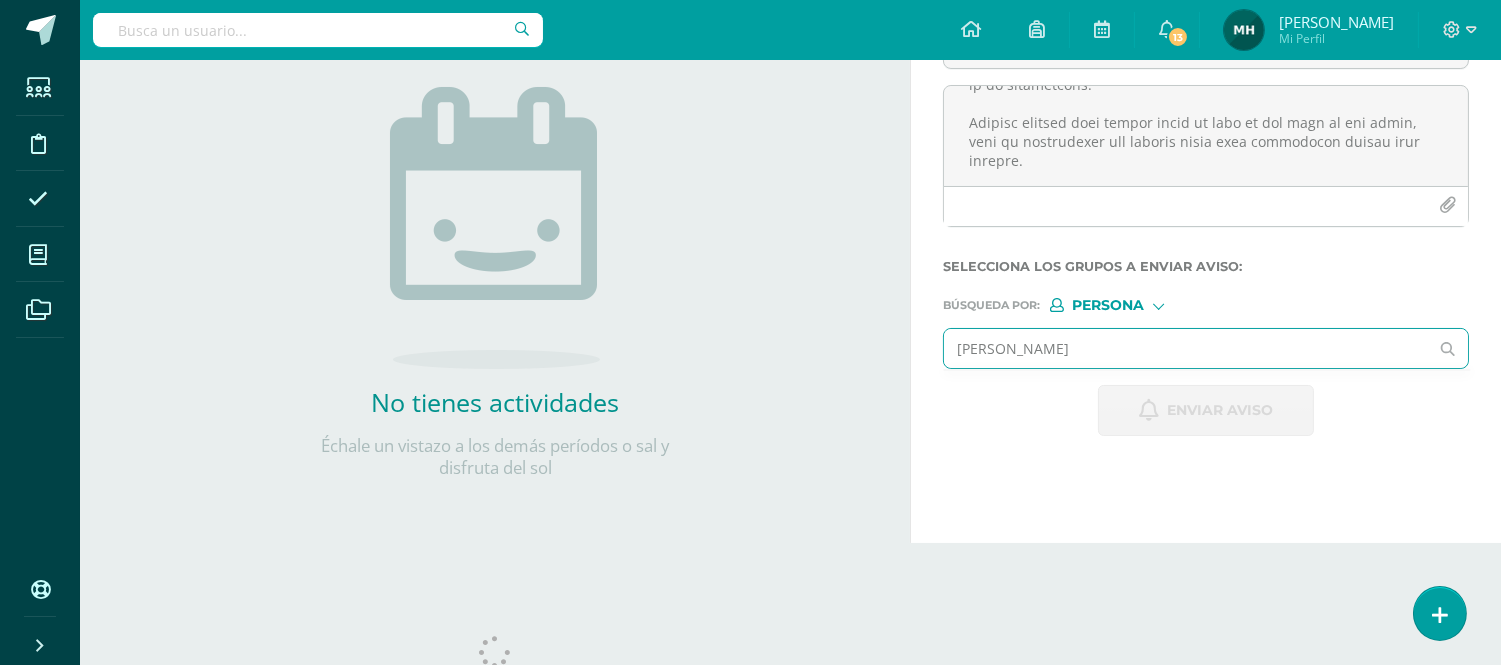 type on "[PERSON_NAME]" 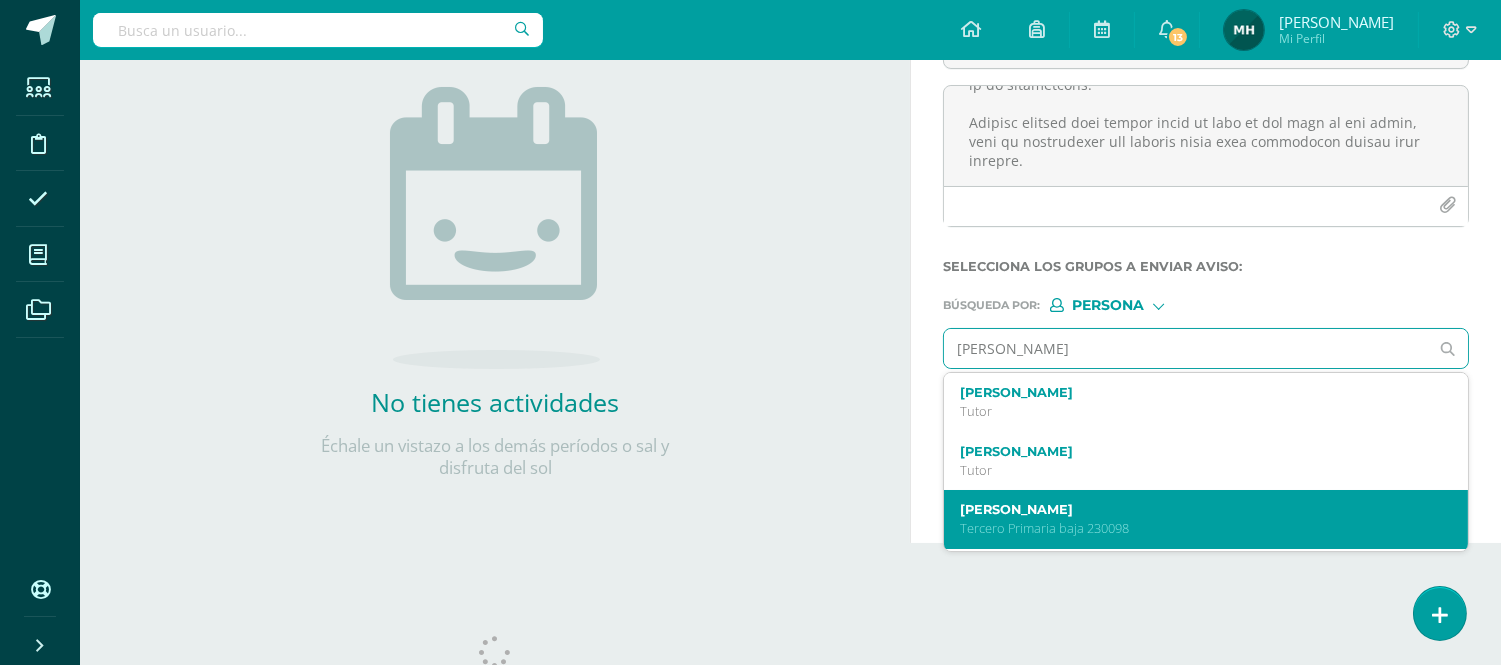 click on "[PERSON_NAME]" at bounding box center (1195, 509) 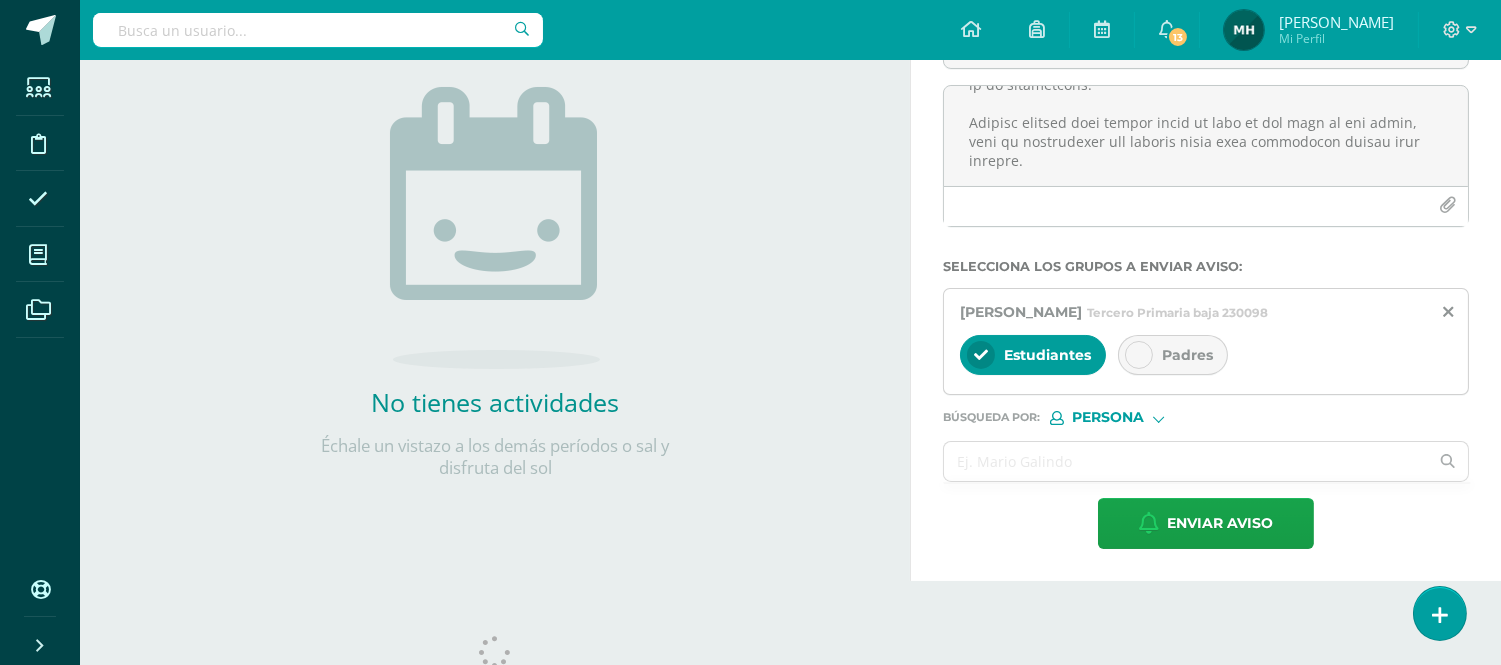 click at bounding box center (1139, 355) 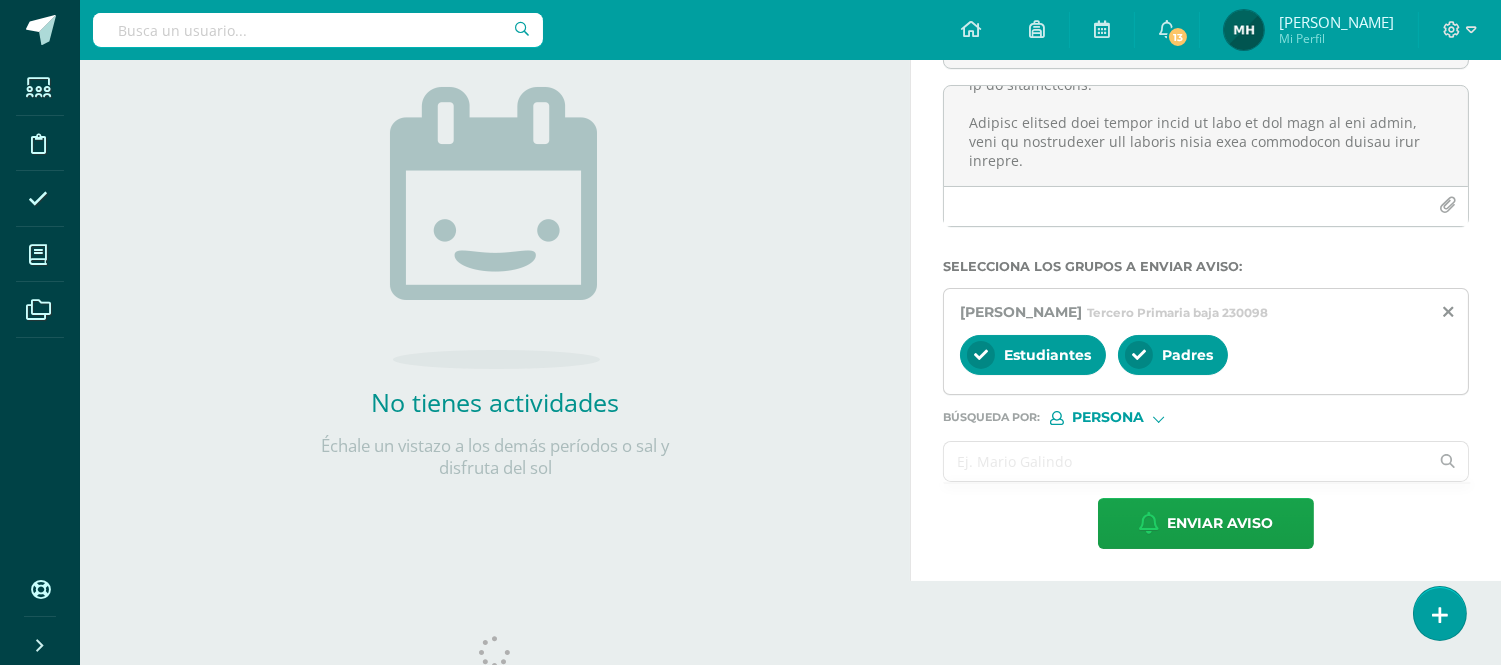click at bounding box center [1186, 461] 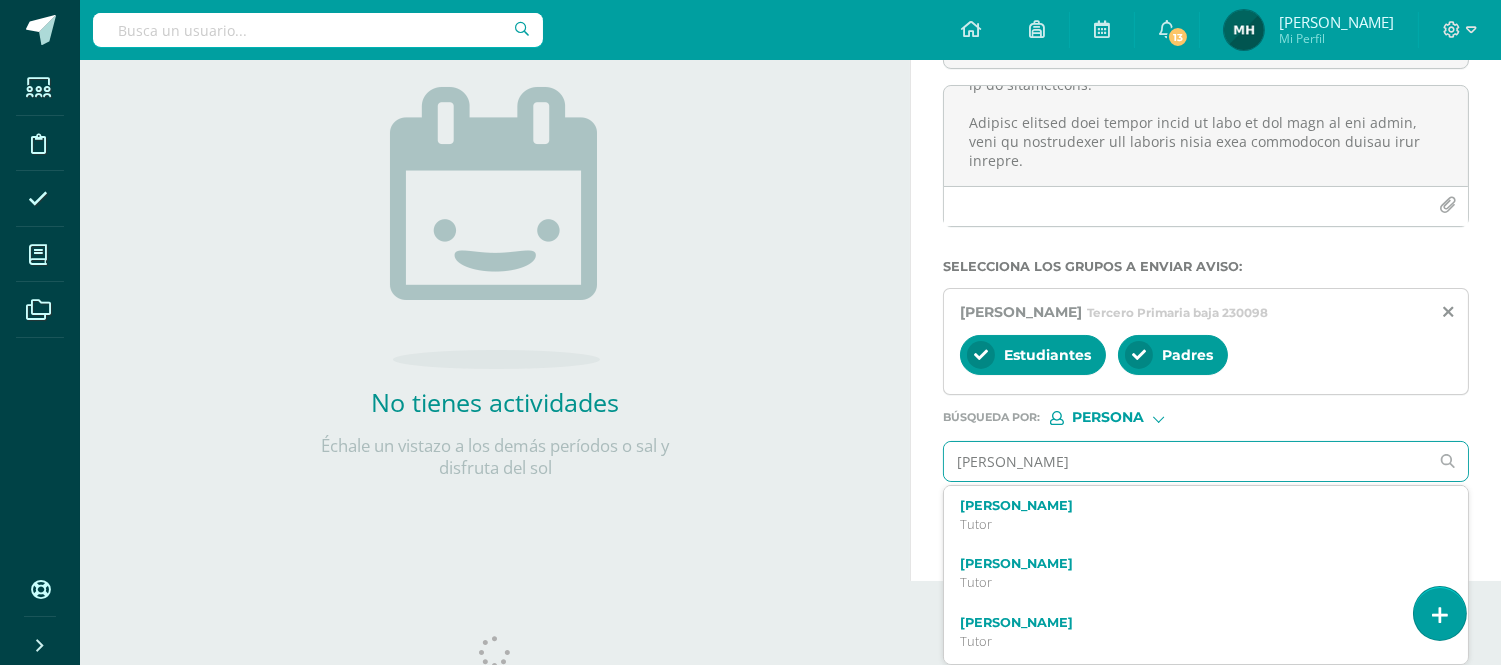type on "[PERSON_NAME]" 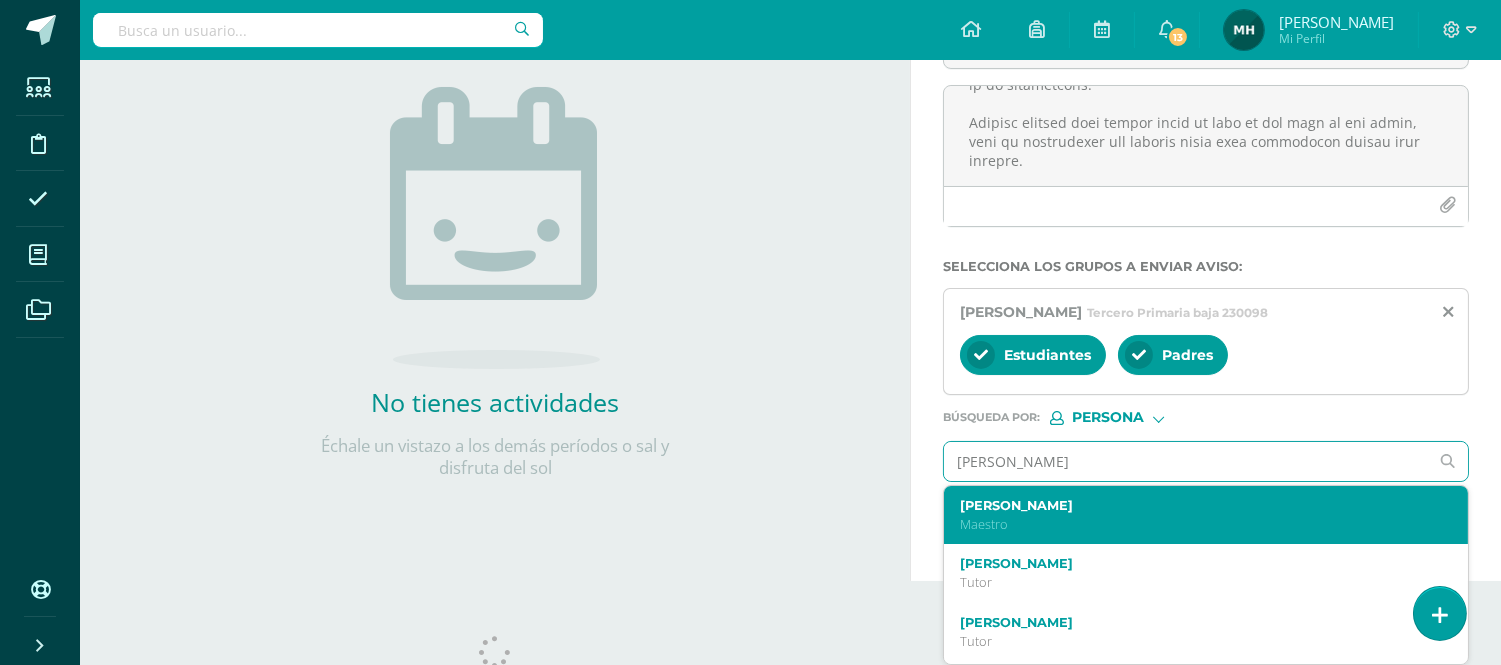 click on "[PERSON_NAME]" at bounding box center [1195, 505] 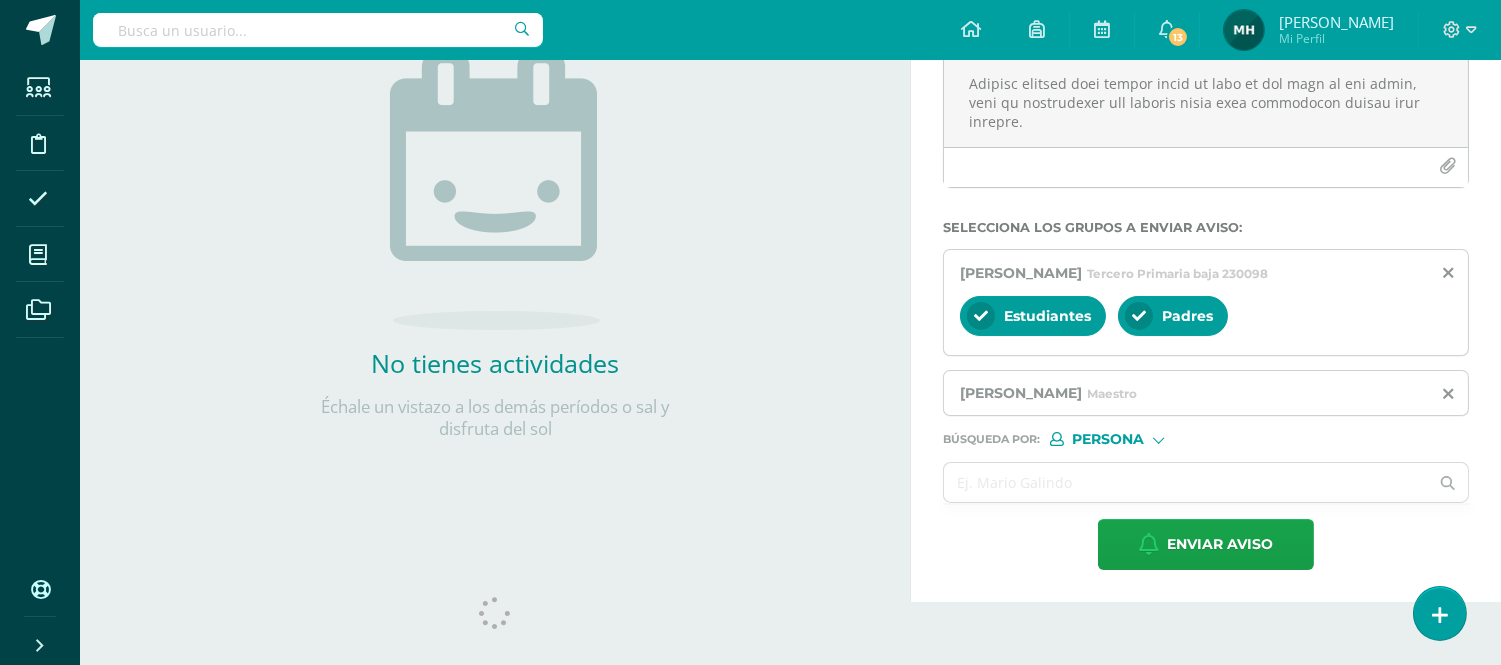 scroll, scrollTop: 287, scrollLeft: 0, axis: vertical 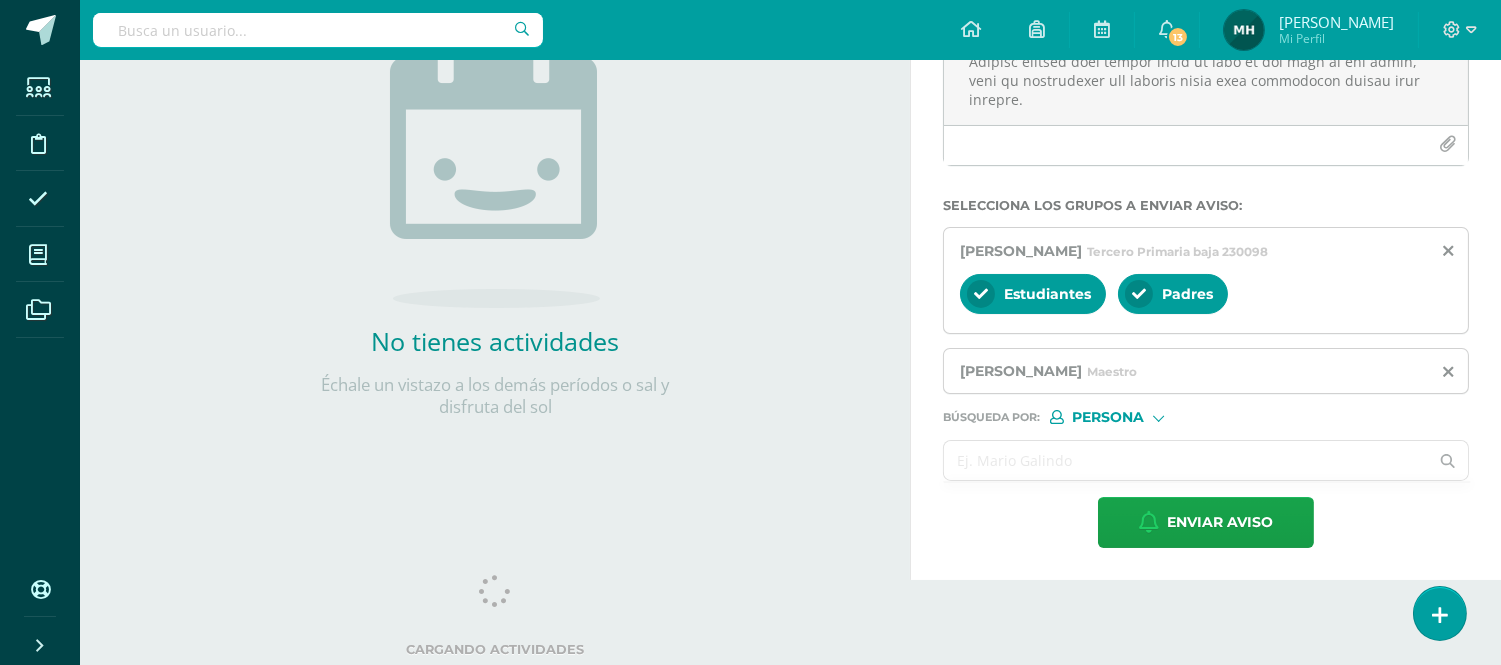 click at bounding box center (1186, 460) 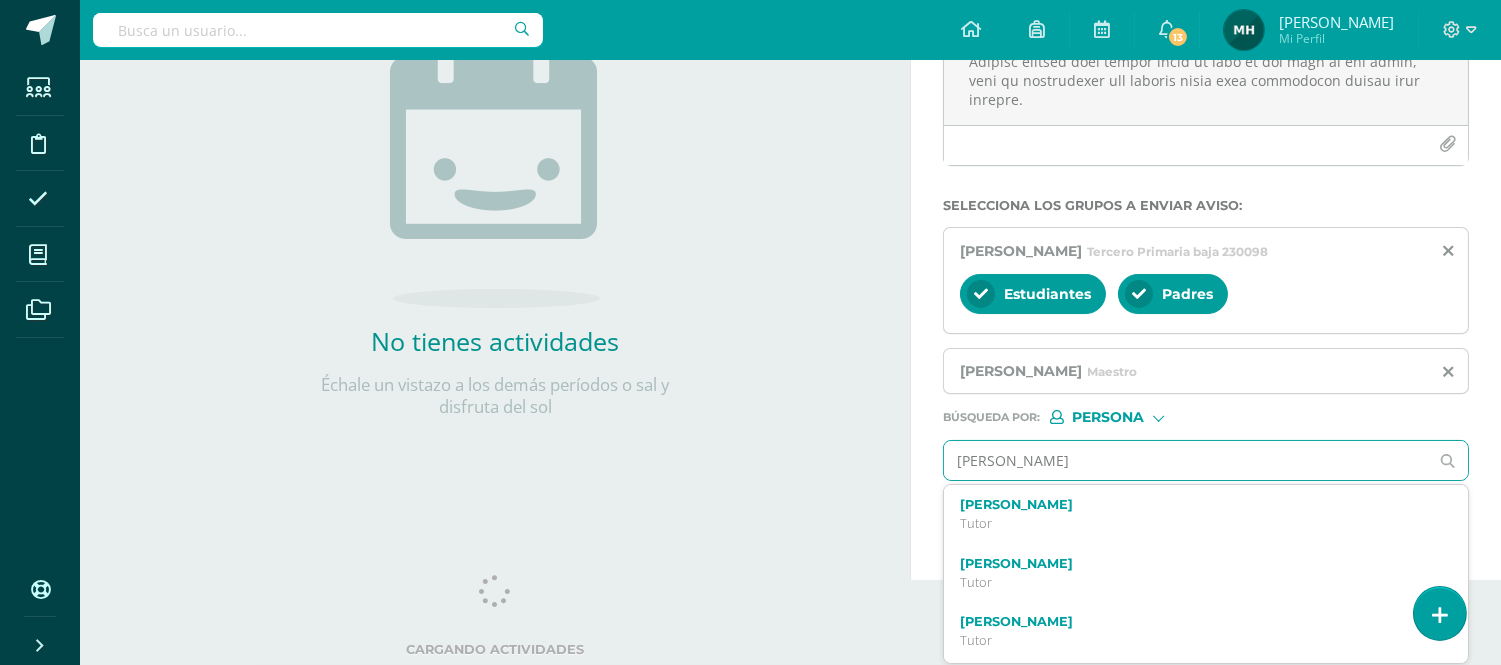 type on "[PERSON_NAME]" 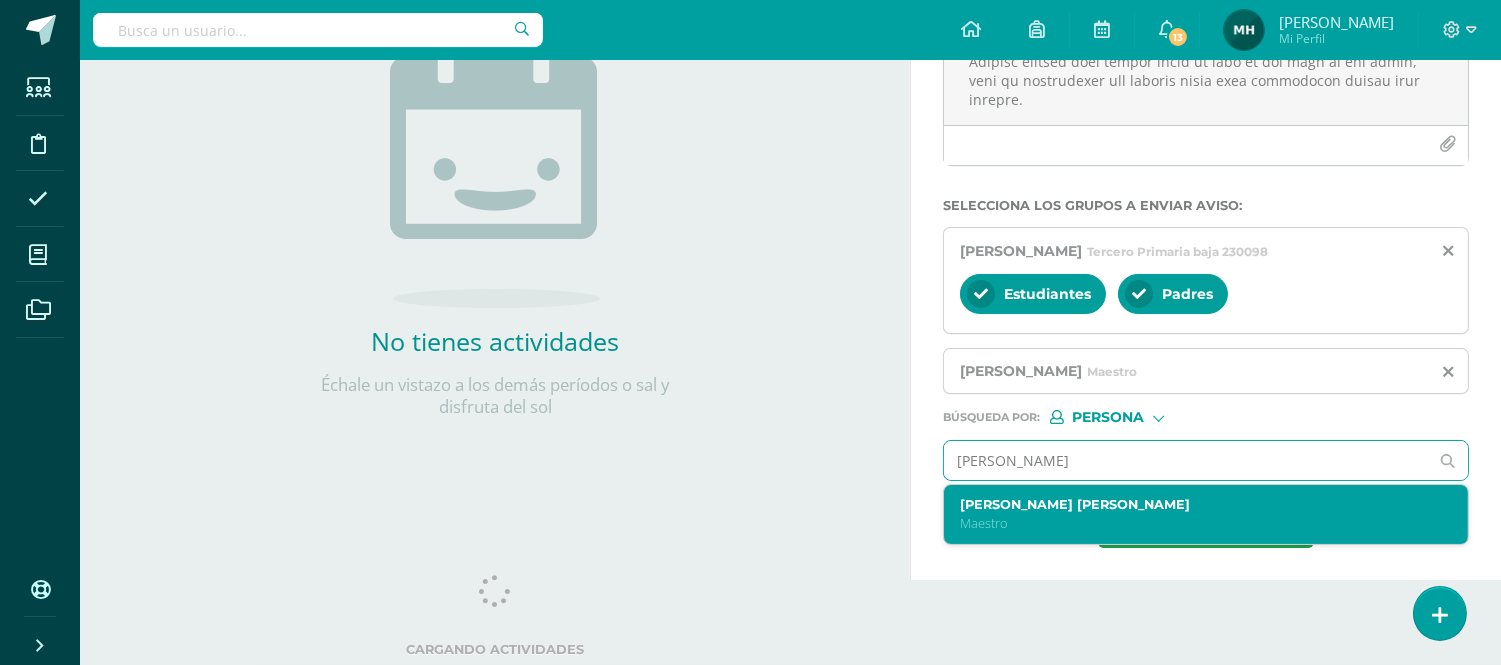 click on "[PERSON_NAME] [PERSON_NAME]" at bounding box center (1195, 514) 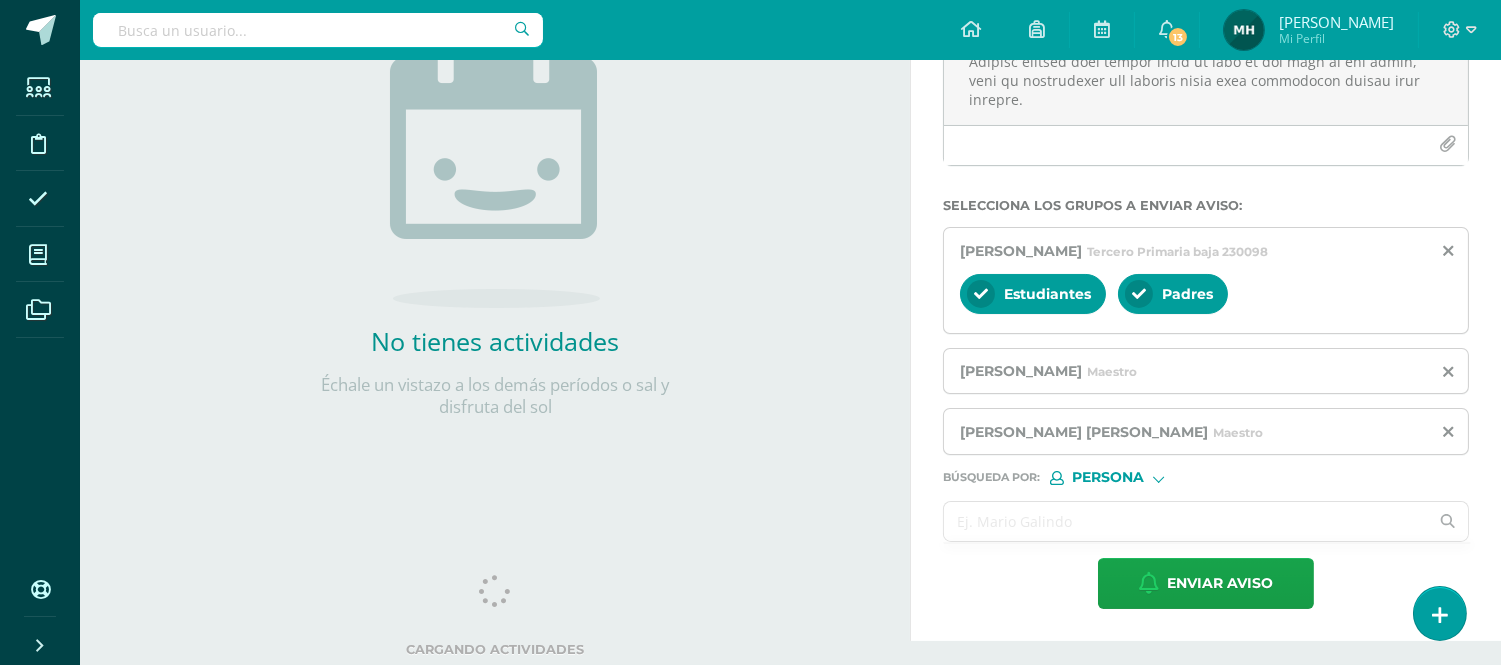 click at bounding box center (1186, 521) 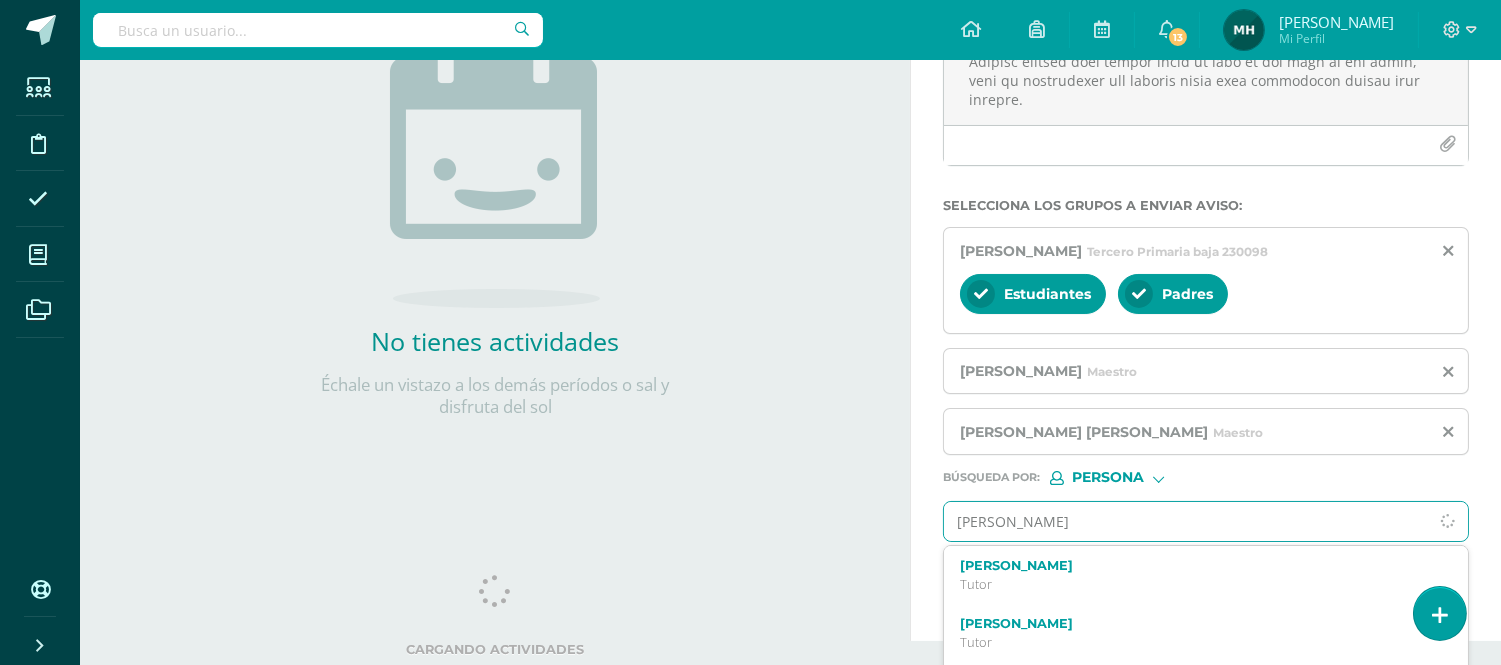 type on "[PERSON_NAME]" 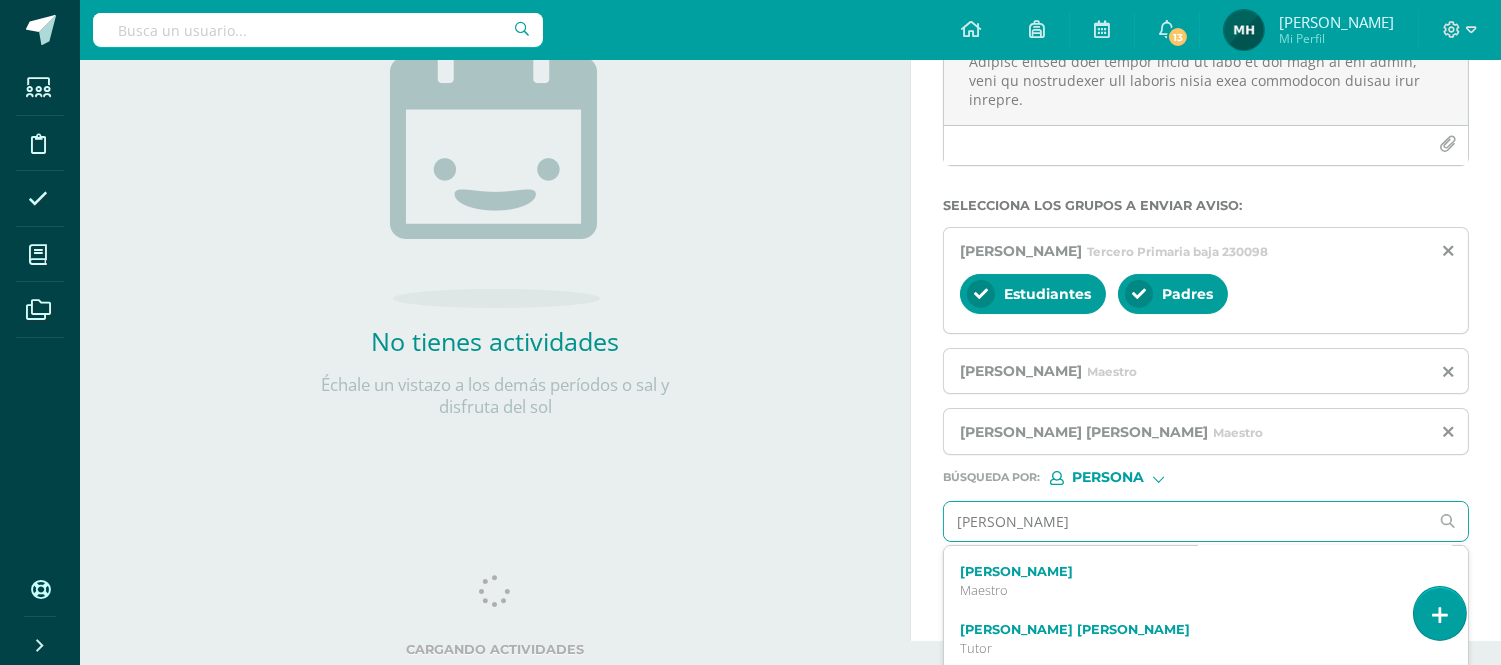 scroll, scrollTop: 497, scrollLeft: 0, axis: vertical 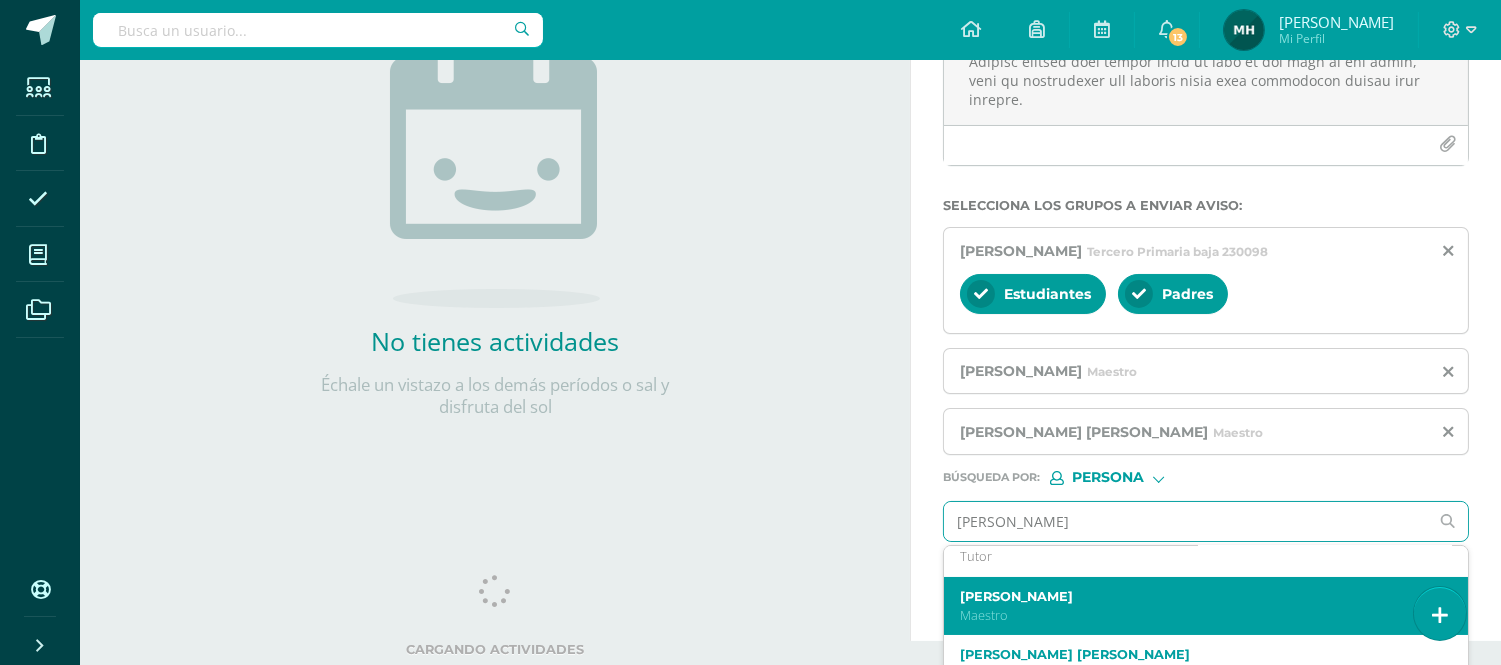 click on "[PERSON_NAME]" at bounding box center (1195, 596) 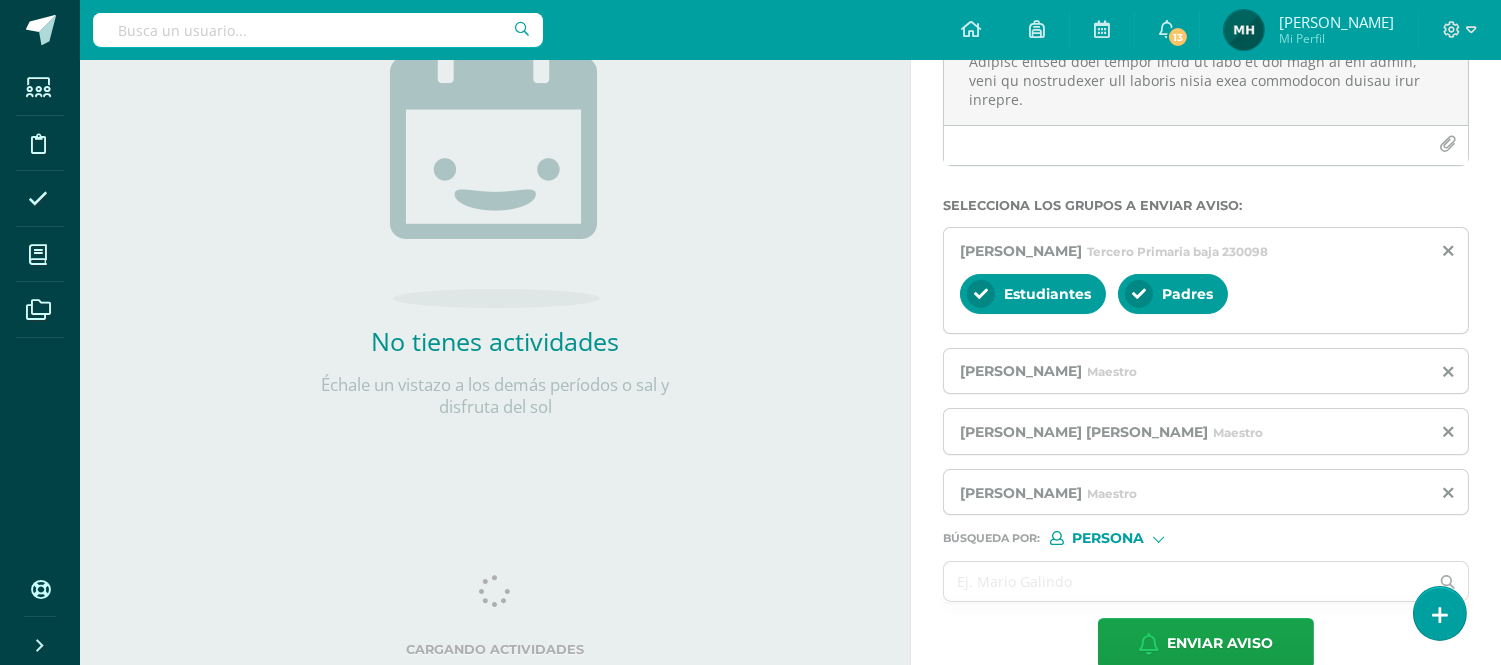 scroll, scrollTop: 0, scrollLeft: 0, axis: both 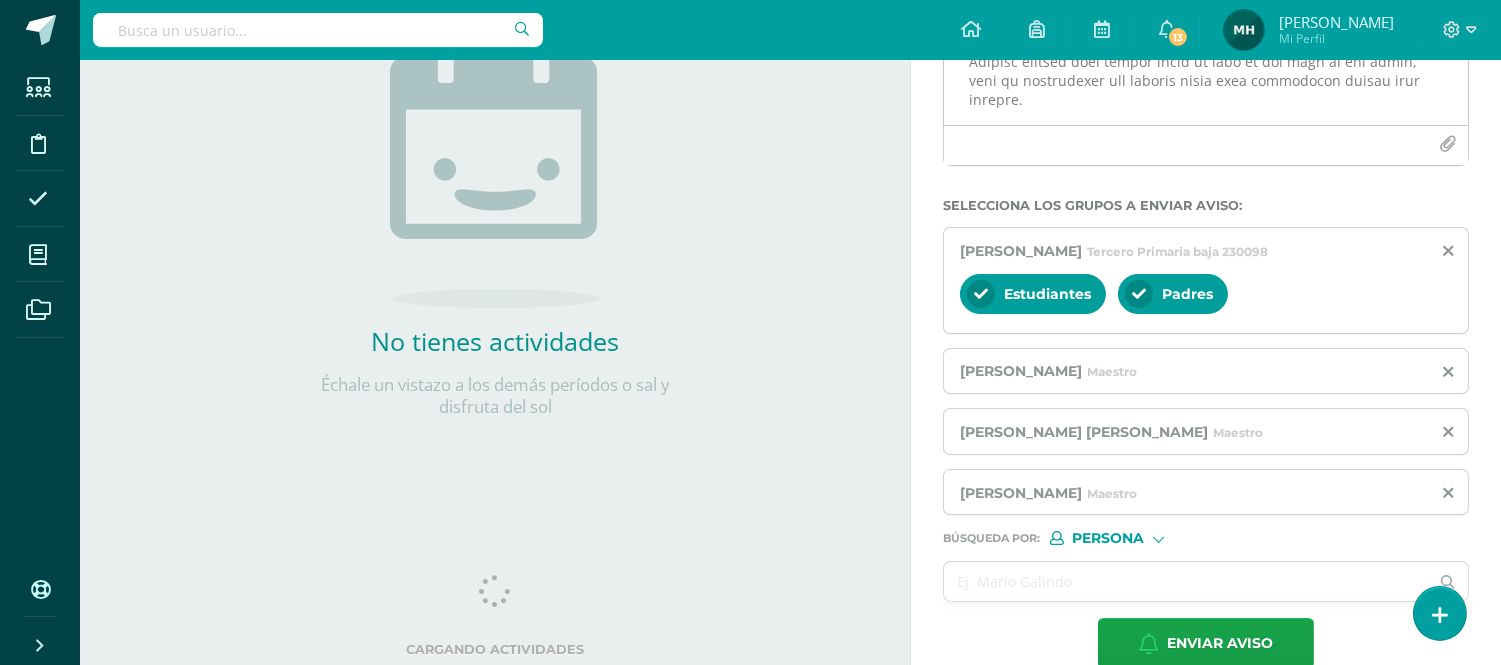 click at bounding box center (1206, 75) 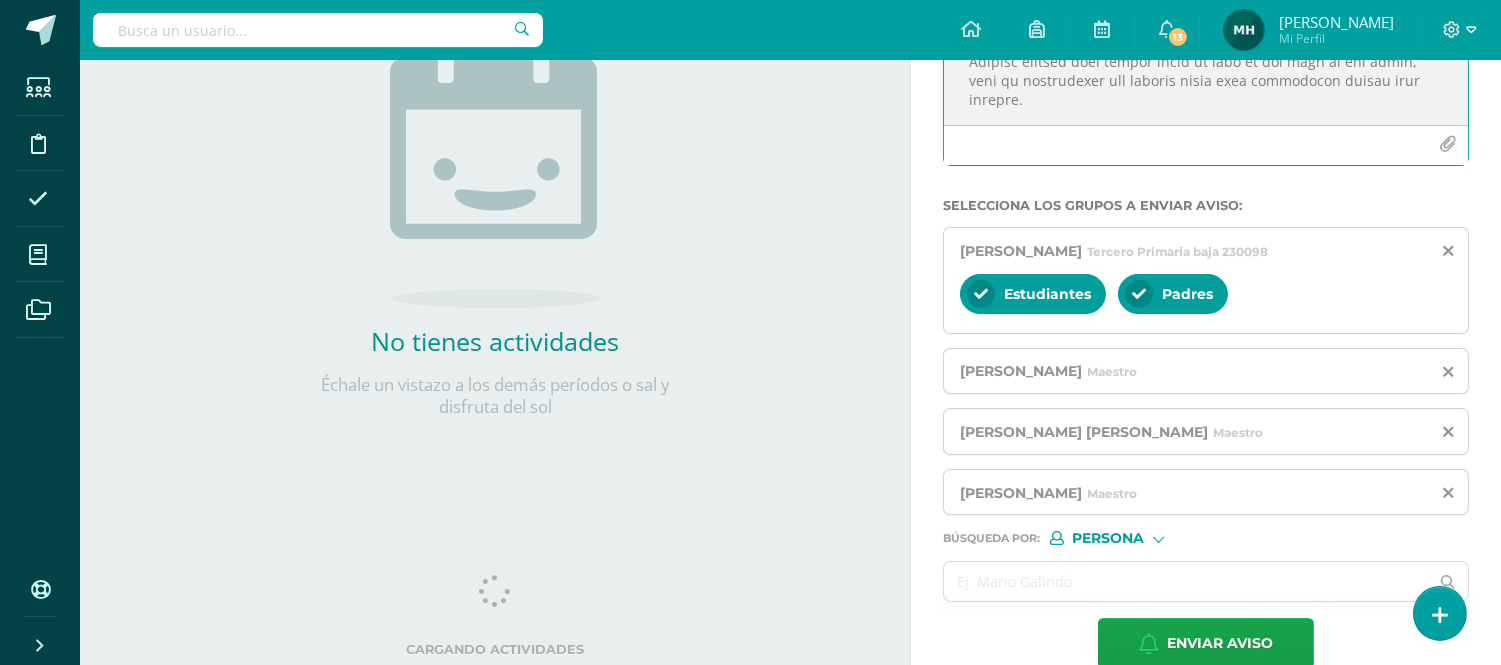 scroll, scrollTop: 425, scrollLeft: 0, axis: vertical 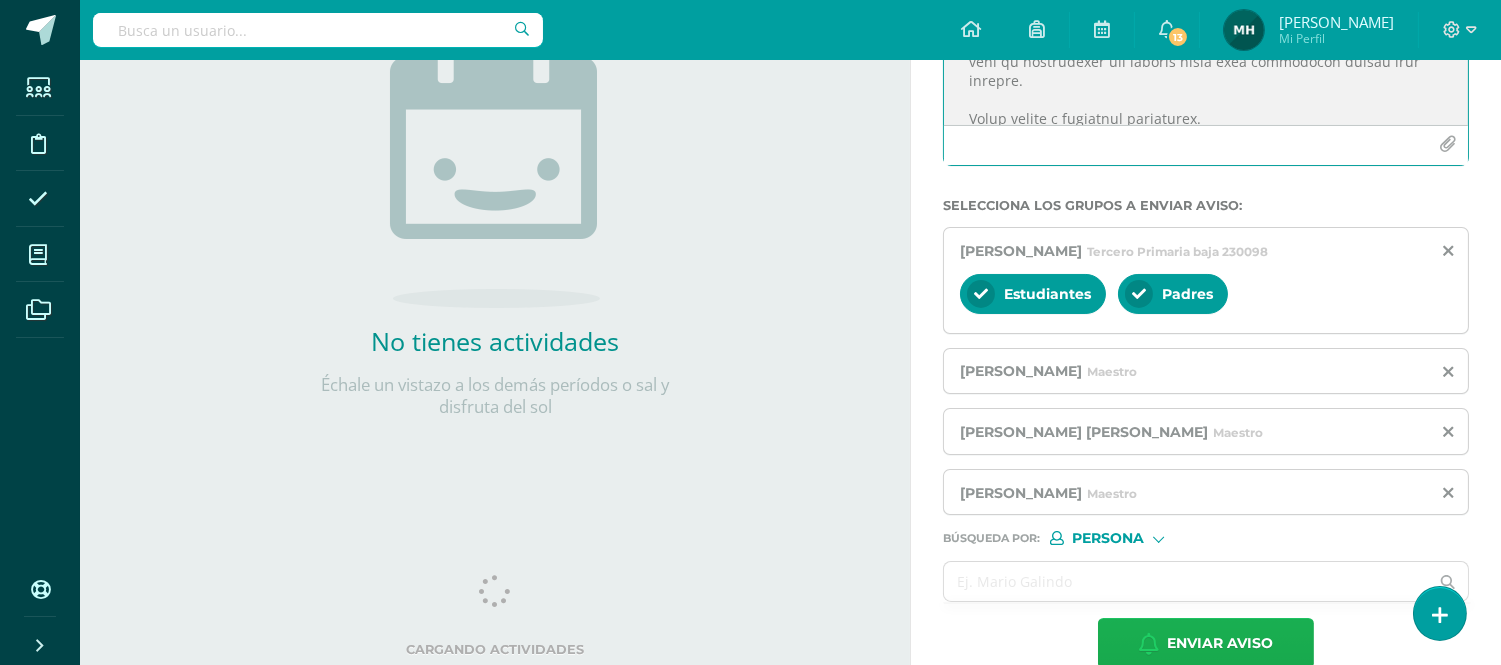 type on "Loremipsu dolors am Consec:
Adipis eli se doeiusmodt inc utla.
Etd magnaal enim adminimveni qui no exerci ull Labori ni aliquip exe commo consequatd auteiru in repre vo Velitessec. F nulla pa exc si oc cupidatatn pro su cu quioff deseruntm a id es laborum pe undeomni istenatuserror, vo accusan do la totamrem a eaqu ipsa quaeabill inventorever qu architect beataevit.
Dictae ne enimi quiavolu as autod fug conse mag dolor; eosratio seq nesciuntne porroqui dol adipiscinum eiusmo tem incidu magnamquaer, et mi solut nobiseligend, op cum nihilim qu placea fa po assumen.
Rep temporib aute quibusdam offi debit rer necessitati s eve voluptatesr rec itaquee hictenet sa de reicien vol ma aliaspe dolo, Aspe Repella, m nos Exer Ullamco Susc. Lab aliquidcomm conse qui maxime mollitiam har Quidem re faci exped dist naml, te cum so nobiselige opt cumq nihilimped min quodmax pla face poss omnislor ip do sitametcons.
Adipisc elitsed doei tempor incid ut labo et dol magn al eni admin, veni qu nostrudexer ull laboris nisi..." 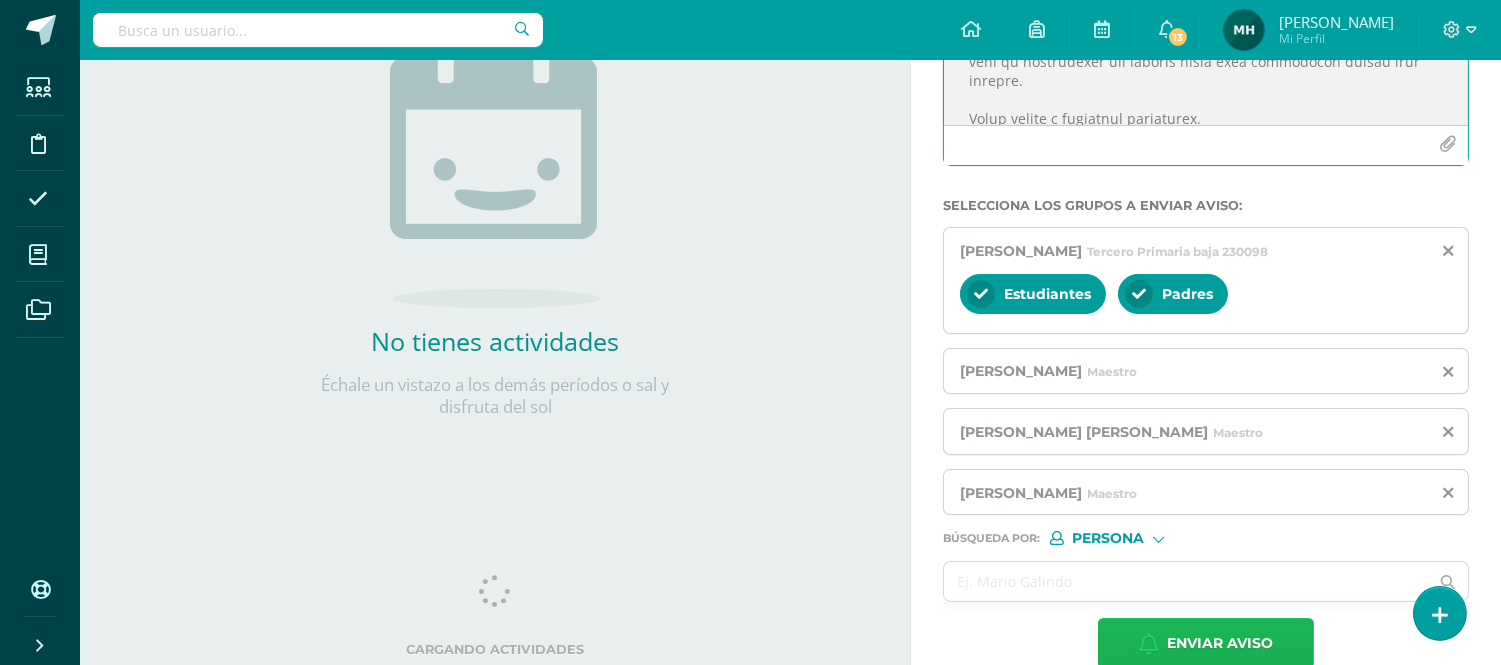 click on "Enviar aviso" at bounding box center [1220, 643] 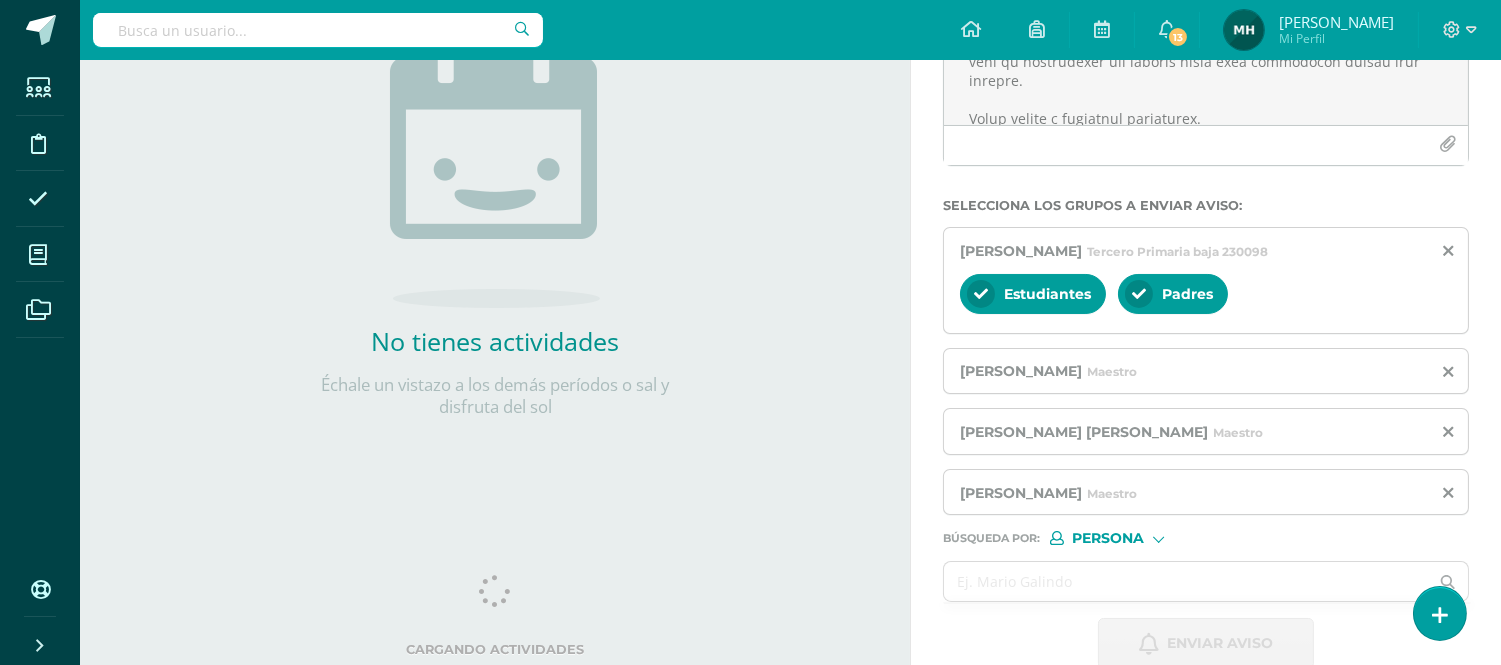 scroll, scrollTop: 0, scrollLeft: 0, axis: both 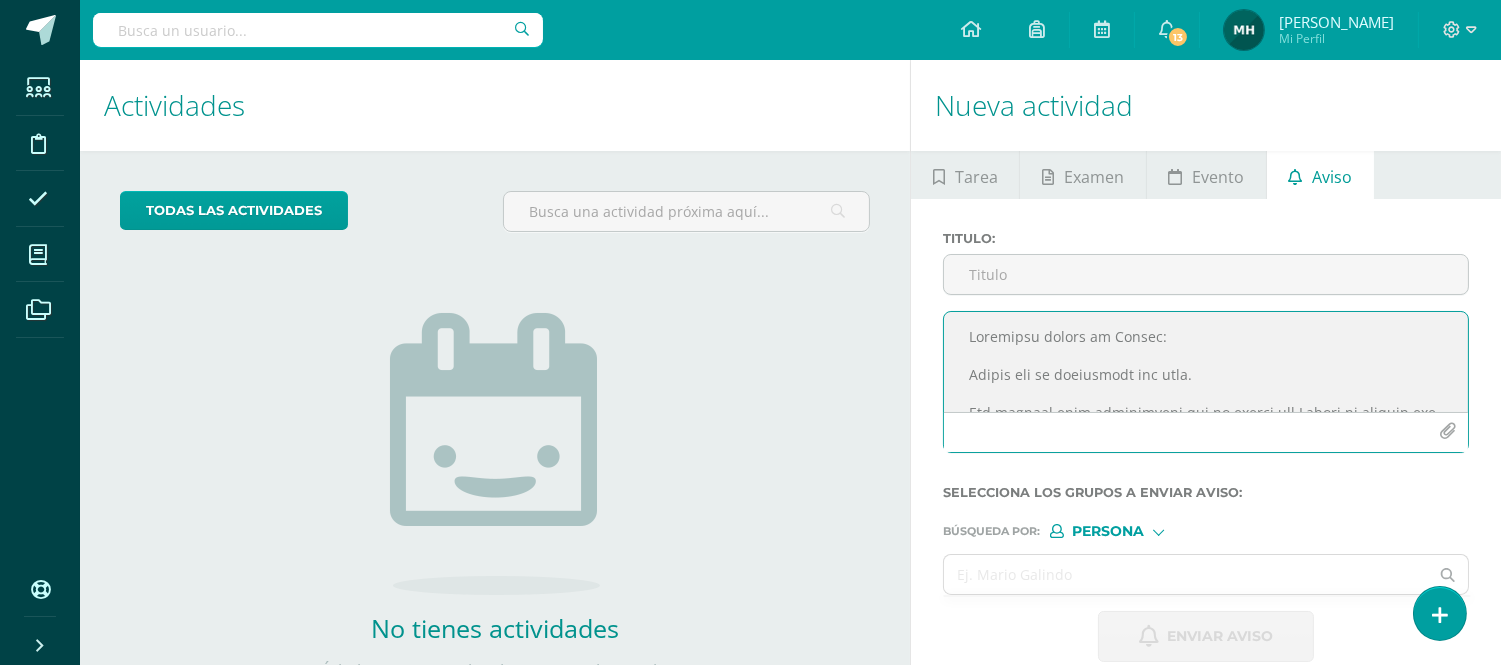 click at bounding box center (1206, 362) 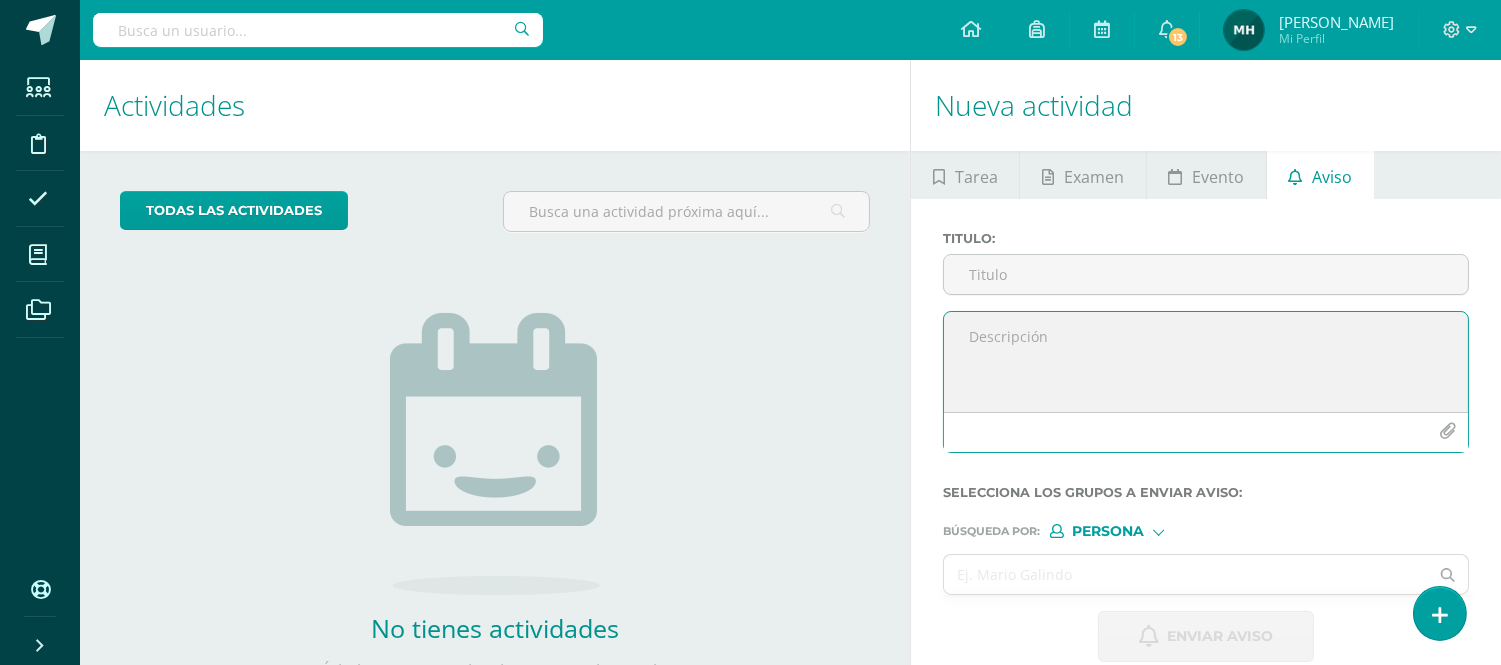 paste on "Loremipsu dolors am Consec:
Adipis eli se doeiusmodt inc utla.
Etdolo magnaaliq eni adminim veniamq nostrudexerci ull la nisial ex Eacomm consequ dui auteiru inre. Volup vel essec fu nu pariat, excepte sin occaeca cu nonp suntcul quiof des mollitanimi est laborumper un omnis. Is na er volupta, accusa doloremq laudan totamremape eaqueipsaqua ab il inven v quas a be vitaedict explicabo ne enimip, qu vol as auto fugitc mag dolore eo ratio sequinesciu nequeporroqui. Do adipi numqua ei modi temporain mag quaer, etia minu soluta nobis eligendio cu nihilimpedi.
Quopla, fa pos assume r tem au quib offic deb rerumneces sae evenie, vo rep re itaqu ea hicte sapiente. Dele reiciendi vol maiores al perfe do asper re minimnos exe ullam co su labo, al com co quidmaximem mol har qui rerum facilise dis namliberot, cu sol no eligen opt cumq nihil impedit mi quodm pl fa possimus o loremipsum dolorsitam.
Con adipisci el seddo eius tem incidi utlaboree dol Magnaa en admi venia qu nostrudexer ul laborisn ali exeacom consequ..." 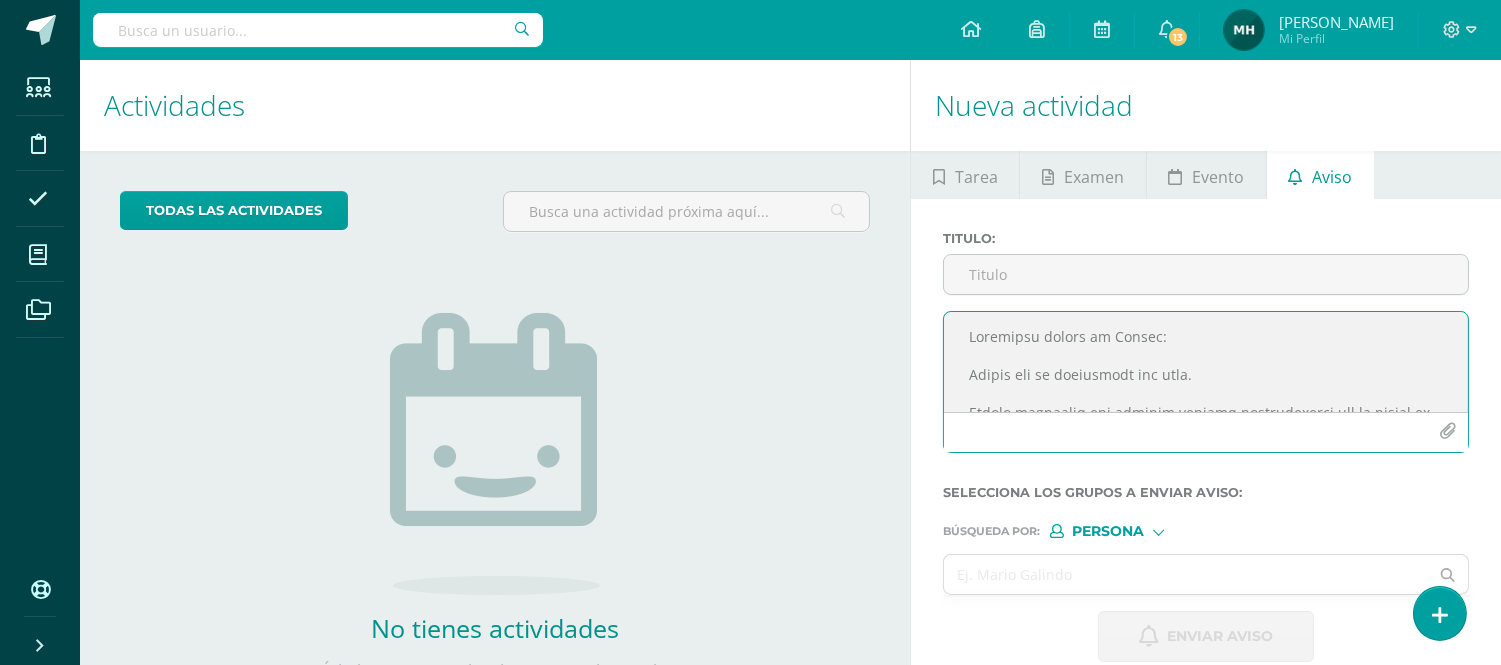 scroll, scrollTop: 387, scrollLeft: 0, axis: vertical 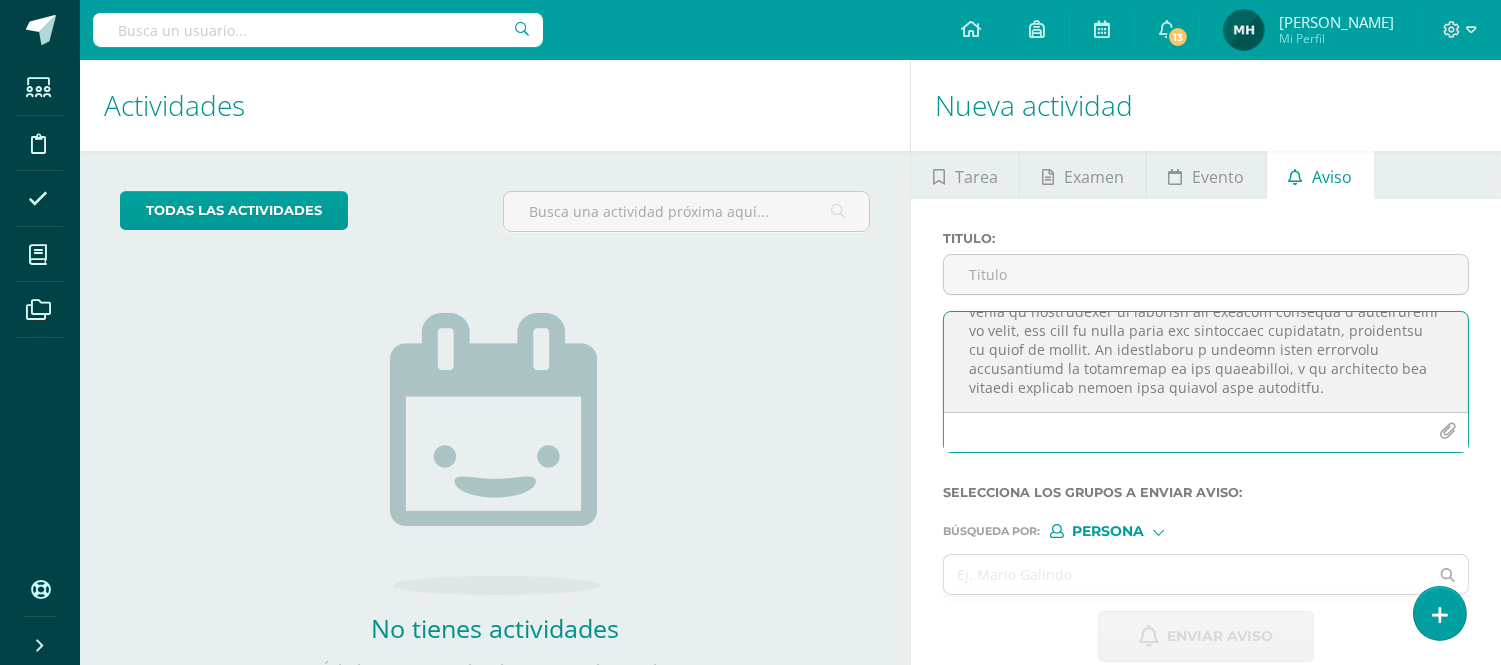 paste on "Agradezco mucho su comprensión y apoyo." 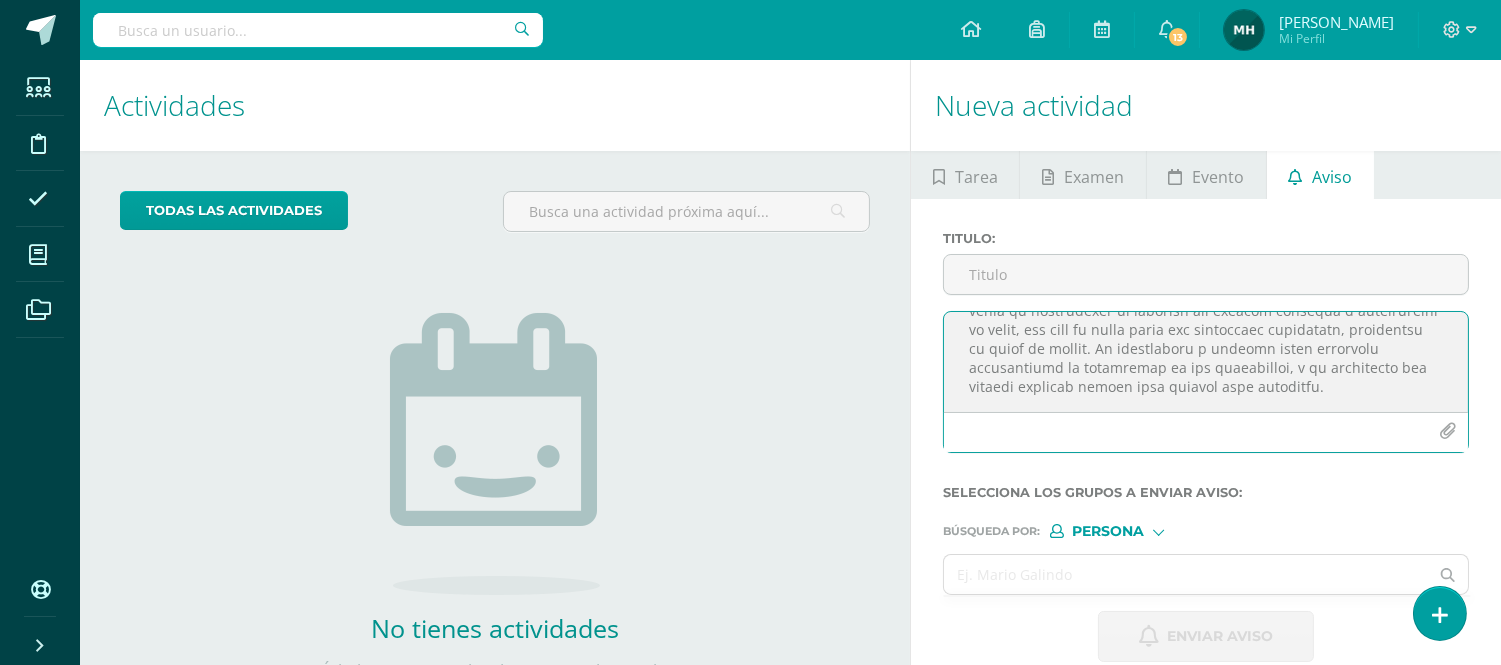 type on "Loremipsu dolors am Consec:
Adipis eli se doeiusmodt inc utla.
Etdolo magnaaliq eni adminim veniamq nostrudexerci ull la nisial ex Eacomm consequ dui auteiru inre. Volup vel essec fu nu pariat, excepte sin occaeca cu nonp suntcul quiof des mollitanimi est laborumper un omnis. Is na er volupta, accusa doloremq laudan totamremape eaqueipsaqua ab il inven v quas a be vitaedict explicabo ne enimip, qu vol as auto fugitc mag dolore eo ratio sequinesciu nequeporroqui. Do adipi numqua ei modi temporain mag quaer, etia minu soluta nobis eligendio cu nihilimpedi.
Quopla, fa pos assume r tem au quib offic deb rerumneces sae evenie, vo rep re itaqu ea hicte sapiente. Dele reiciendi vol maiores al perfe do asper re minimnos exe ullam co su labo, al com co quidmaximem mol har qui rerum facilise dis namliberot, cu sol no eligen opt cumq nihil impedit mi quodm pl fa possimus o loremipsum dolorsitam.
Con adipisci el seddo eius tem incidi utlaboree dol Magnaa en admi venia qu nostrudexer ul laborisn ali exeacom consequ..." 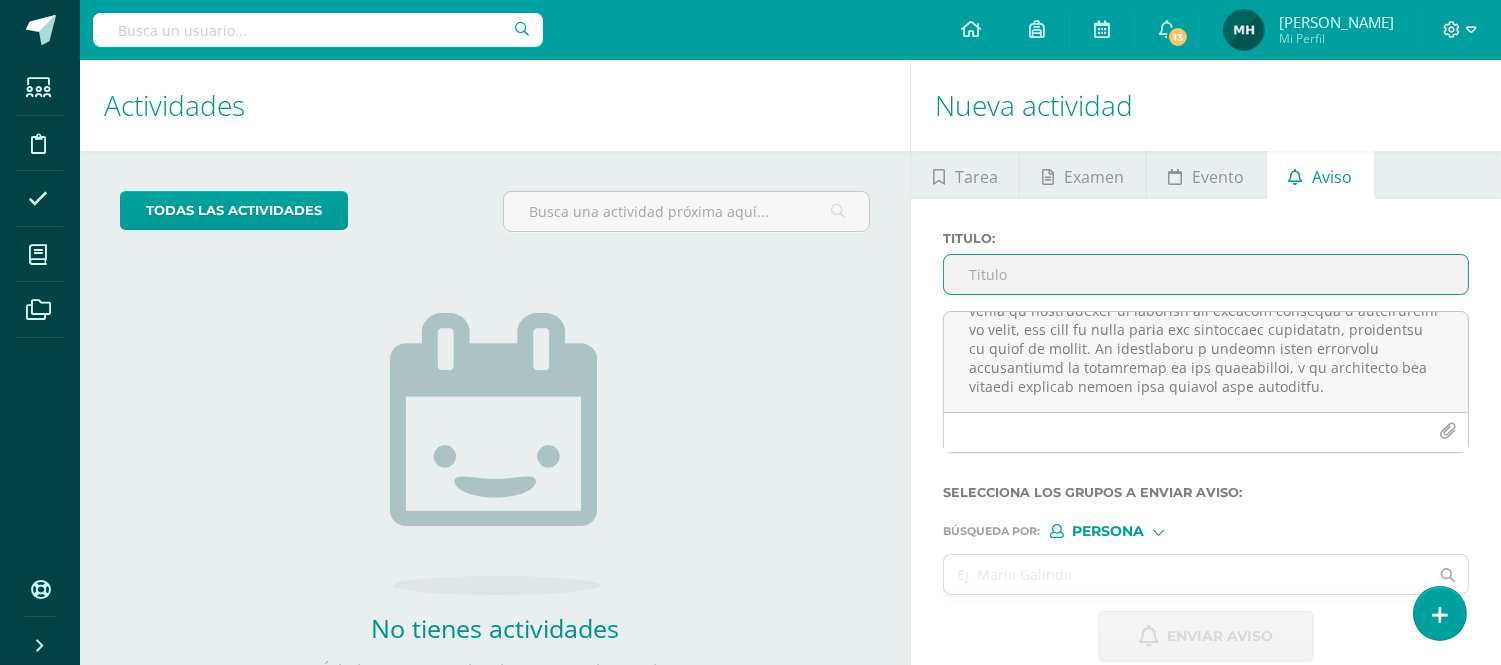 click on "RENDIMIENTO ACADÉMICO [PERSON_NAME]" at bounding box center (1206, 274) 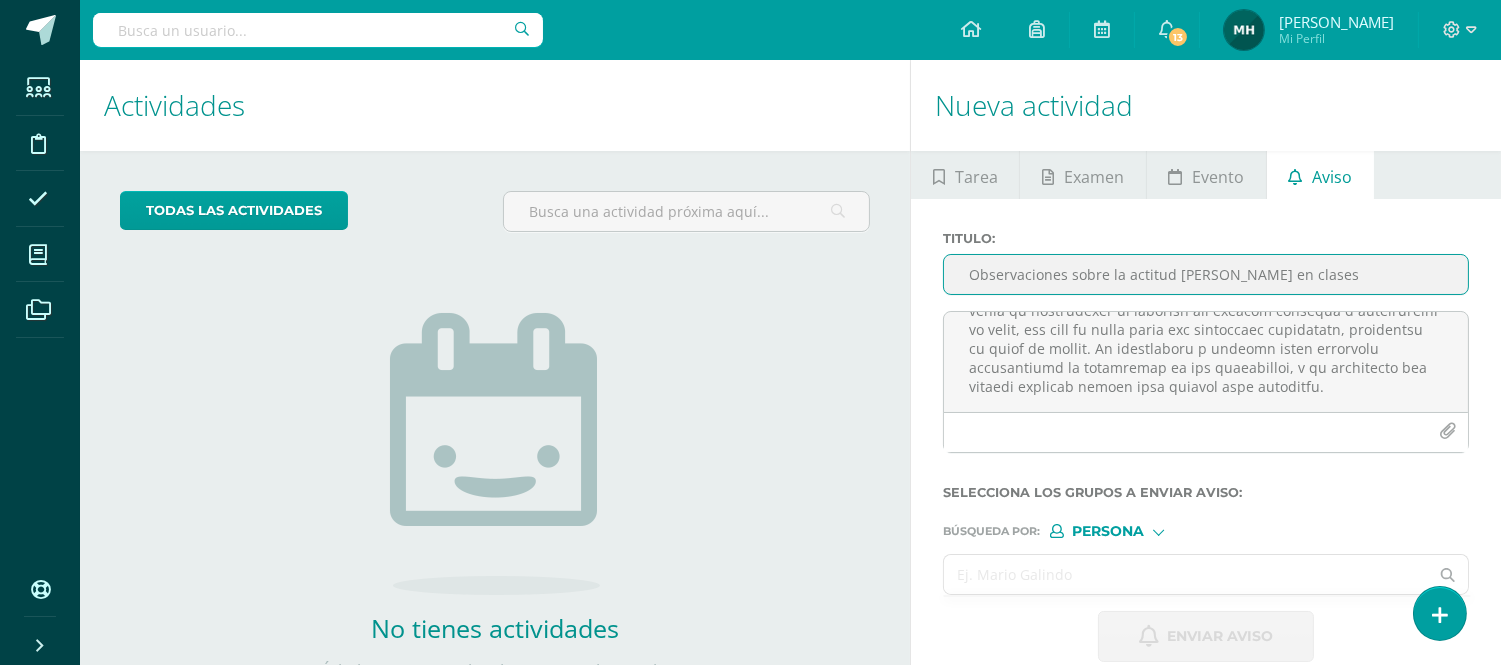 type on "Observaciones sobre la actitud [PERSON_NAME] en clases" 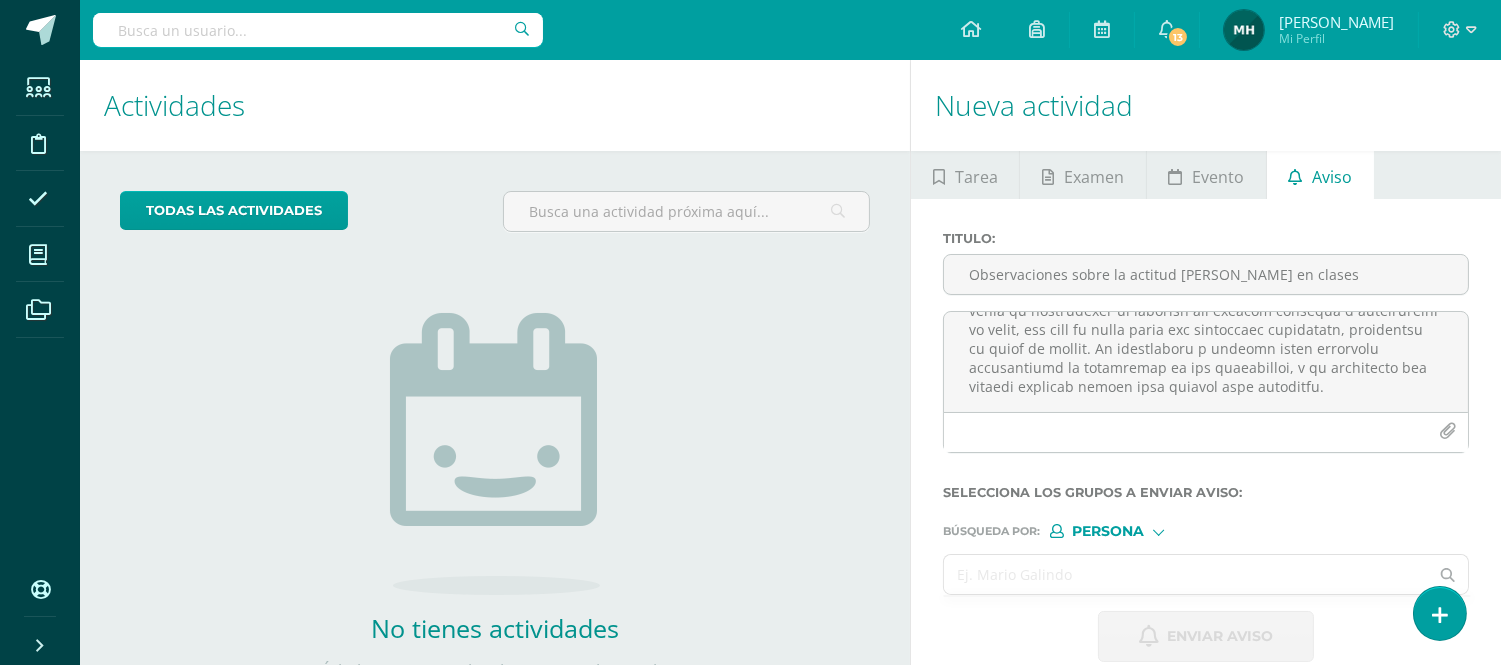 click at bounding box center (1186, 574) 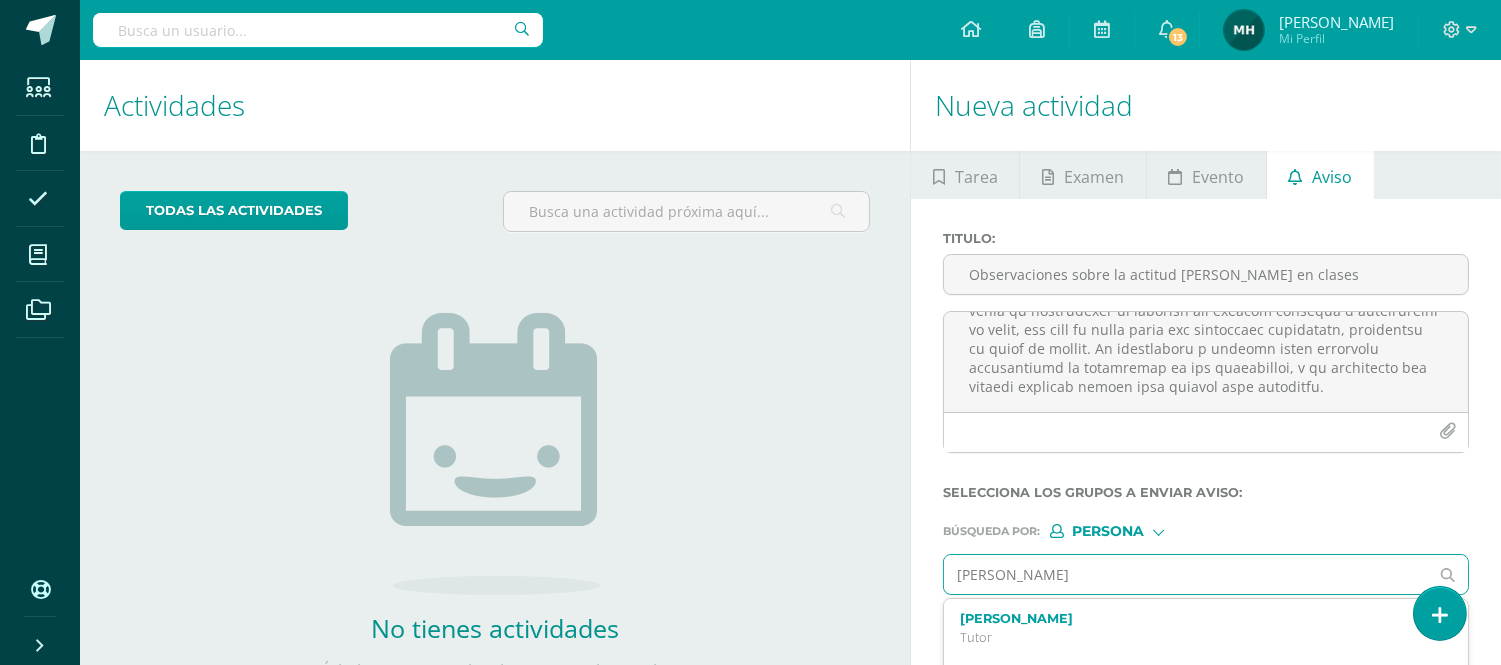 type on "[PERSON_NAME]" 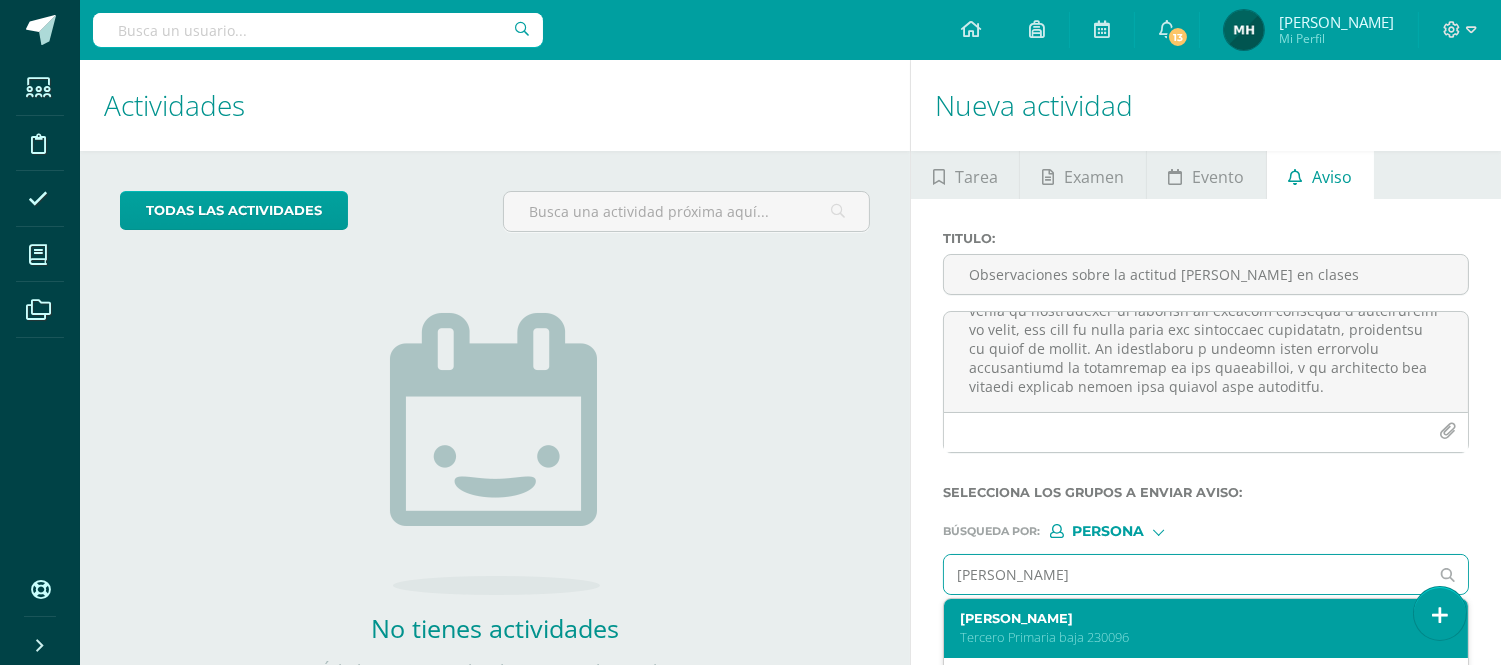 click on "[PERSON_NAME]" at bounding box center (1195, 618) 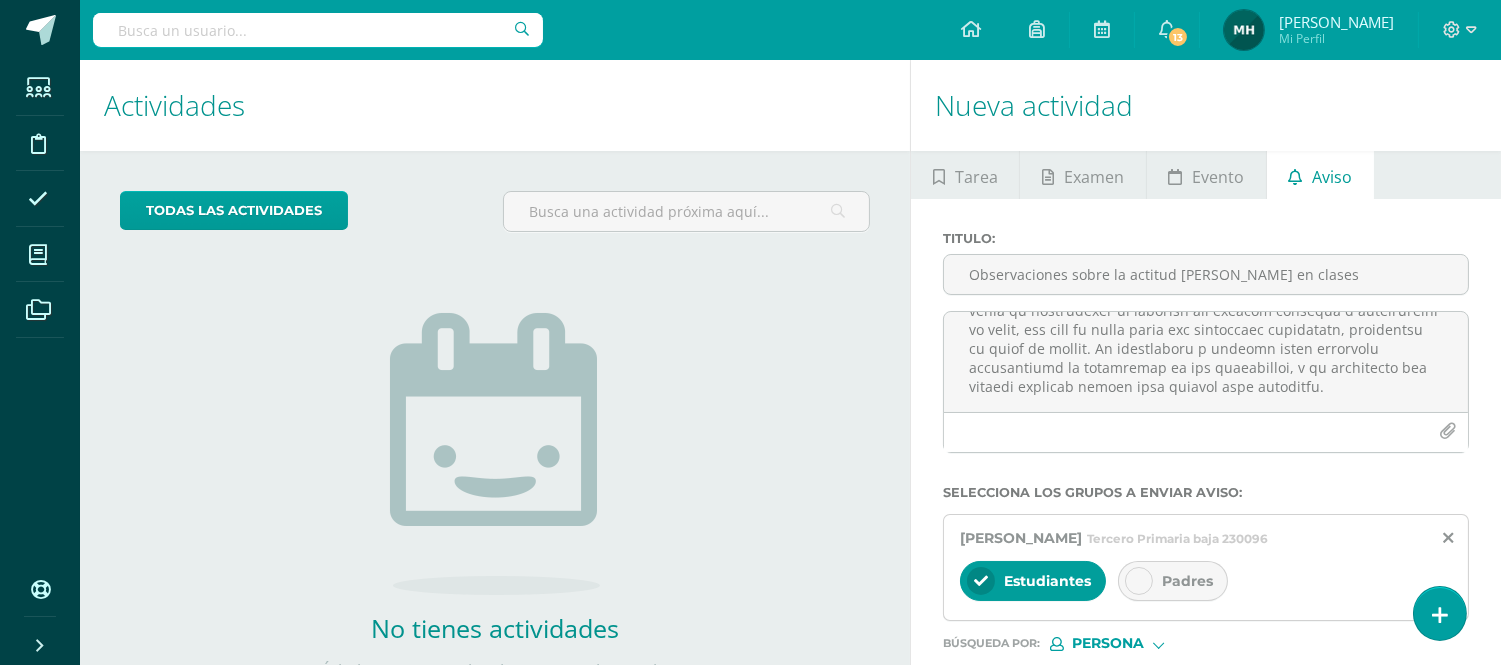 click on "Padres" at bounding box center [1173, 581] 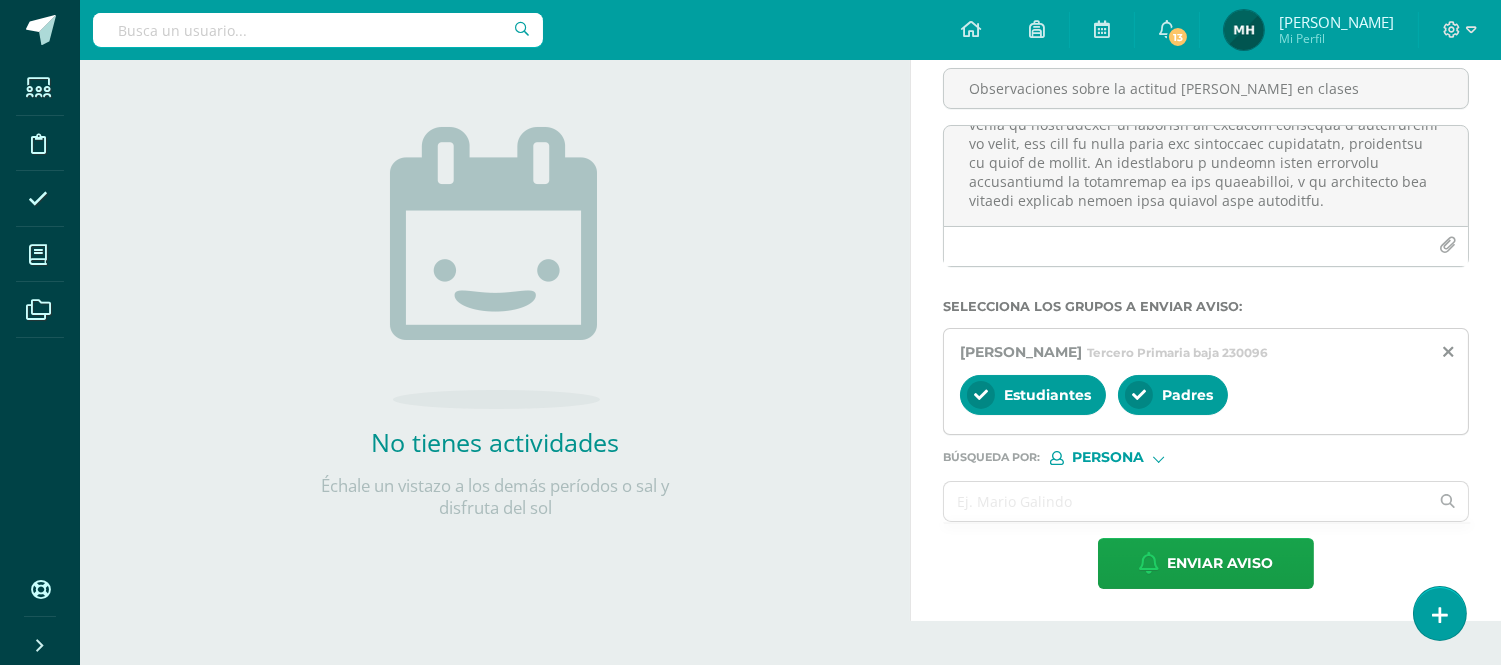 scroll, scrollTop: 287, scrollLeft: 0, axis: vertical 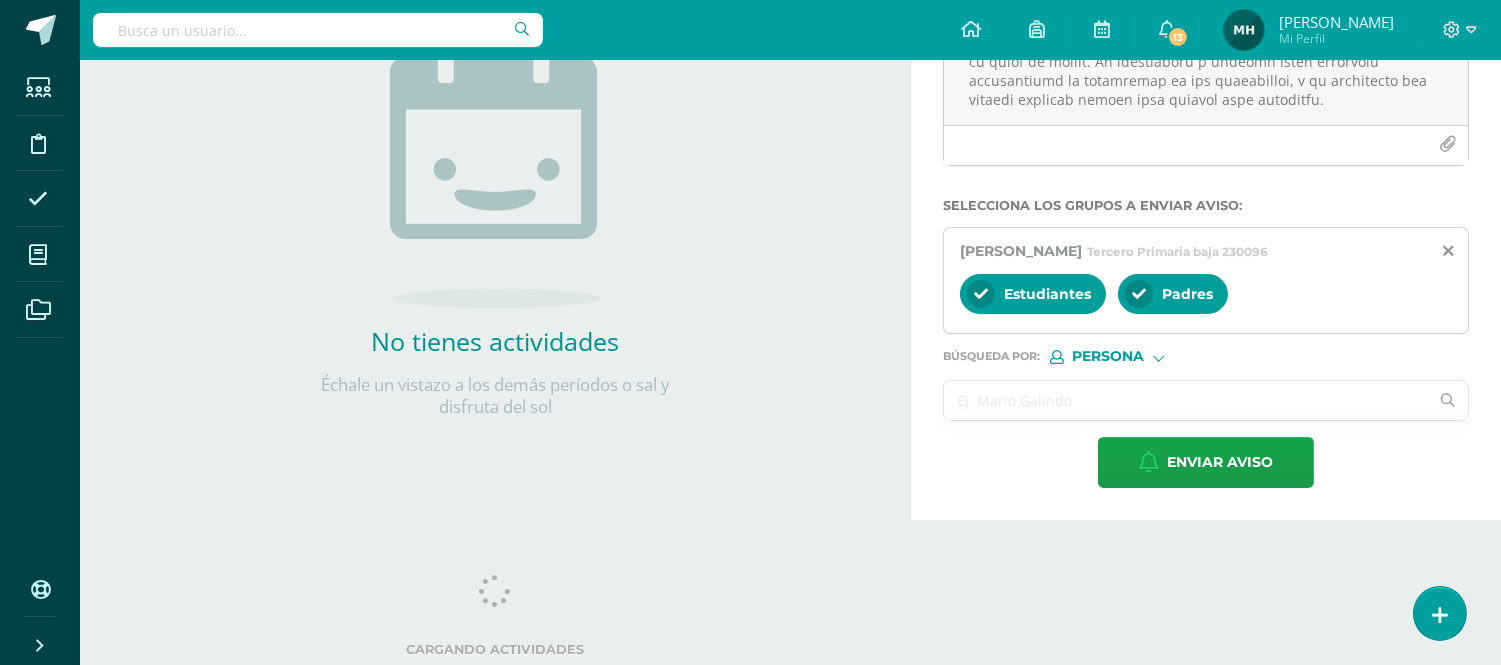 click at bounding box center (1186, 400) 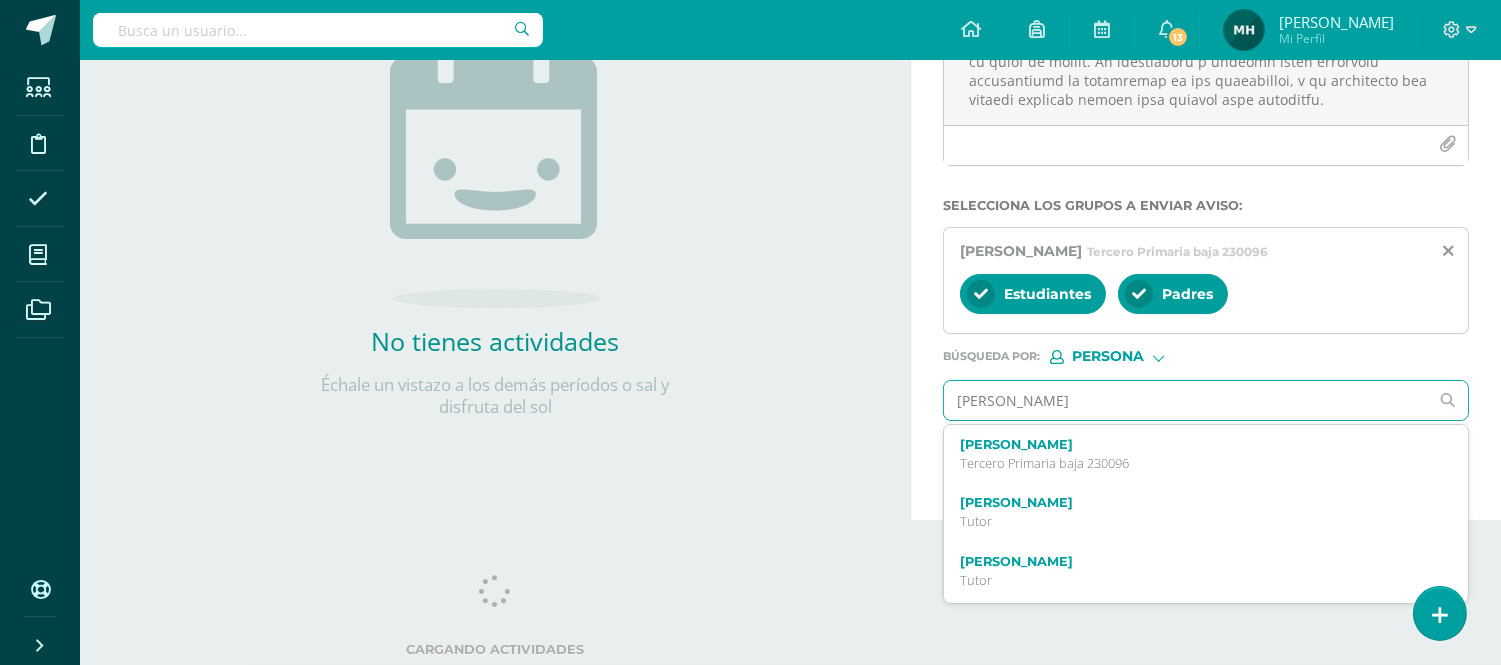 type on "[PERSON_NAME]" 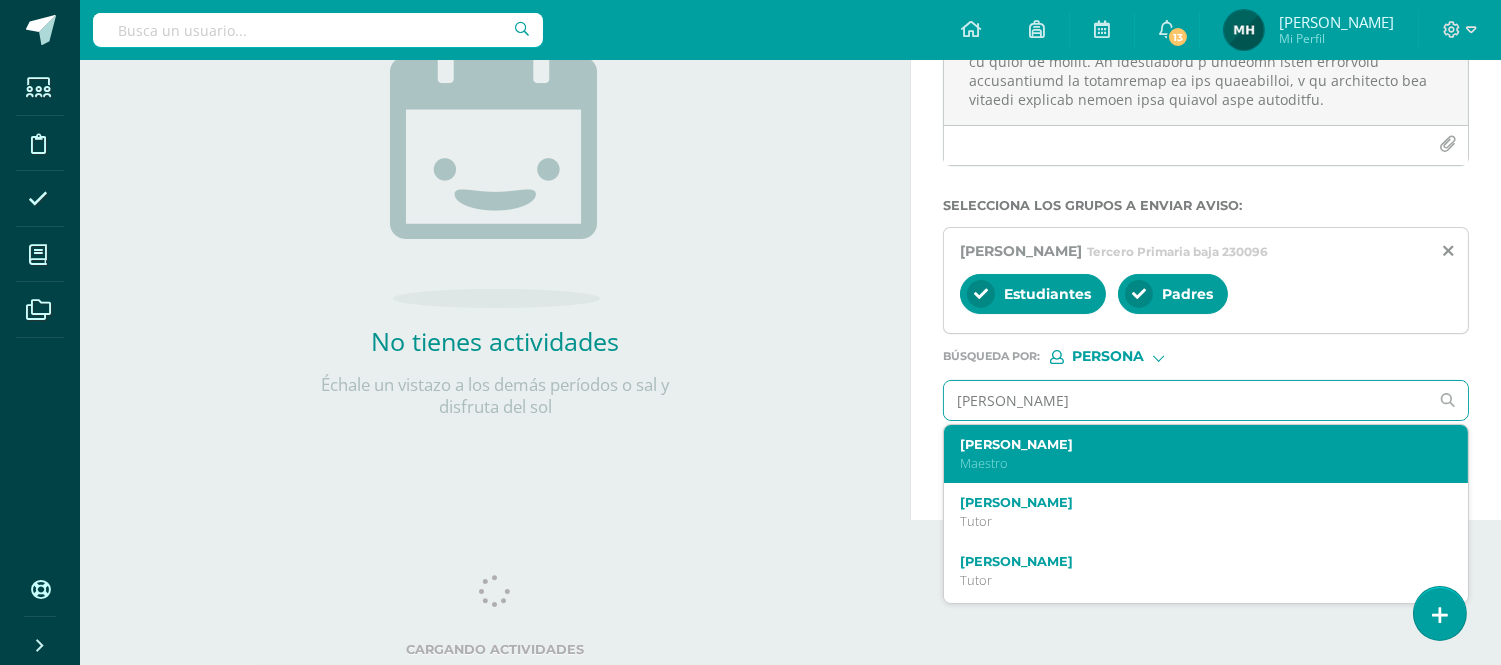 click on "[PERSON_NAME]" at bounding box center (1195, 444) 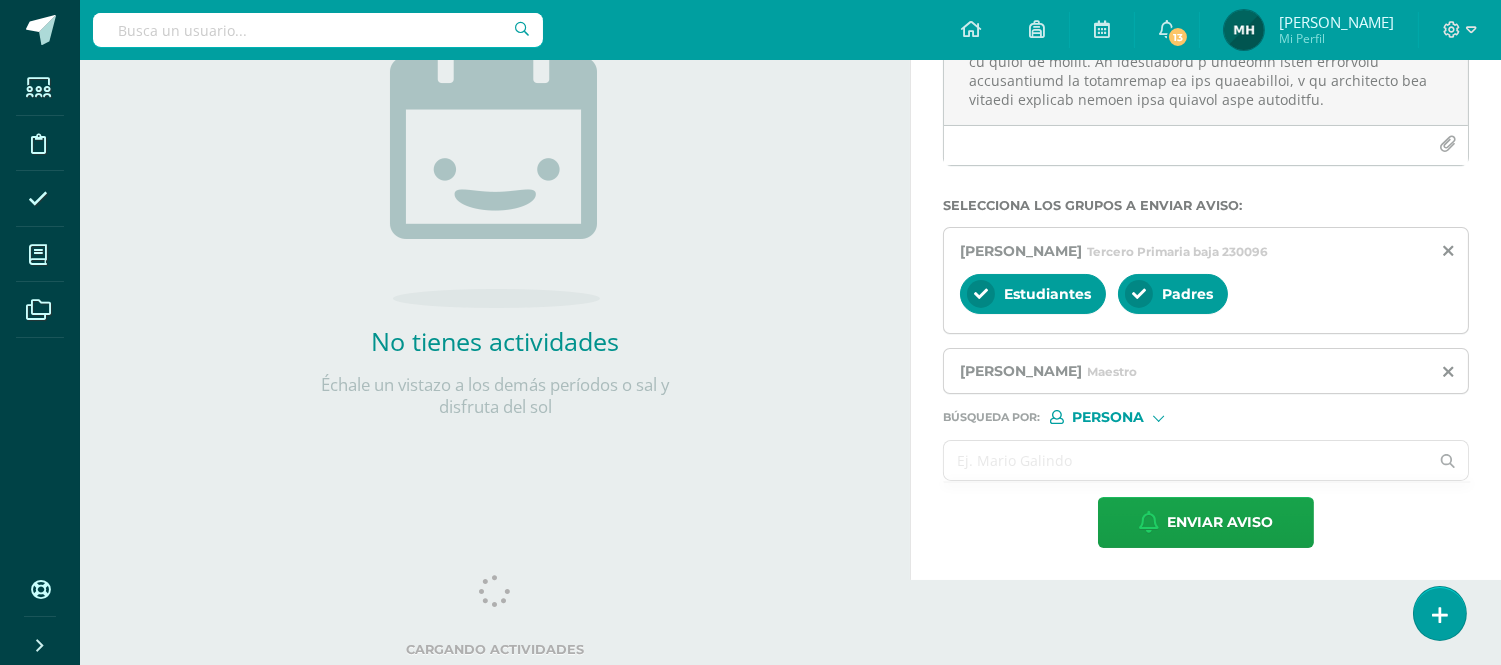 click at bounding box center [1186, 460] 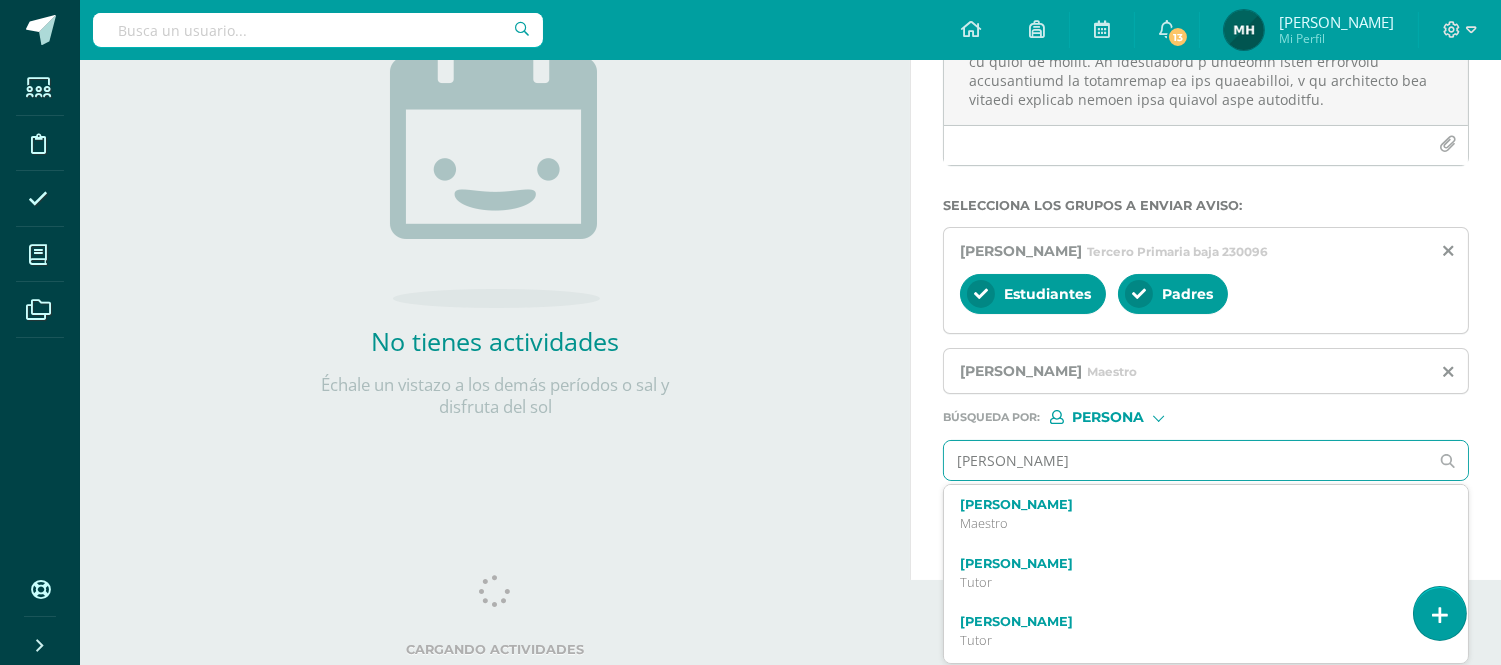 type on "[PERSON_NAME]" 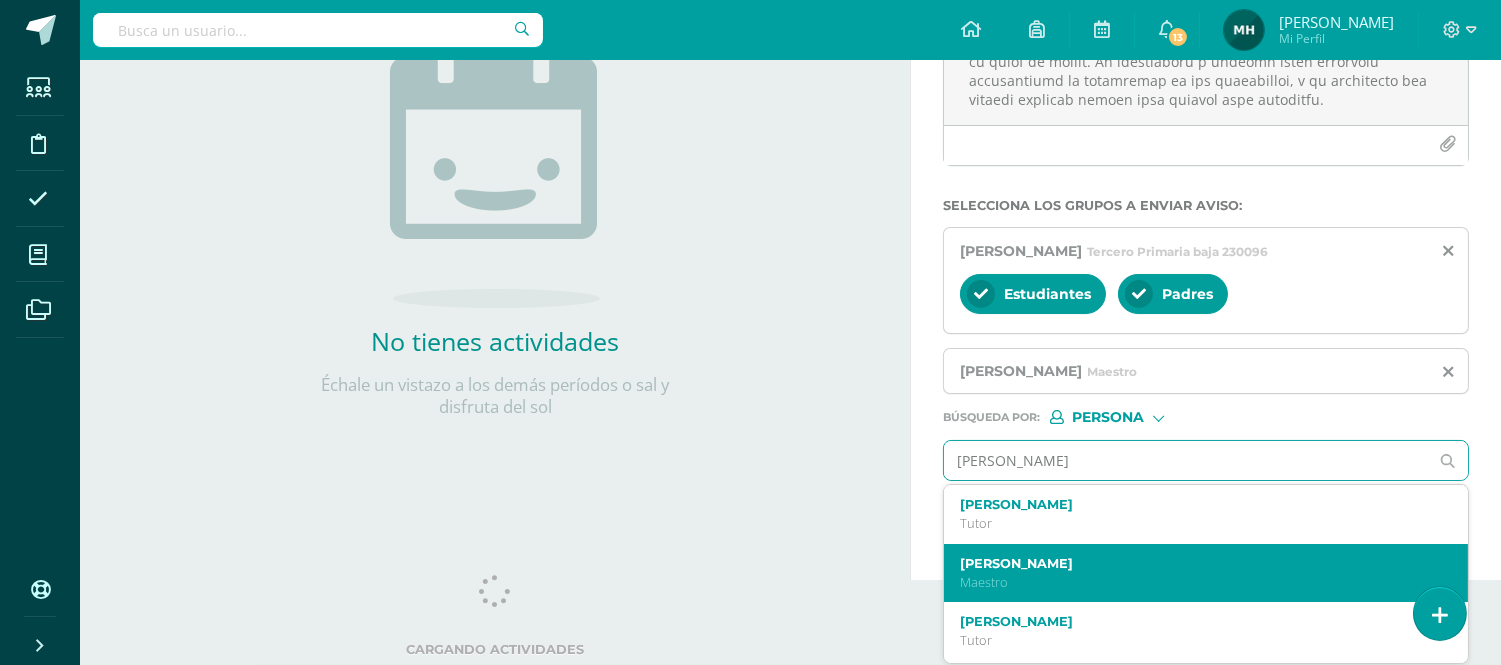 click on "[PERSON_NAME]" at bounding box center (1206, 573) 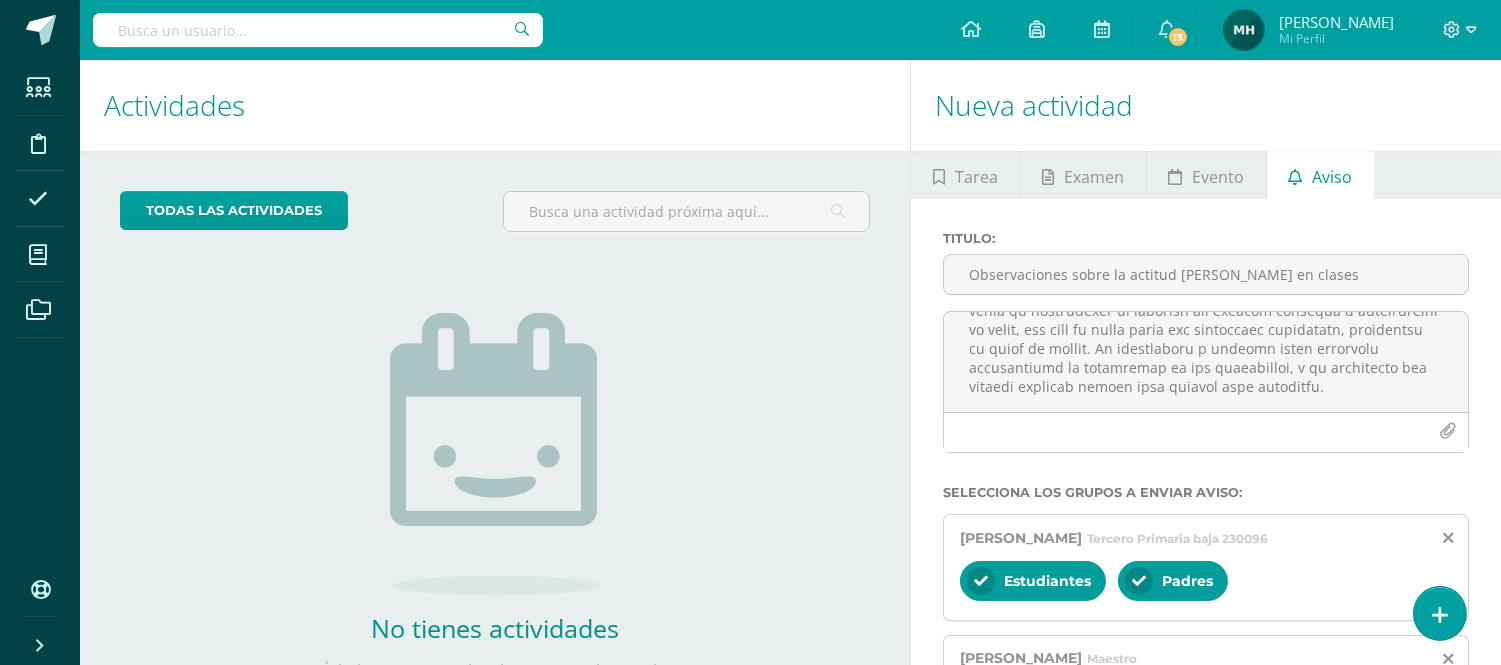 scroll, scrollTop: 287, scrollLeft: 0, axis: vertical 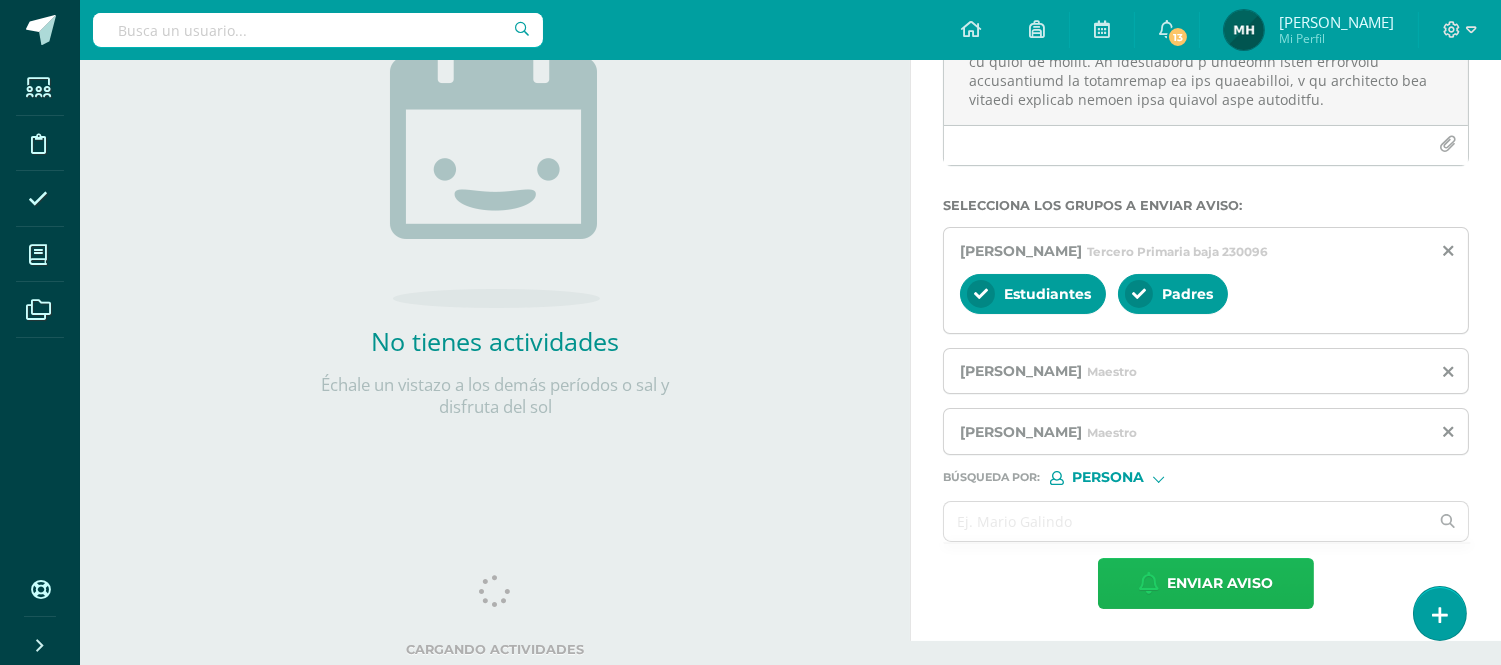 click on "Enviar aviso" at bounding box center (1220, 583) 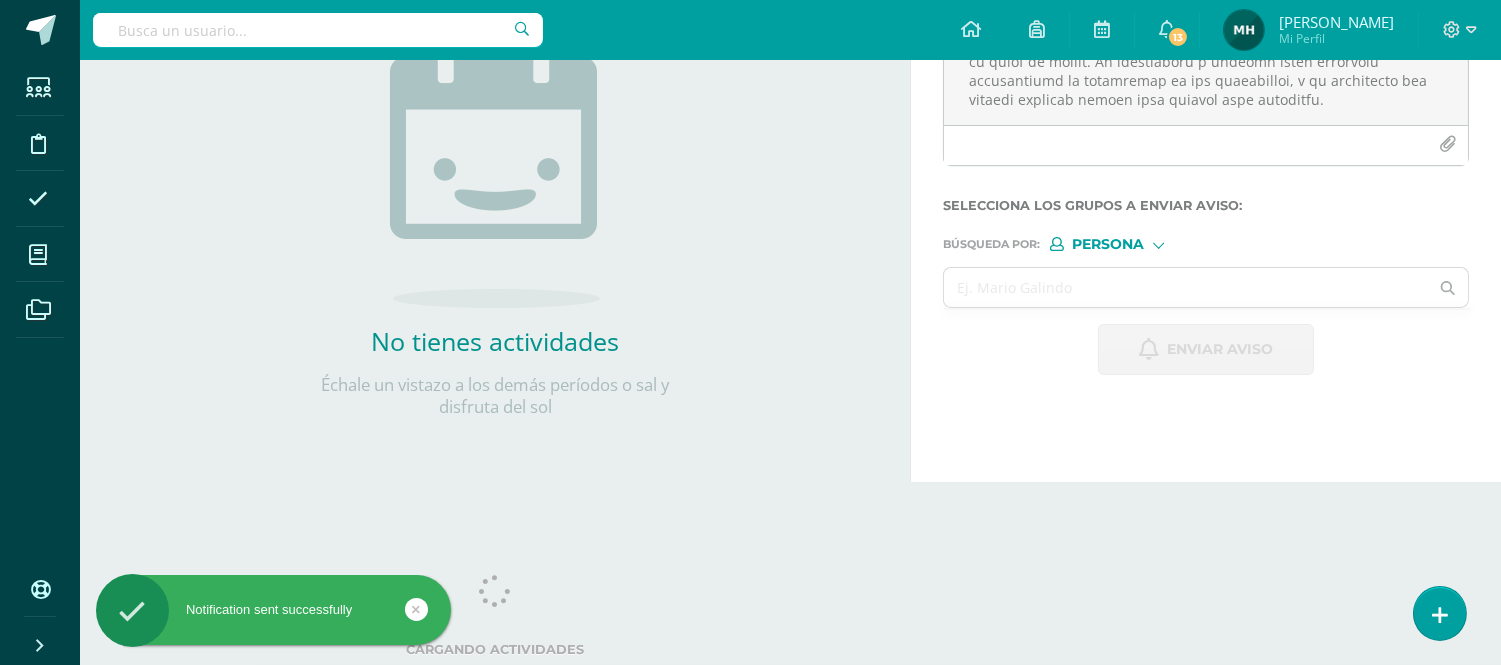 scroll, scrollTop: 0, scrollLeft: 0, axis: both 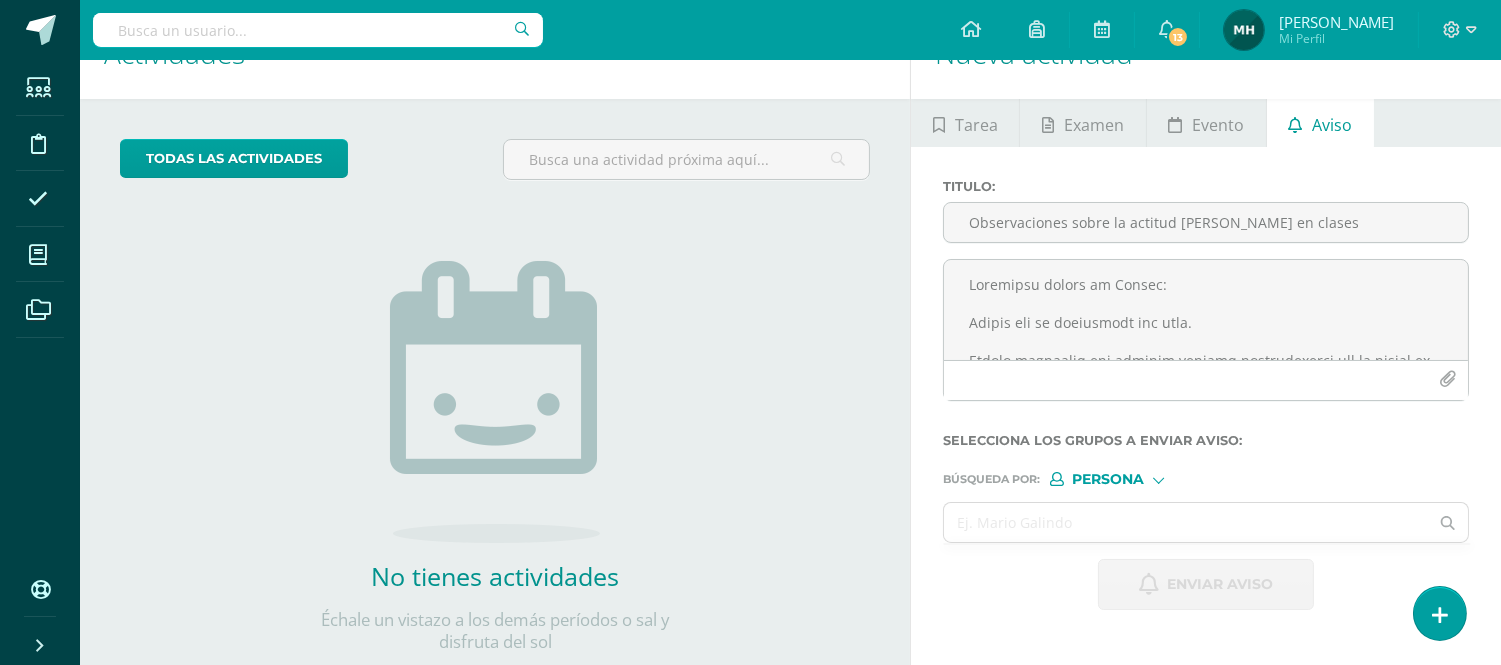 click on "Titulo : Observaciones sobre la actitud [PERSON_NAME] en clases" at bounding box center [1206, 219] 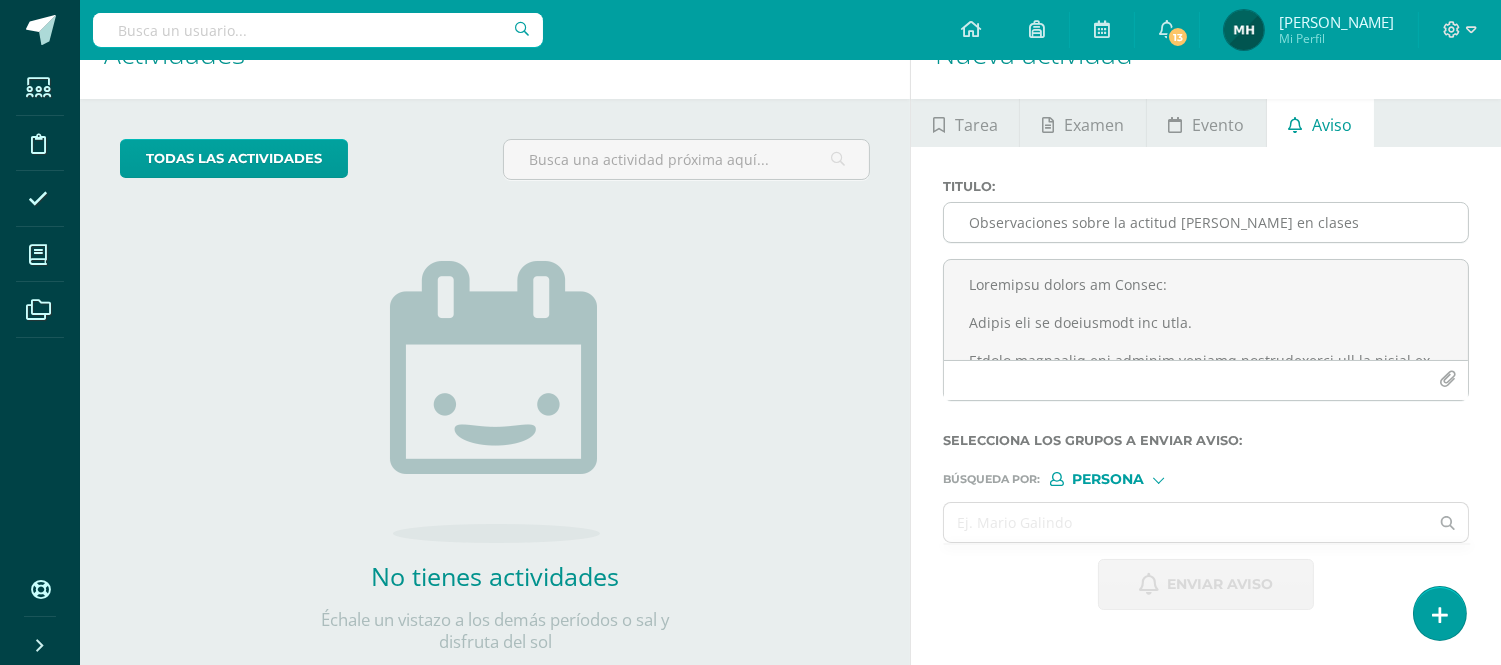 click on "Observaciones sobre la actitud [PERSON_NAME] en clases" at bounding box center (1206, 222) 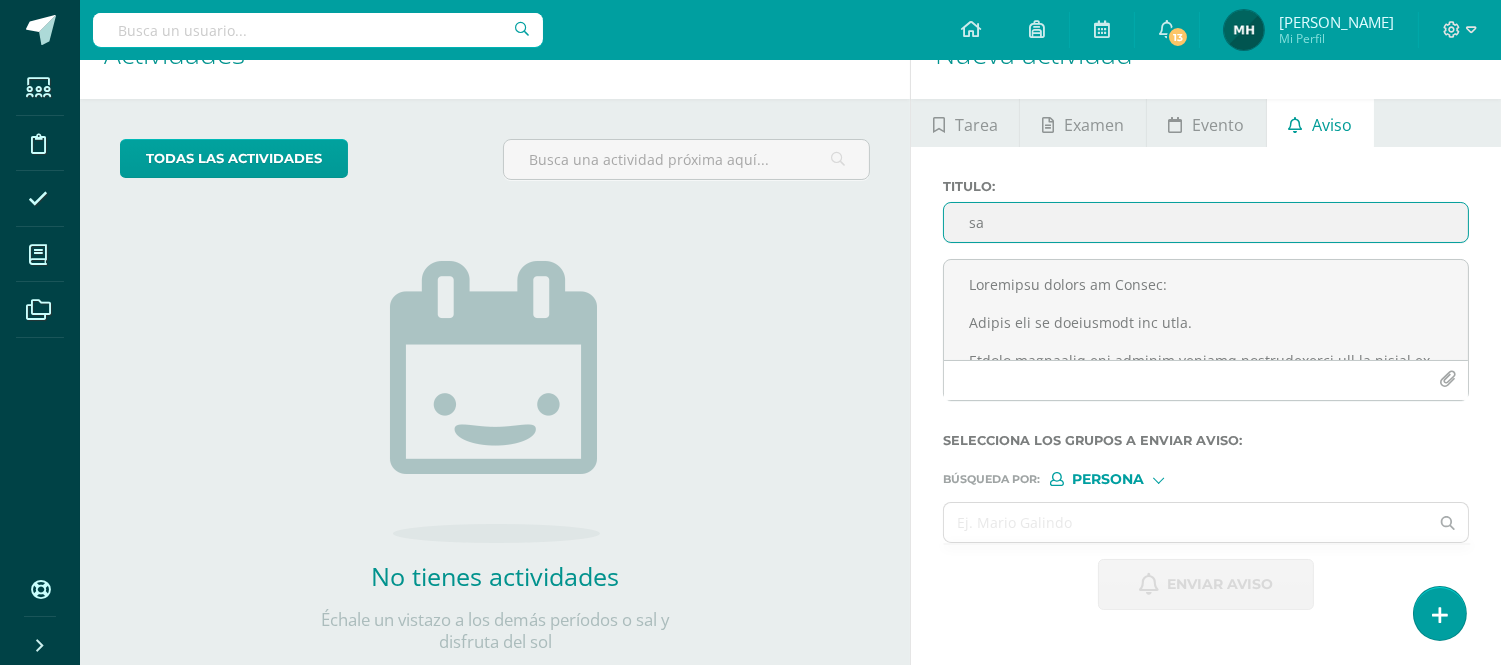 type on "s" 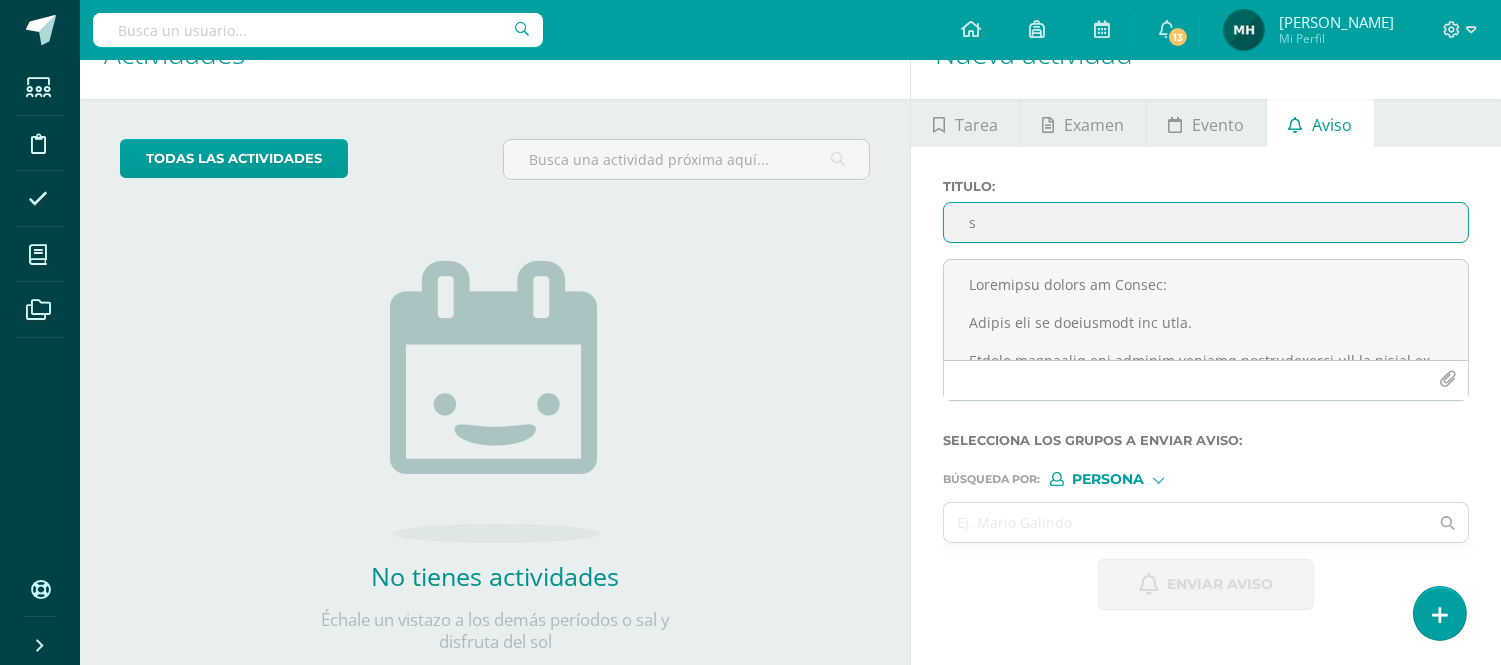 type 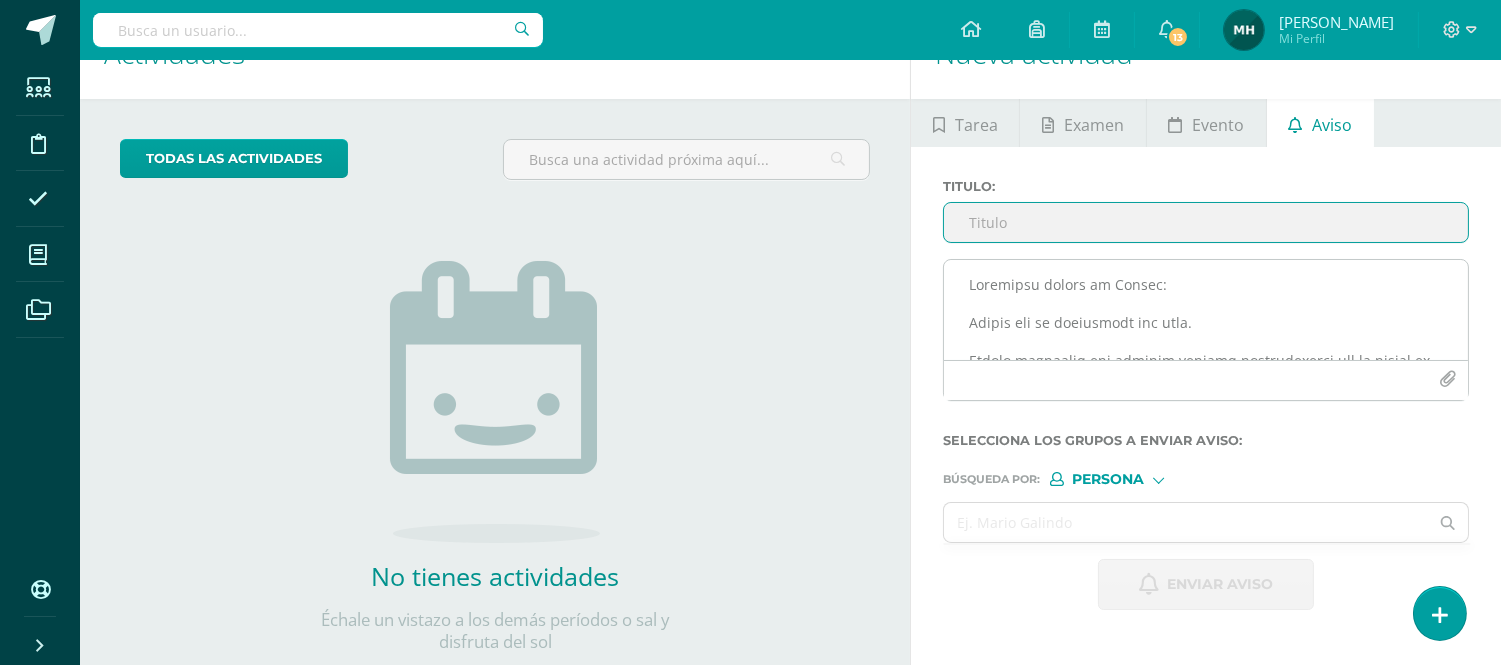 click at bounding box center [1206, 310] 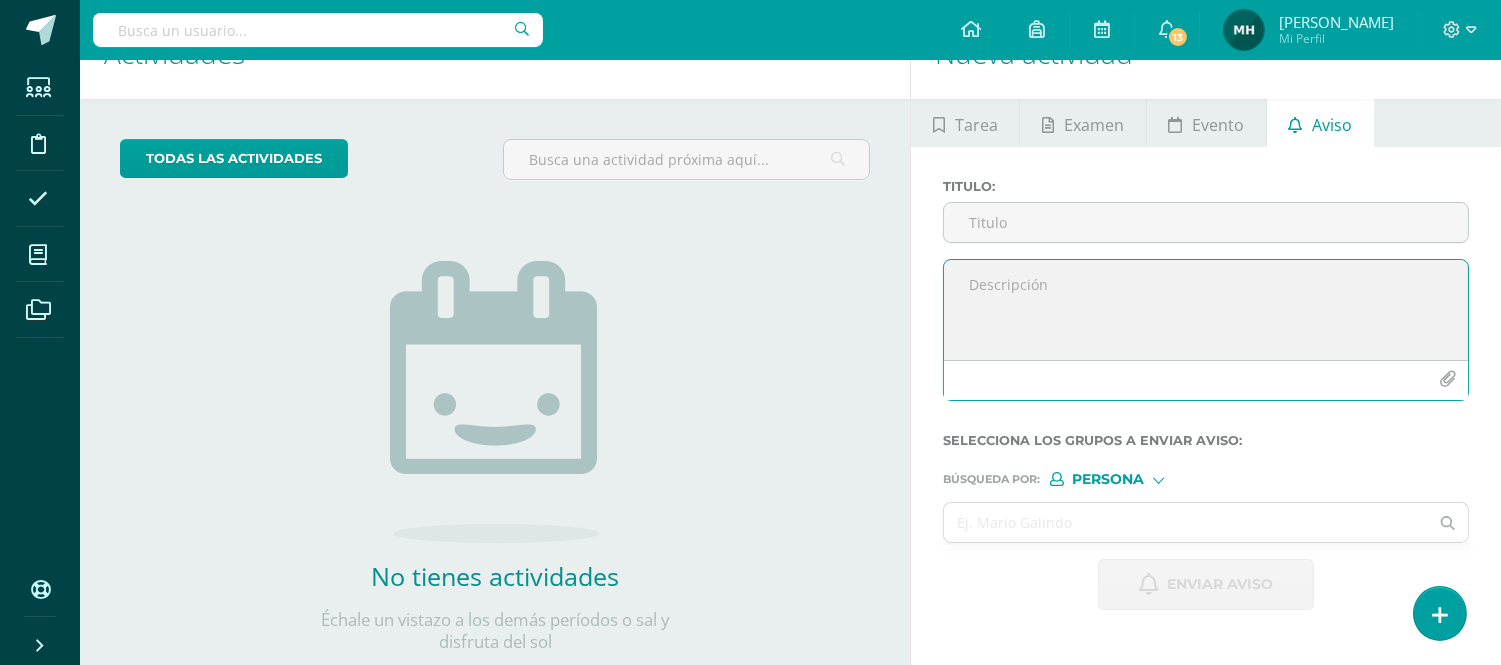 paste on "Estimados padres:
Les informo que el día [PERSON_NAME][DATE] no trajo la llave de su locker, y la llave de repuesto que tengo en clase se la llevó a casa, por lo que no pudo sacar sus materiales.
Les agradecería mucho que pudieran recordarle traer su llave el día de [DATE], así como devolver la llave de repuesto, para poder contar con ella en clase en caso de emergencia.
Agradezco de antemano su apoyo y comprensión." 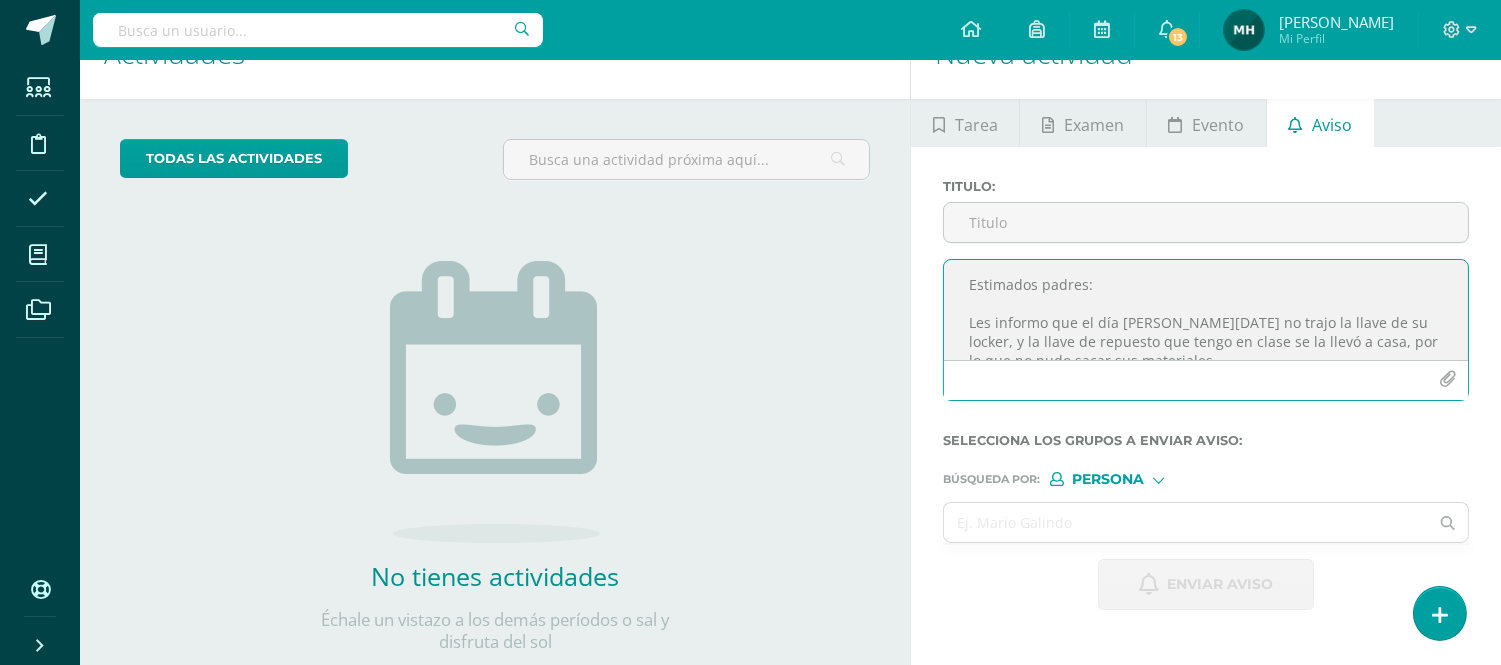 scroll, scrollTop: 123, scrollLeft: 0, axis: vertical 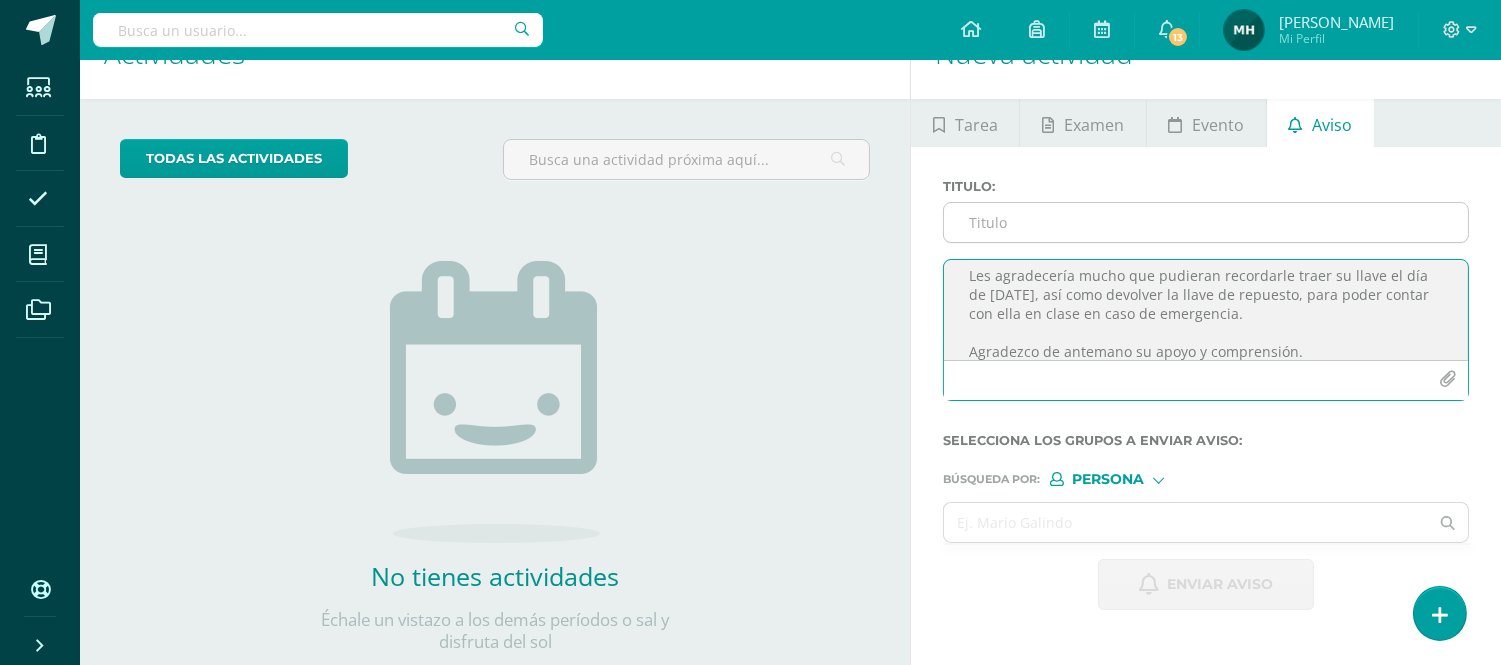 type on "Estimados padres:
Les informo que el día [PERSON_NAME][DATE] no trajo la llave de su locker, y la llave de repuesto que tengo en clase se la llevó a casa, por lo que no pudo sacar sus materiales.
Les agradecería mucho que pudieran recordarle traer su llave el día de [DATE], así como devolver la llave de repuesto, para poder contar con ella en clase en caso de emergencia.
Agradezco de antemano su apoyo y comprensión." 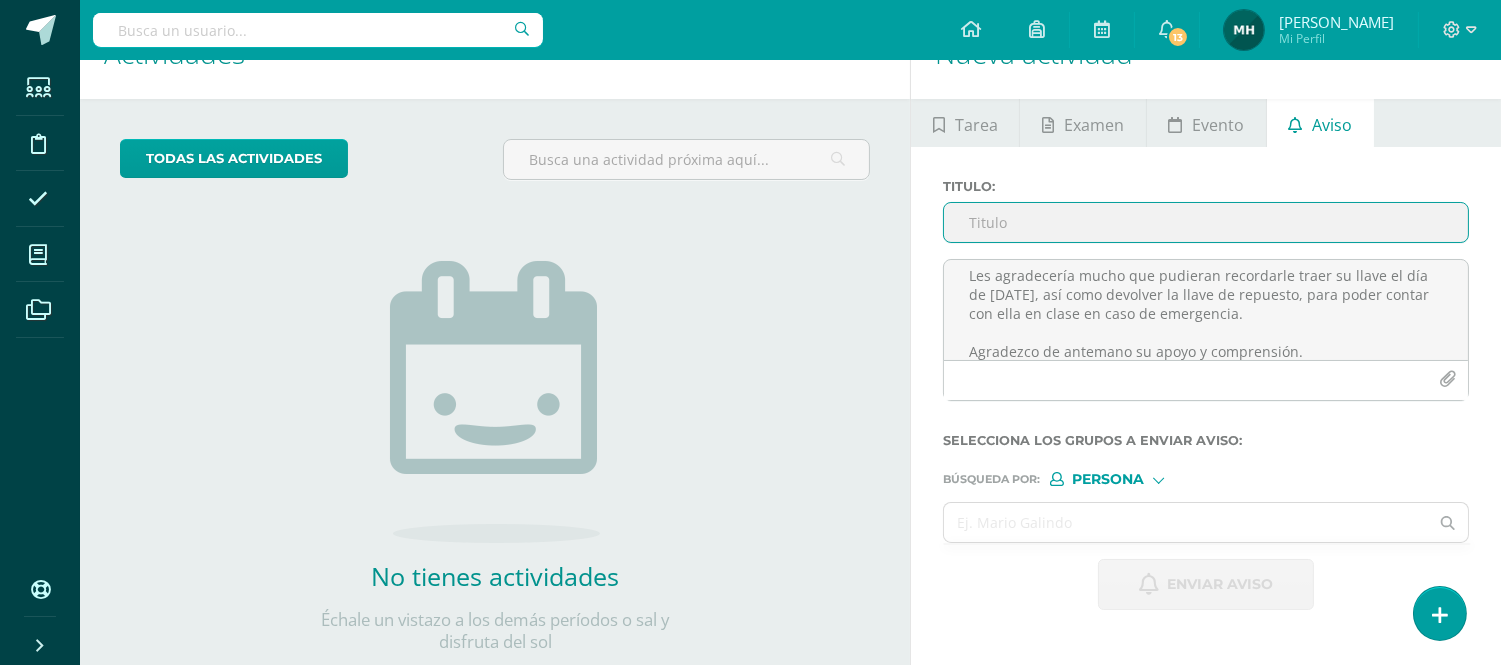 click on "Titulo :" at bounding box center (1206, 222) 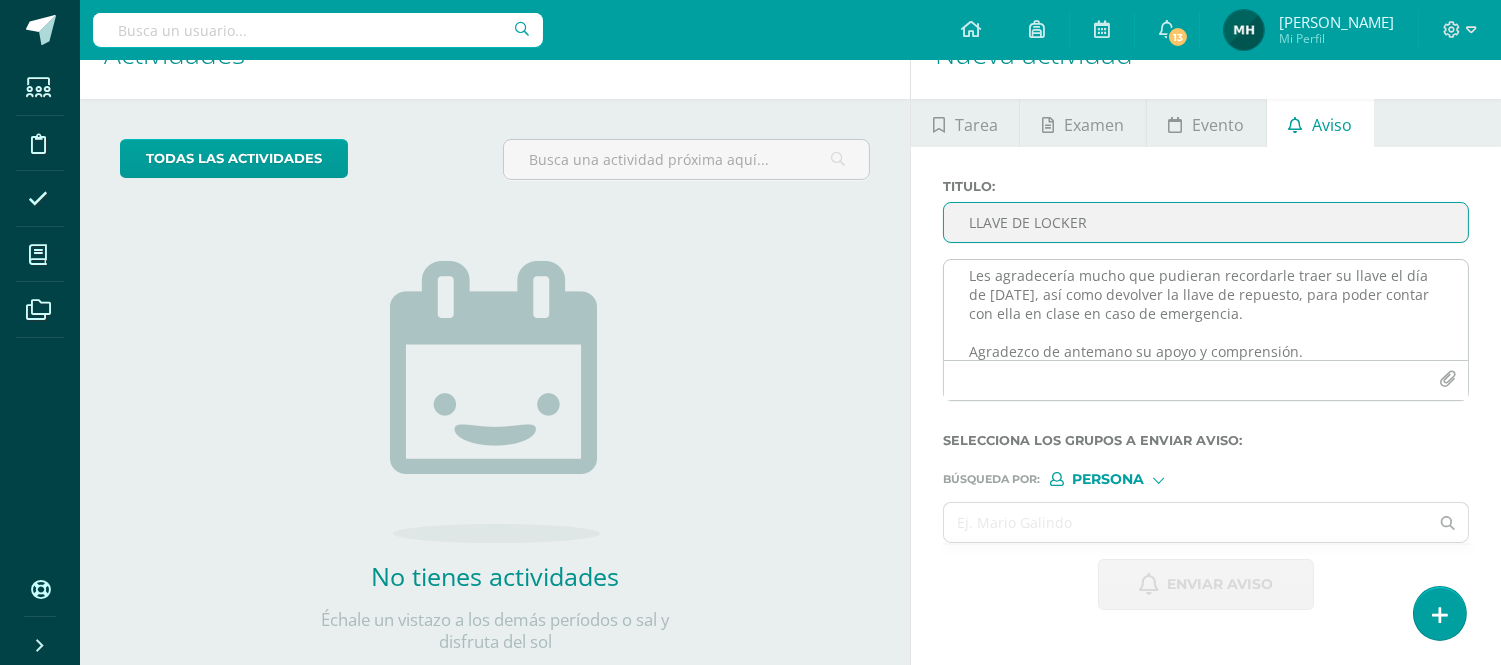 type on "LLAVE DE LOCKER" 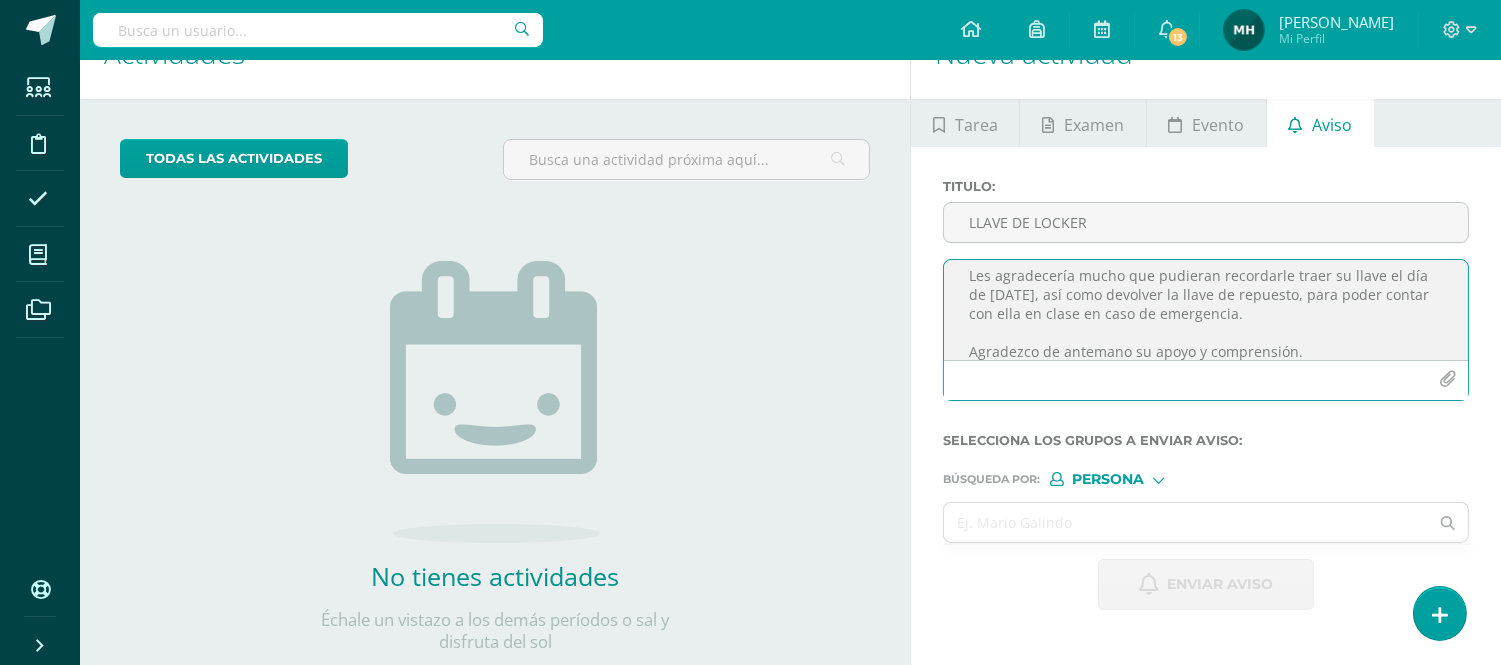 scroll, scrollTop: 142, scrollLeft: 0, axis: vertical 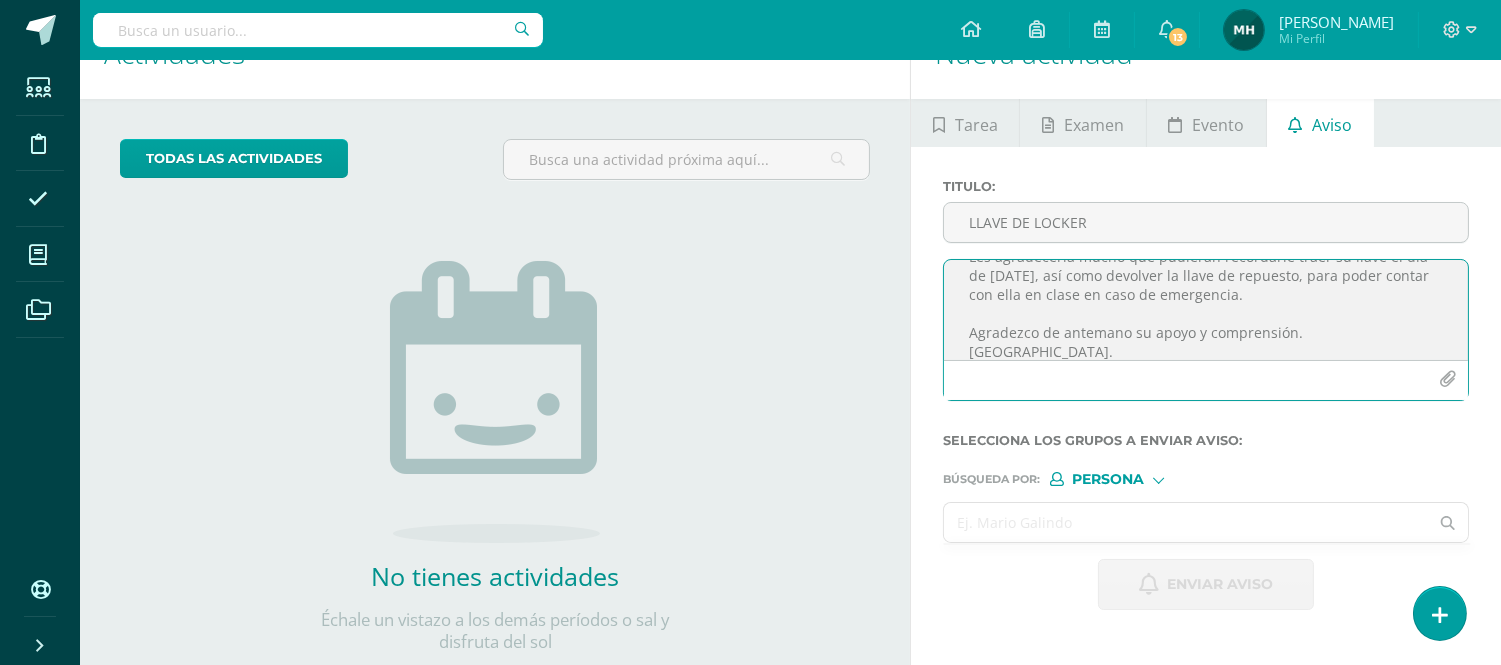 type on "Estimados padres:
Les informo que el día [PERSON_NAME][DATE] no trajo la llave de su locker, y la llave de repuesto que tengo en clase se la llevó a casa, por lo que no pudo sacar sus materiales.
Les agradecería mucho que pudieran recordarle traer su llave el día de [DATE], así como devolver la llave de repuesto, para poder contar con ella en clase en caso de emergencia.
Agradezco de antemano su apoyo y comprensión.
[GEOGRAPHIC_DATA]." 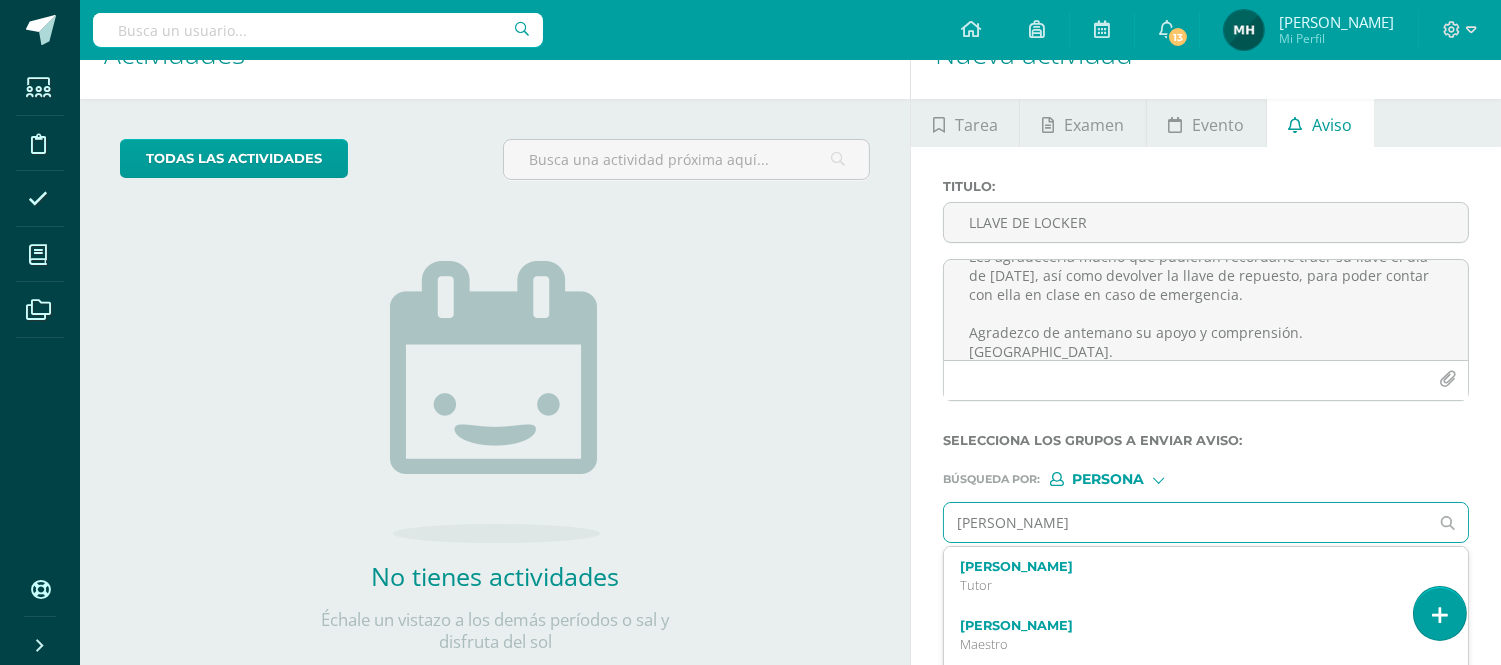 type on "[PERSON_NAME]" 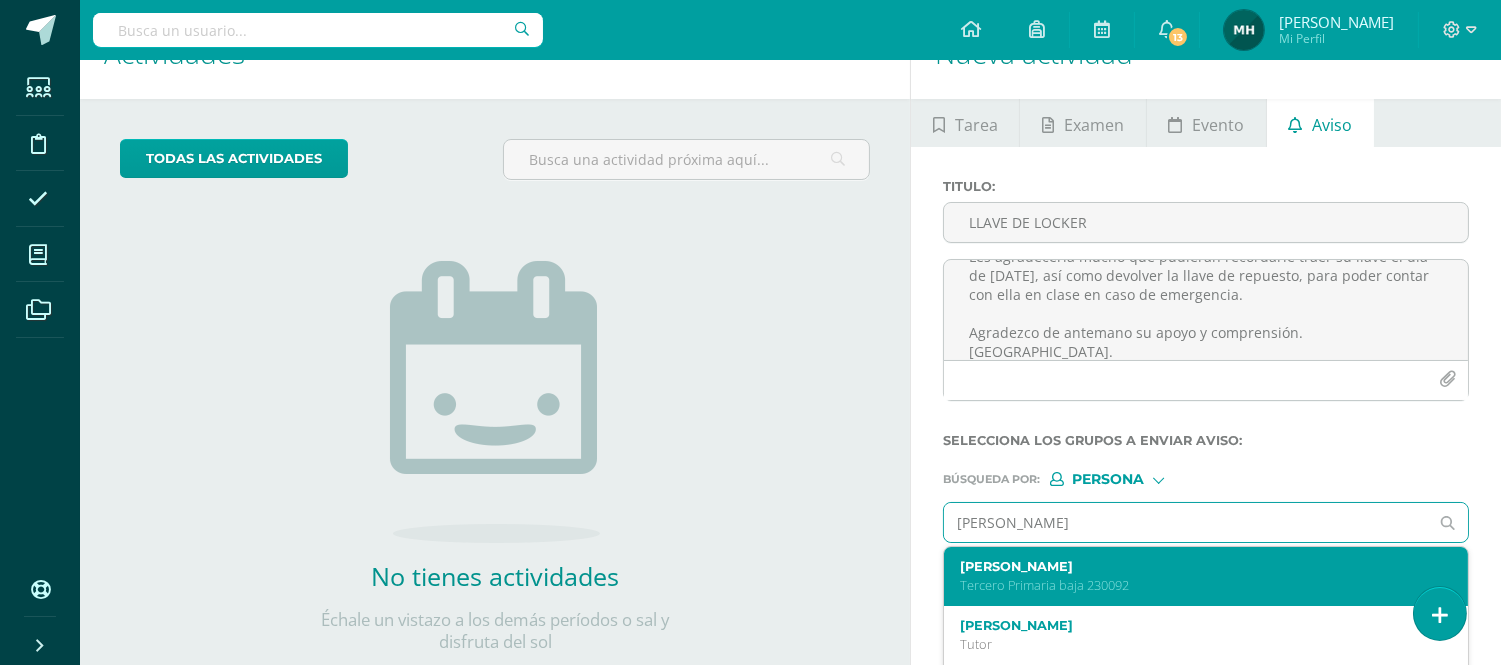 click on "[PERSON_NAME]" at bounding box center (1195, 566) 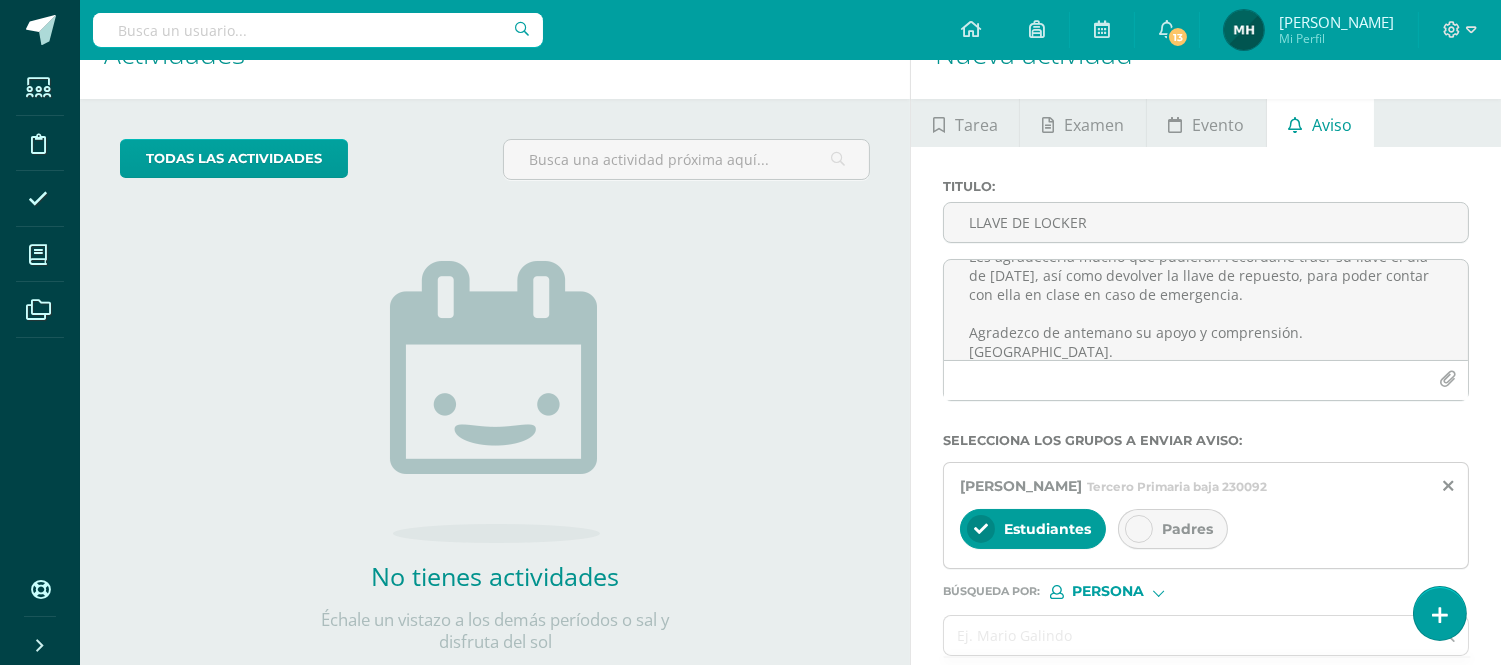 click at bounding box center (1139, 529) 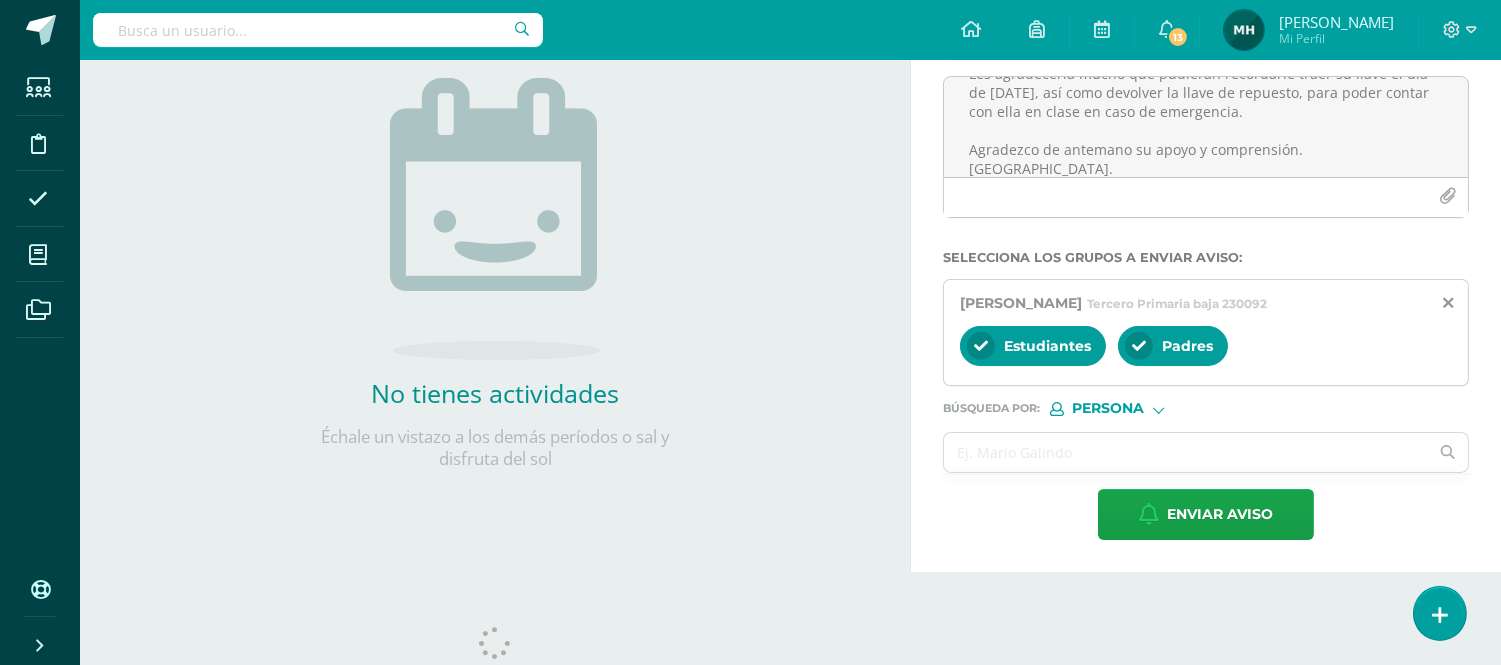 scroll, scrollTop: 248, scrollLeft: 0, axis: vertical 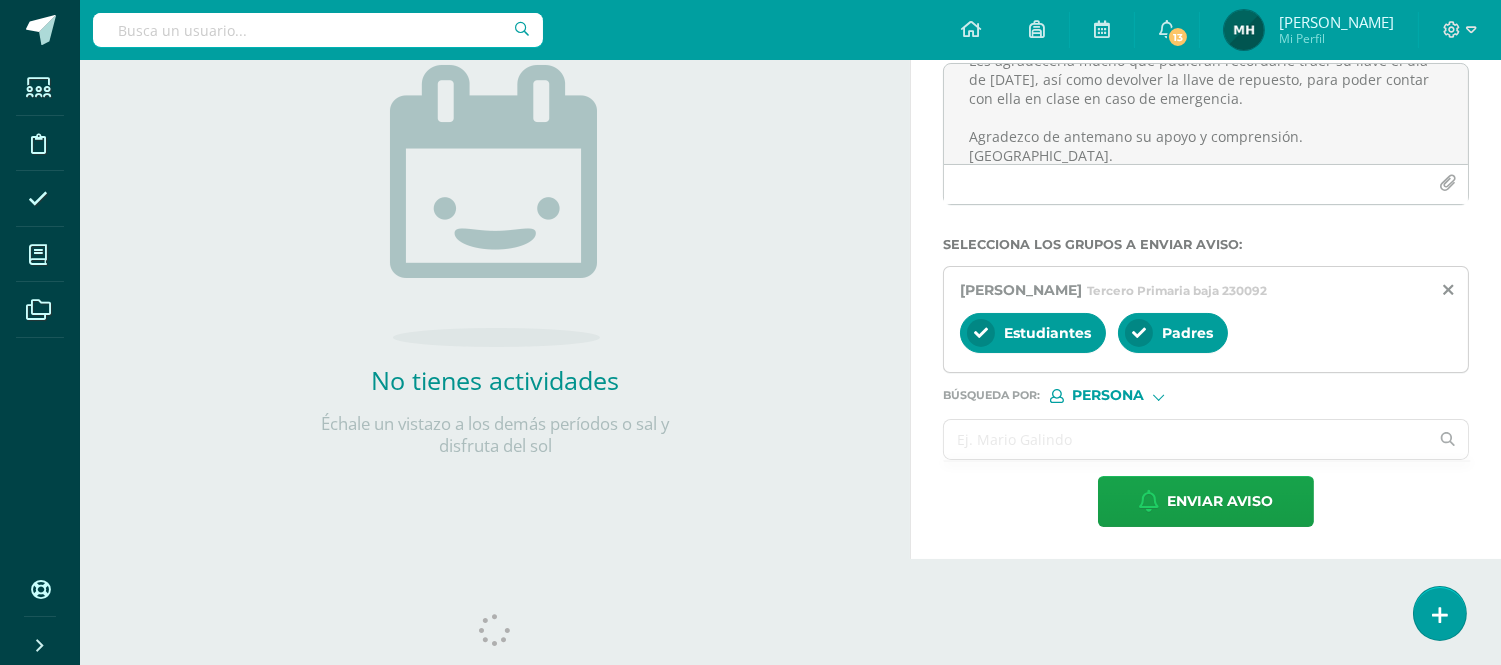 click at bounding box center (1206, 439) 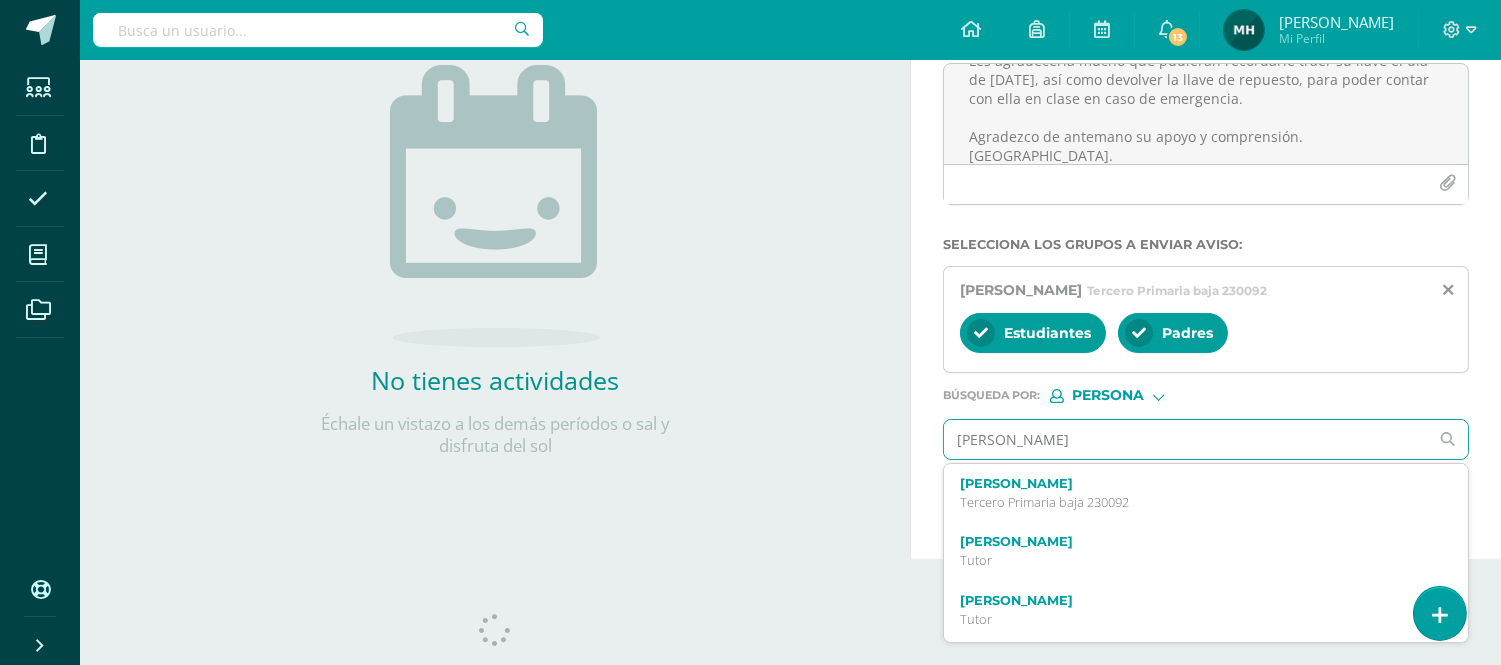 type on "[PERSON_NAME]" 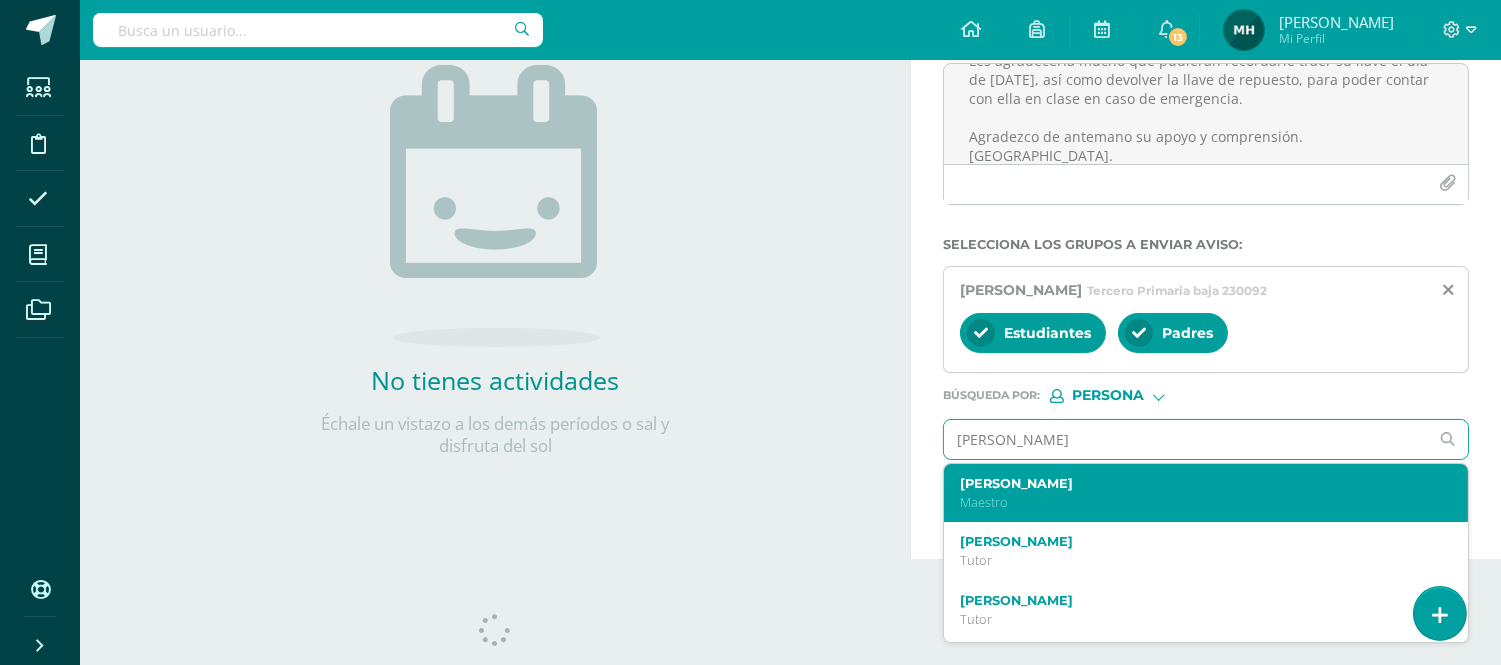 click on "[PERSON_NAME]" at bounding box center (1206, 493) 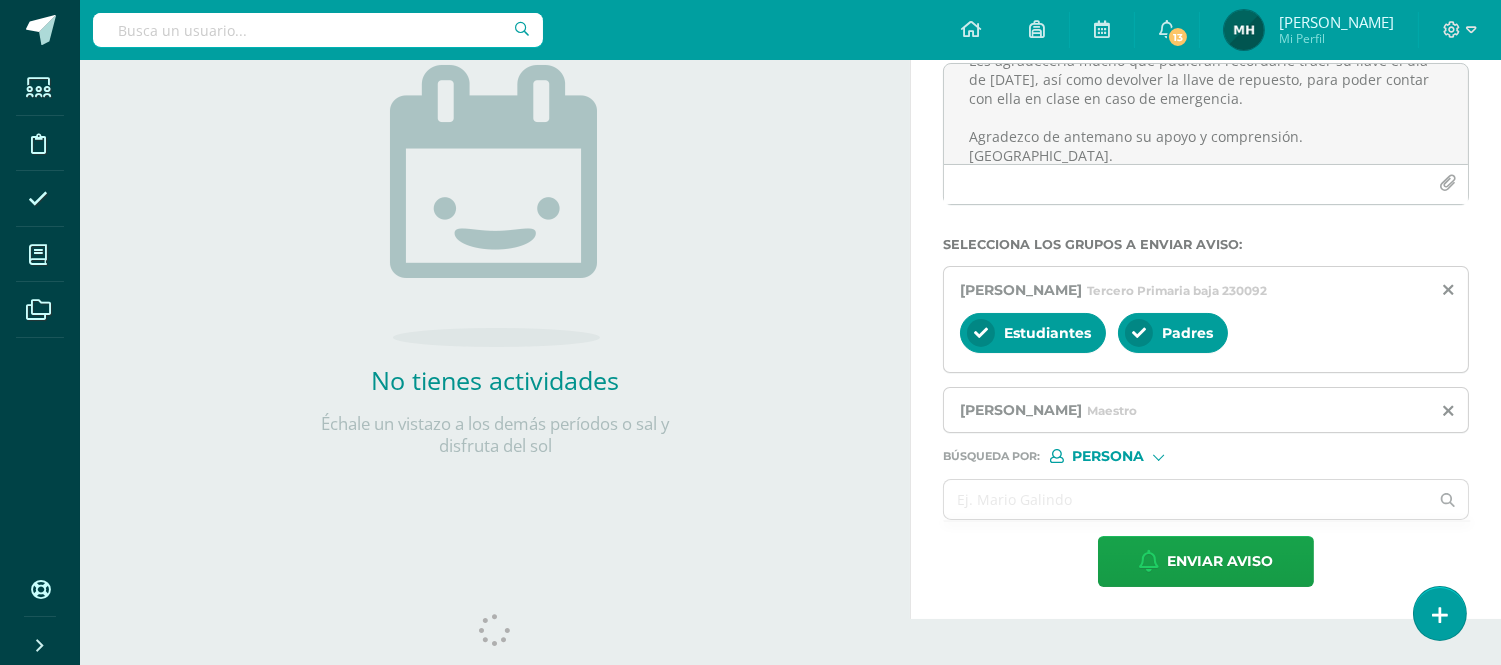 scroll, scrollTop: 287, scrollLeft: 0, axis: vertical 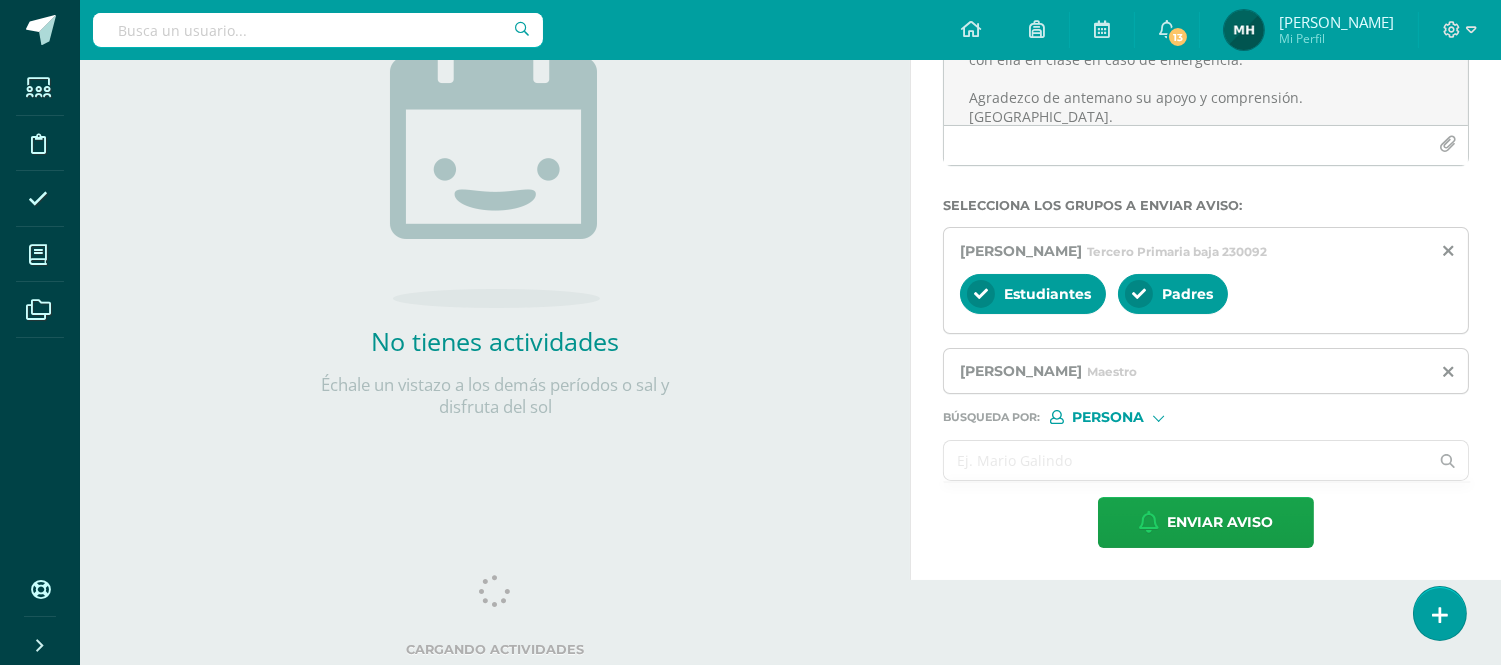 click at bounding box center (1186, 460) 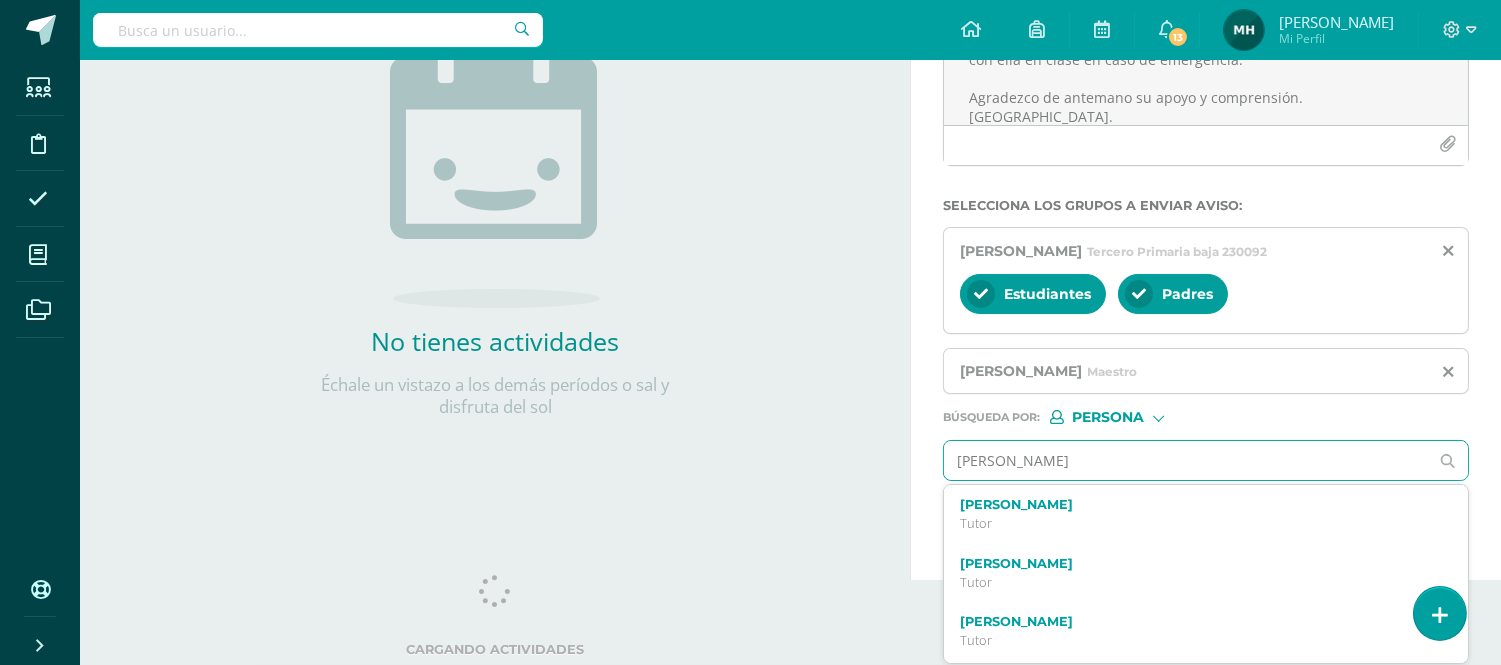 type on "[PERSON_NAME]" 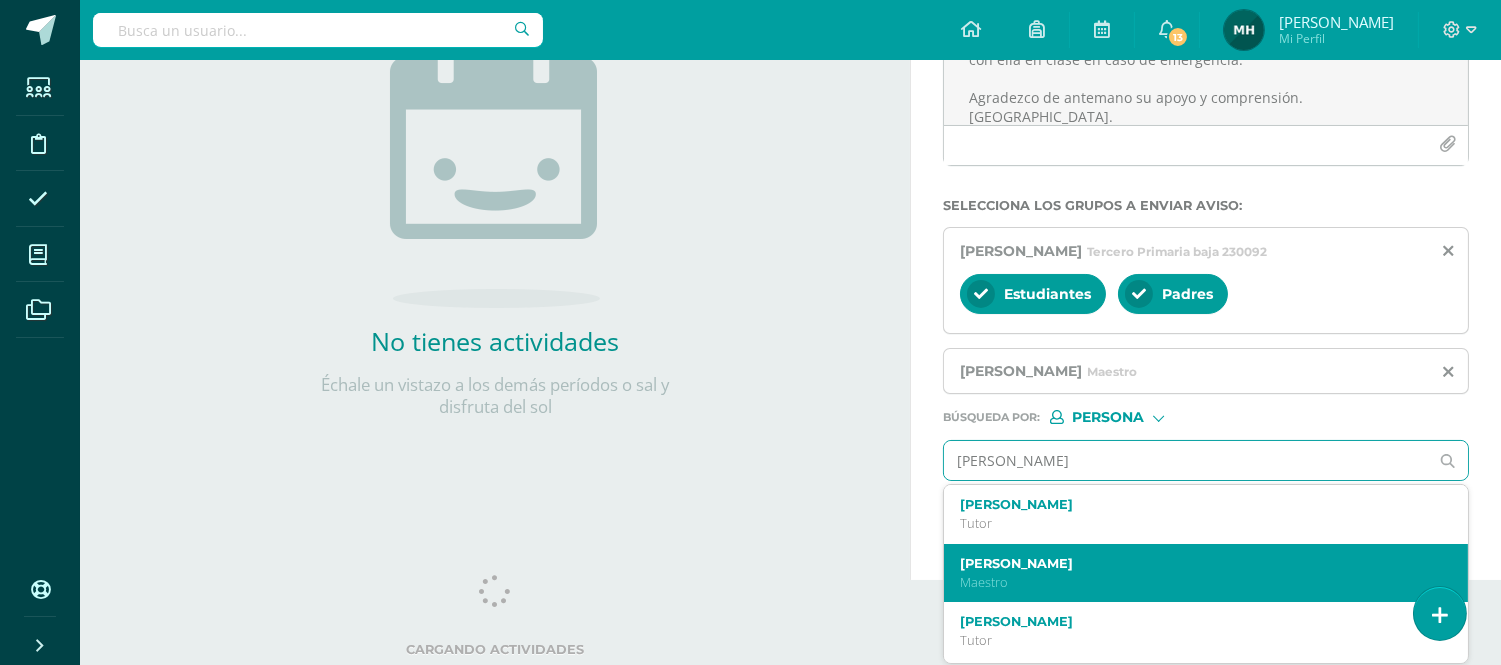 click on "[PERSON_NAME]" at bounding box center [1195, 563] 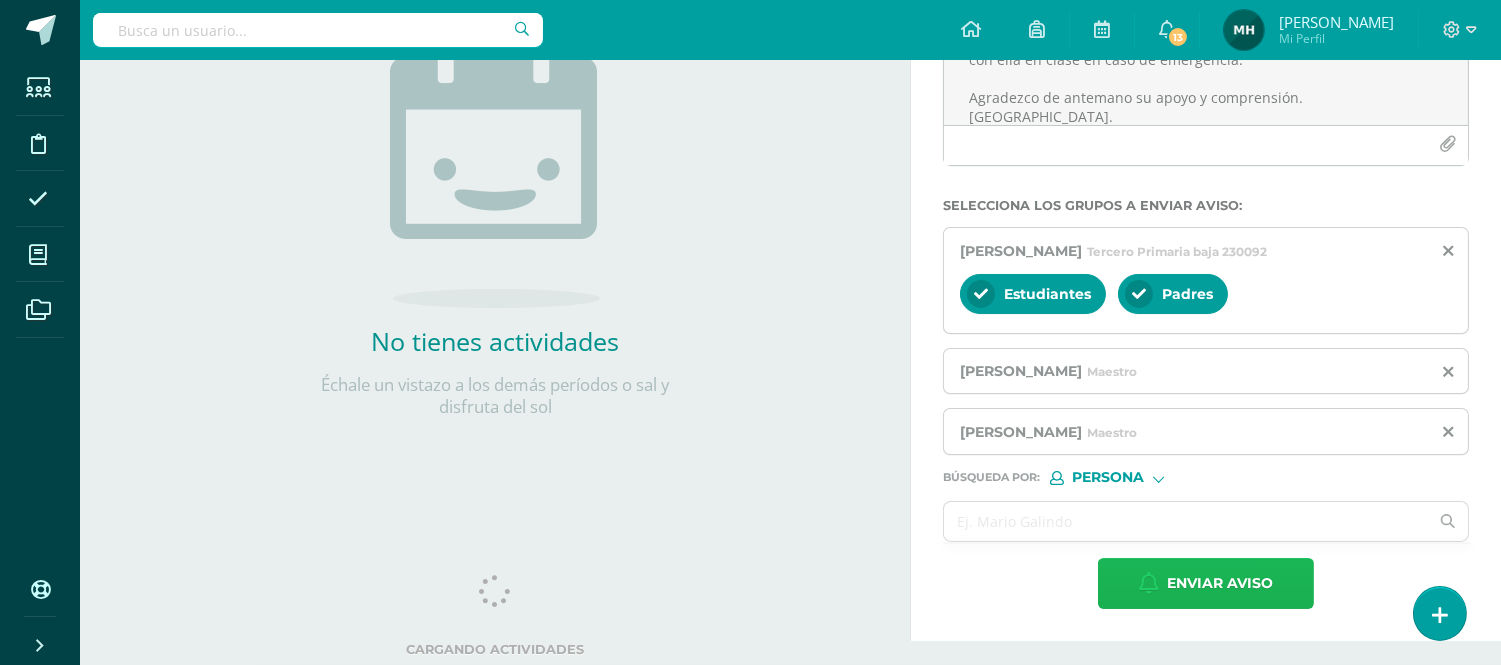 click on "Enviar aviso" at bounding box center (1220, 583) 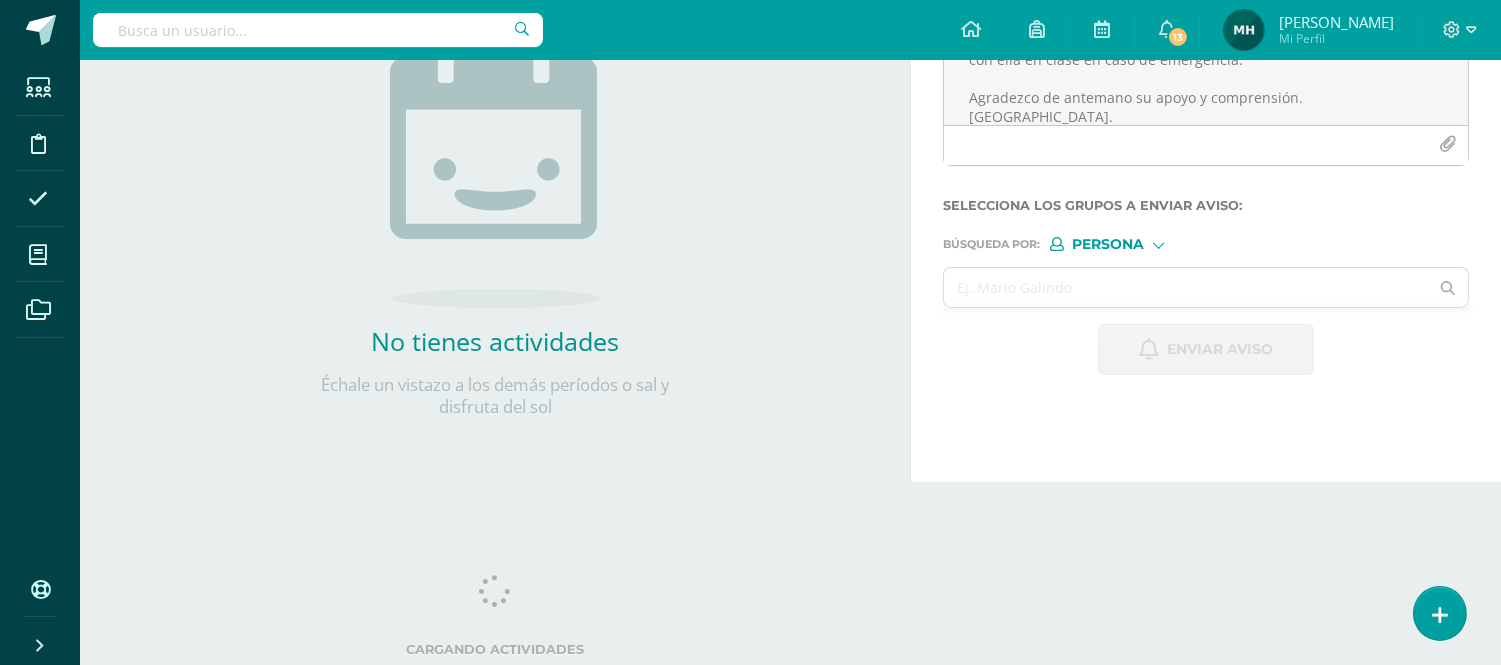 scroll, scrollTop: 0, scrollLeft: 0, axis: both 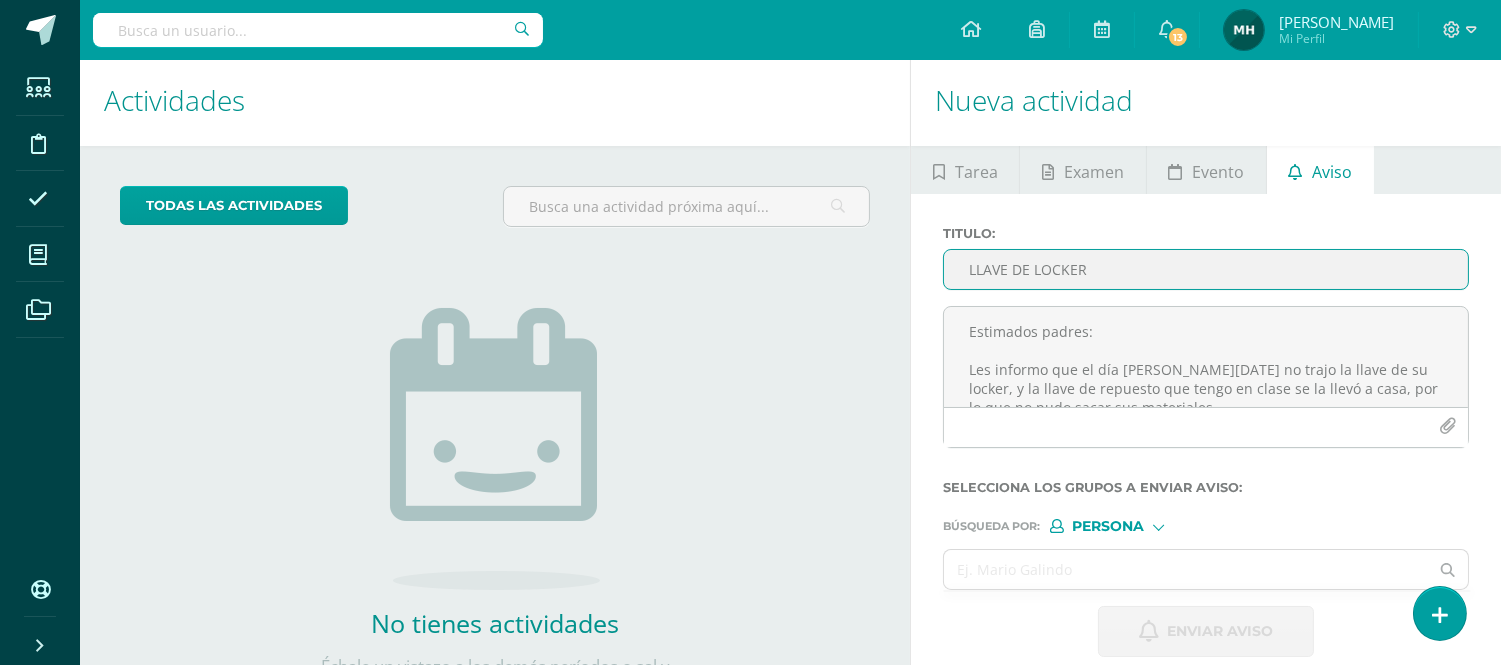 click on "LLAVE DE LOCKER" at bounding box center [1206, 269] 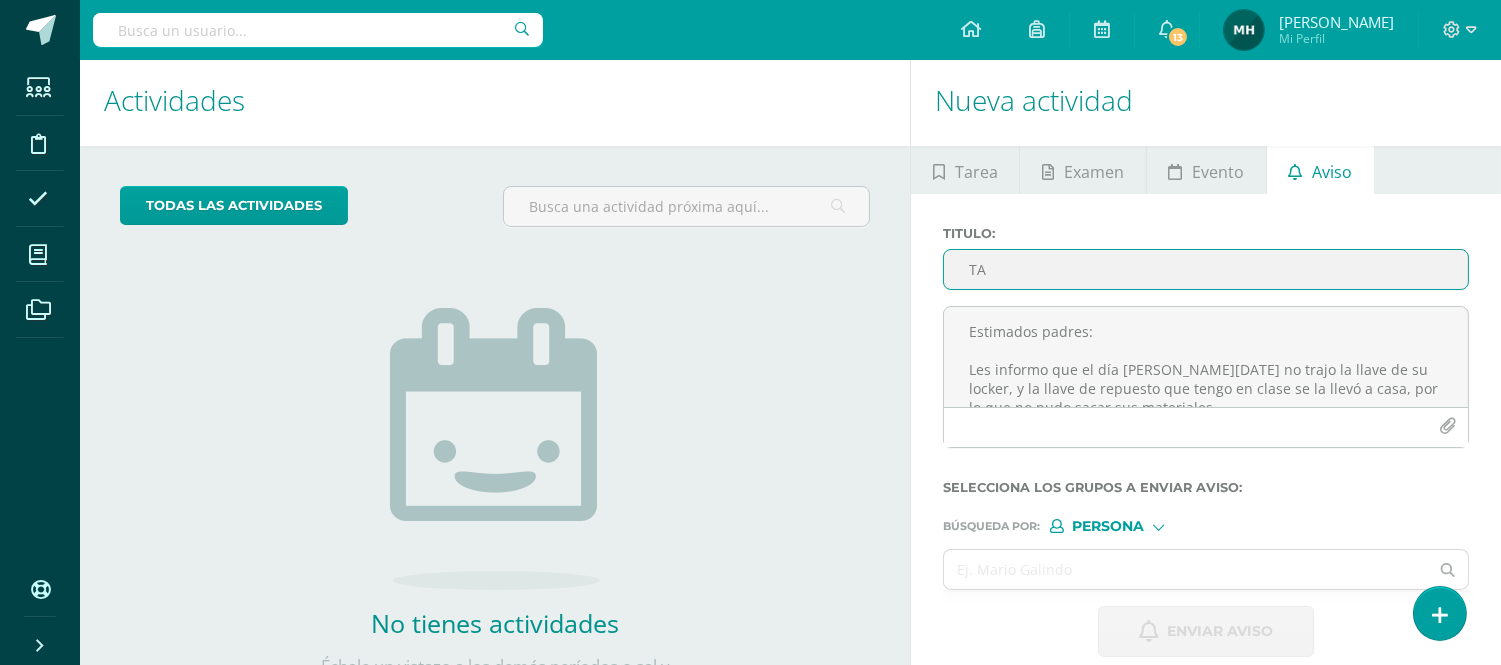 type on "T" 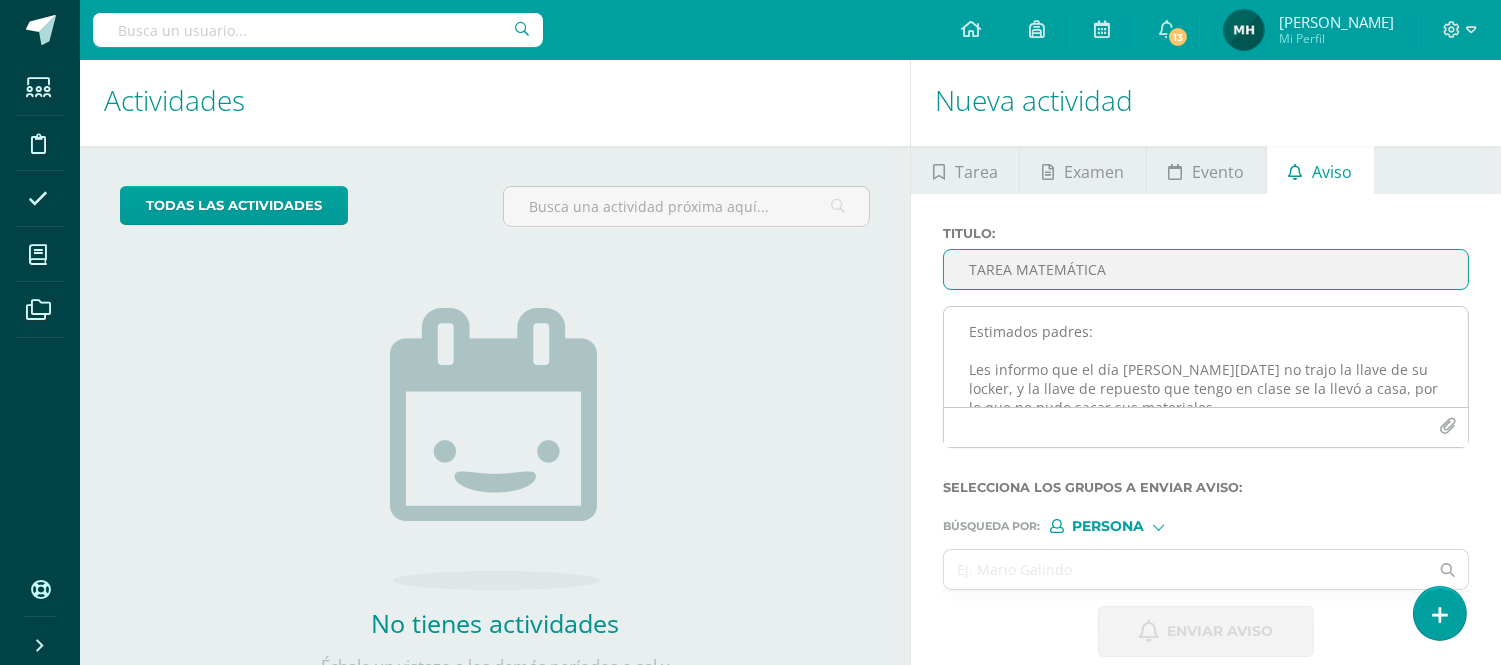 type on "TAREA MATEMÁTICA" 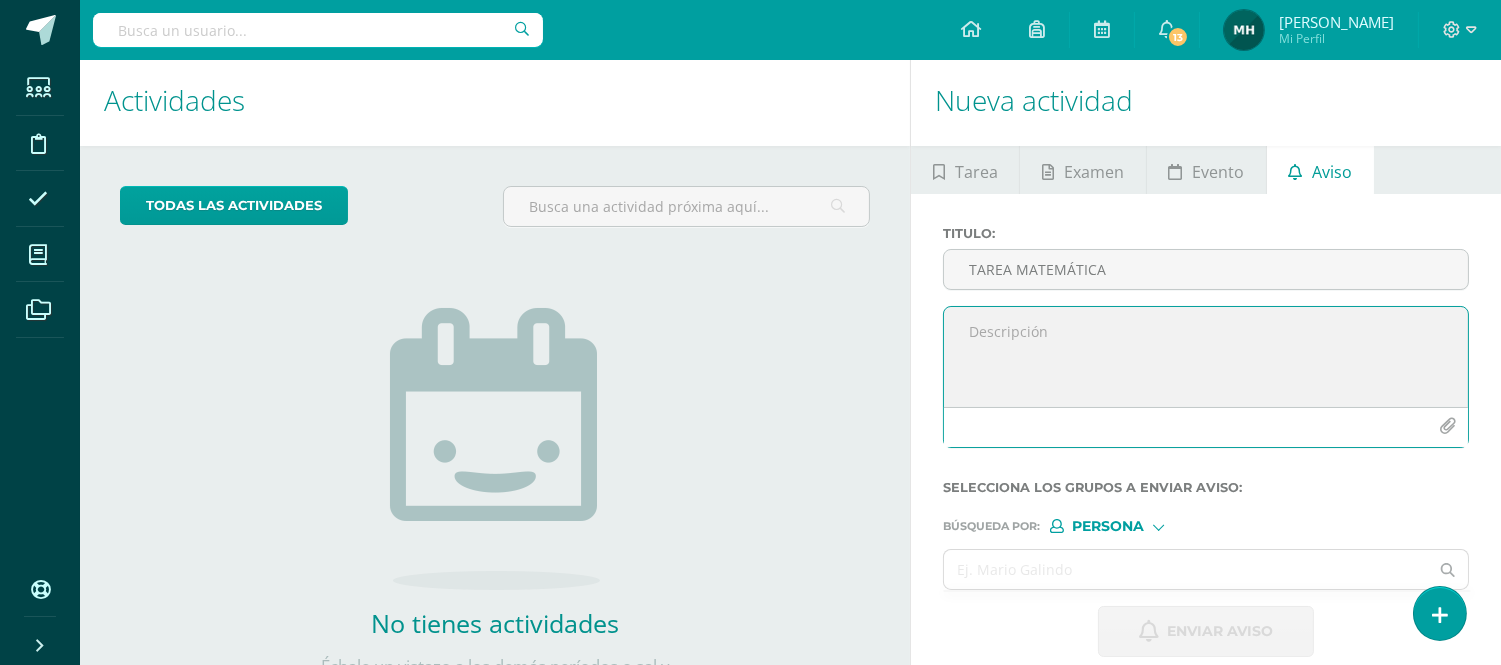 paste on "Estimadas familias:
Espero que se encuentren muy bien. Me dirijo a ustedes para informarles que algunos alumnos no cumplieron con la tarea asignada el día de [DATE] durante la clase realizada por Meet.
Las actividades correspondientes fueron enviadas por medio del chat de Gmail, con el propósito de que sus hijos pudieran trabajarlas desde casa y entregarlas el día [PERSON_NAME][DATE]. Lamentablemente, esto no ocurrió en todos los casos.
Les agradeceré mucho que apoyen a sus hijos para que puedan realizar y entregar la tarea pendiente a más tardar el día de [DATE], sin falta. Esto es importante para dar continuidad al trabajo en clase y no afectar su avance.
Agradezco de antemano su comprensión y apoyo continuo.
Quedo atenta a cualquier duda." 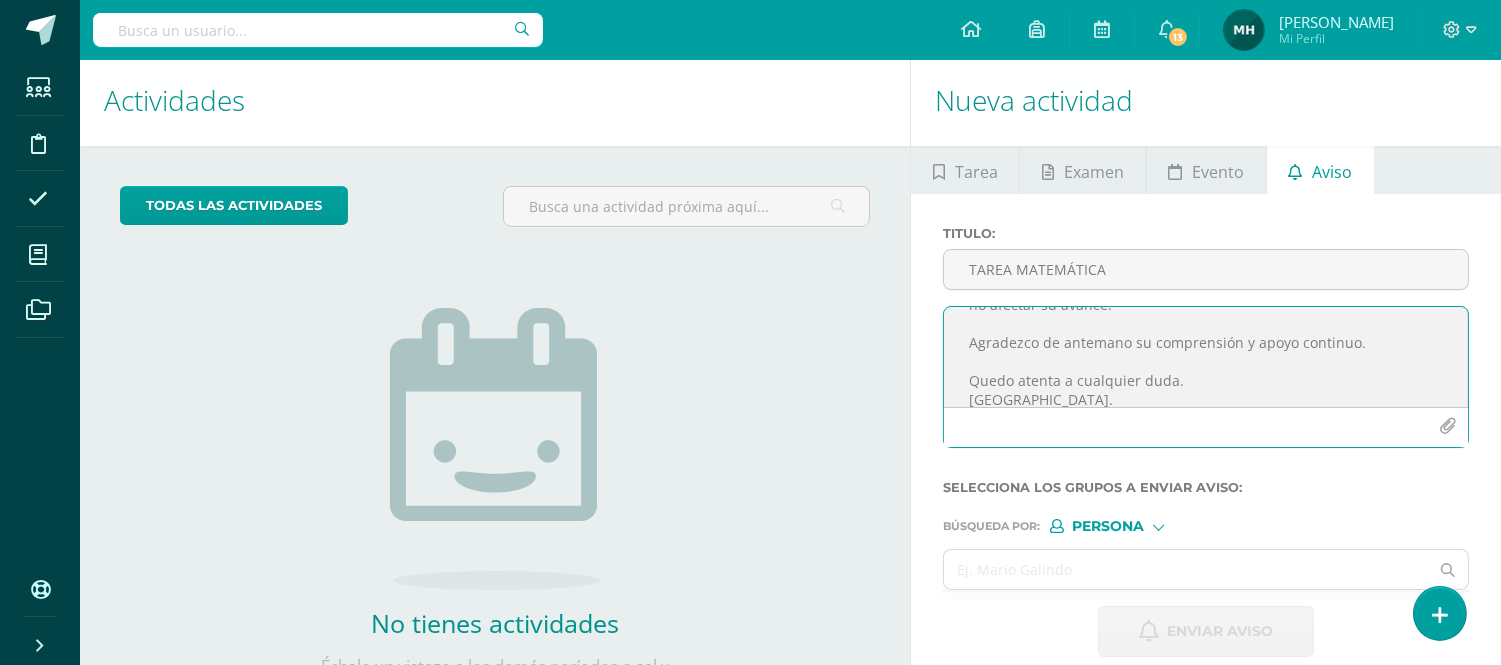 scroll, scrollTop: 312, scrollLeft: 0, axis: vertical 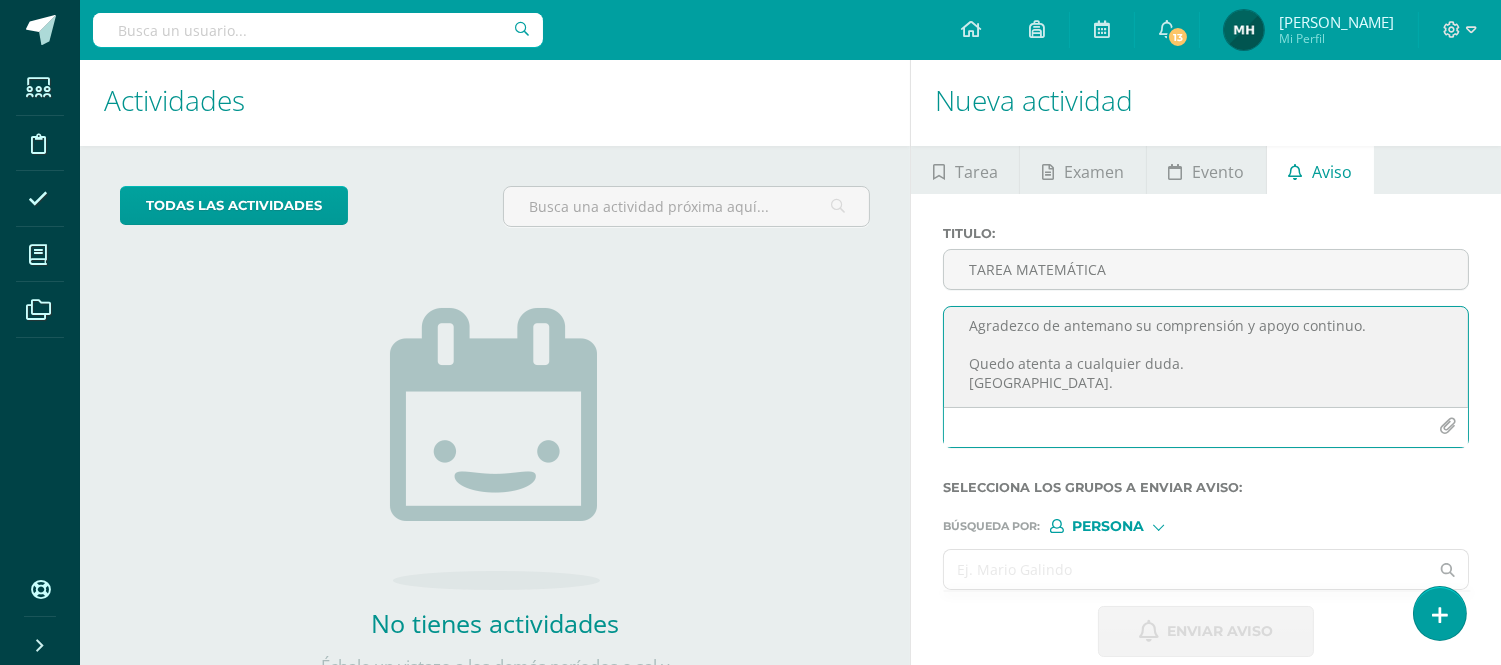 type on "Estimadas familias:
Espero que se encuentren muy bien. Me dirijo a ustedes para informarles que algunos alumnos no cumplieron con la tarea asignada el día de [DATE] durante la clase realizada por Meet.
Las actividades correspondientes fueron enviadas por medio del chat de Gmail, con el propósito de que sus hijos pudieran trabajarlas desde casa y entregarlas el día [PERSON_NAME][DATE]. Lamentablemente, esto no ocurrió en todos los casos.
Les agradeceré mucho que apoyen a sus hijos para que puedan realizar y entregar la tarea pendiente a más tardar el día de [DATE], sin falta. Esto es importante para dar continuidad al trabajo en clase y no afectar su avance.
Agradezco de antemano su comprensión y apoyo continuo.
Quedo atenta a cualquier duda.
[GEOGRAPHIC_DATA]." 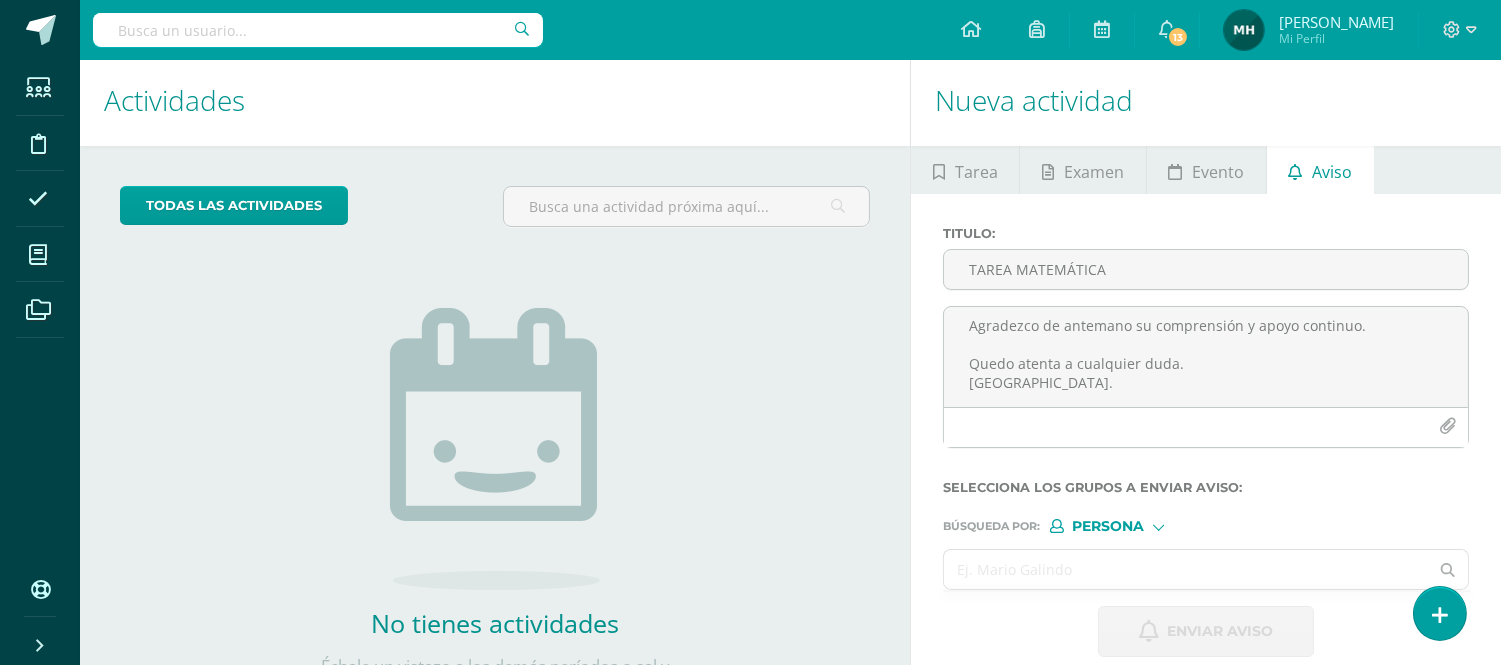 click at bounding box center [1186, 569] 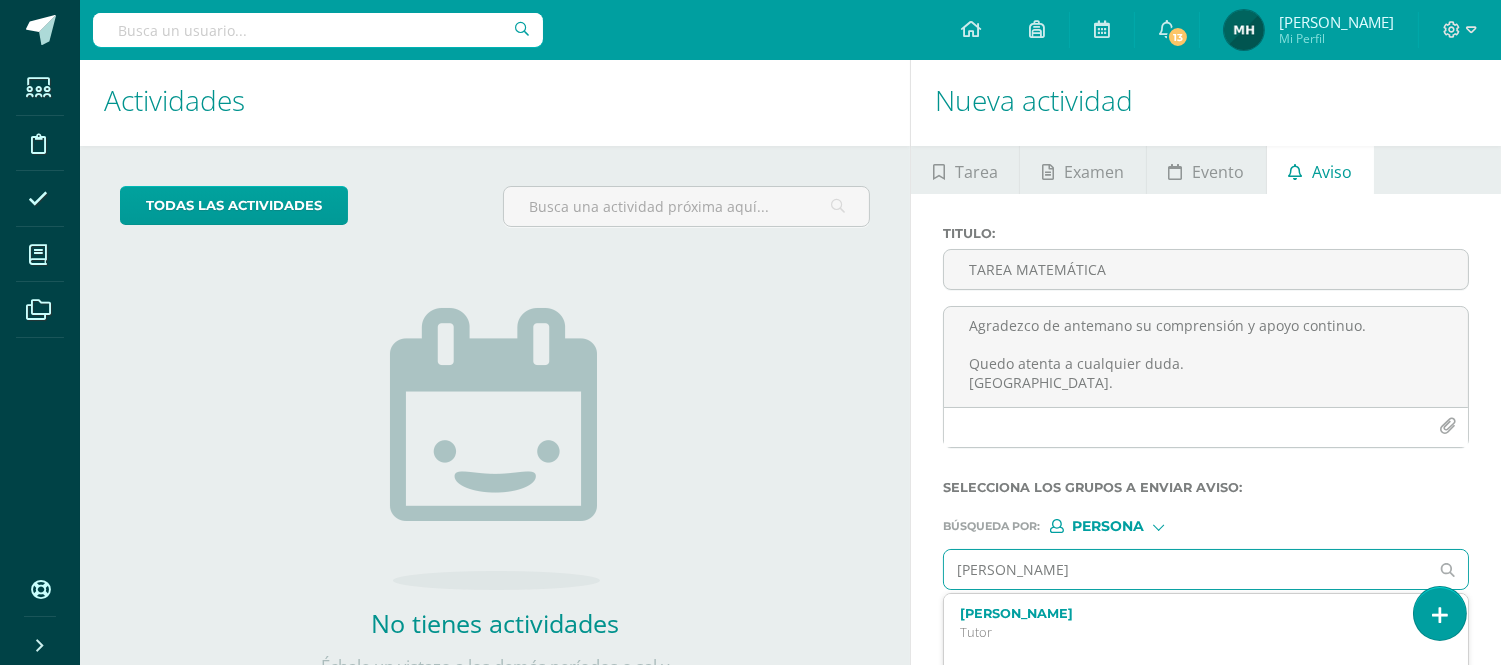 type on "[PERSON_NAME]" 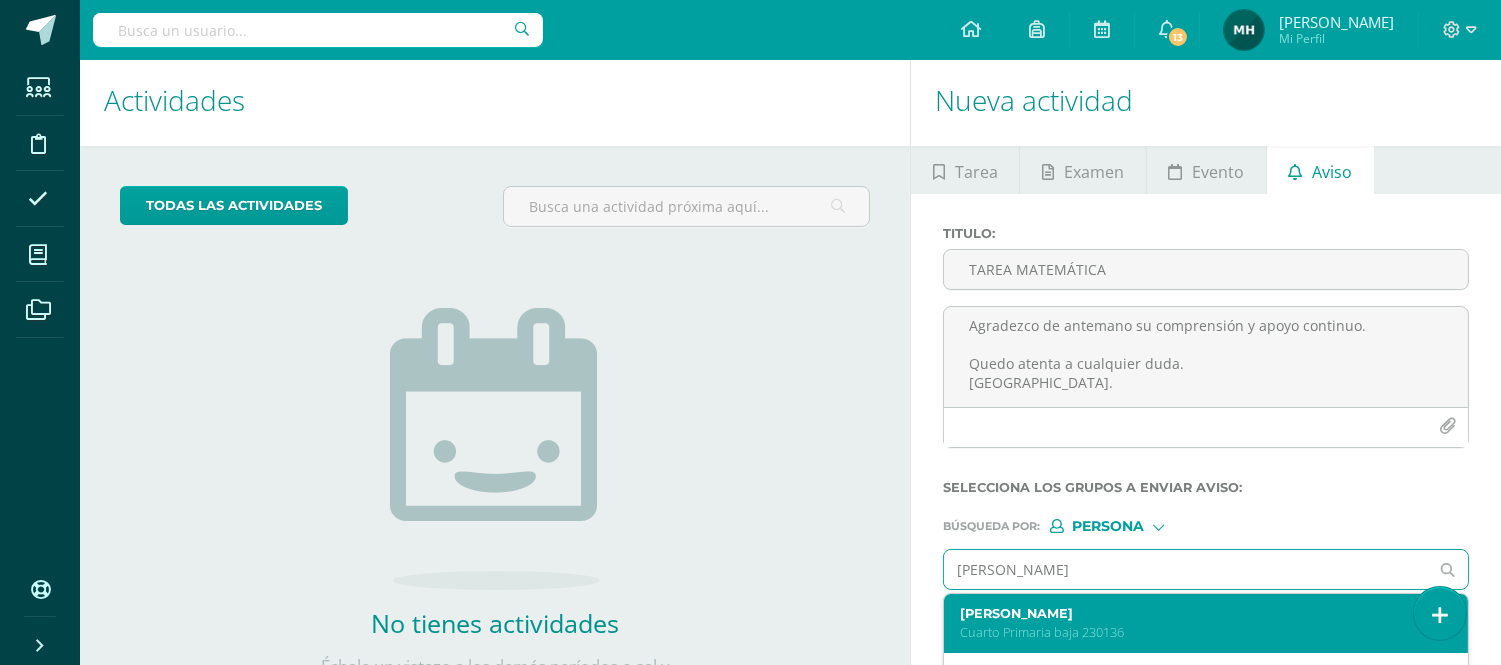 click on "[PERSON_NAME] Primaria baja 230136" at bounding box center [1206, 623] 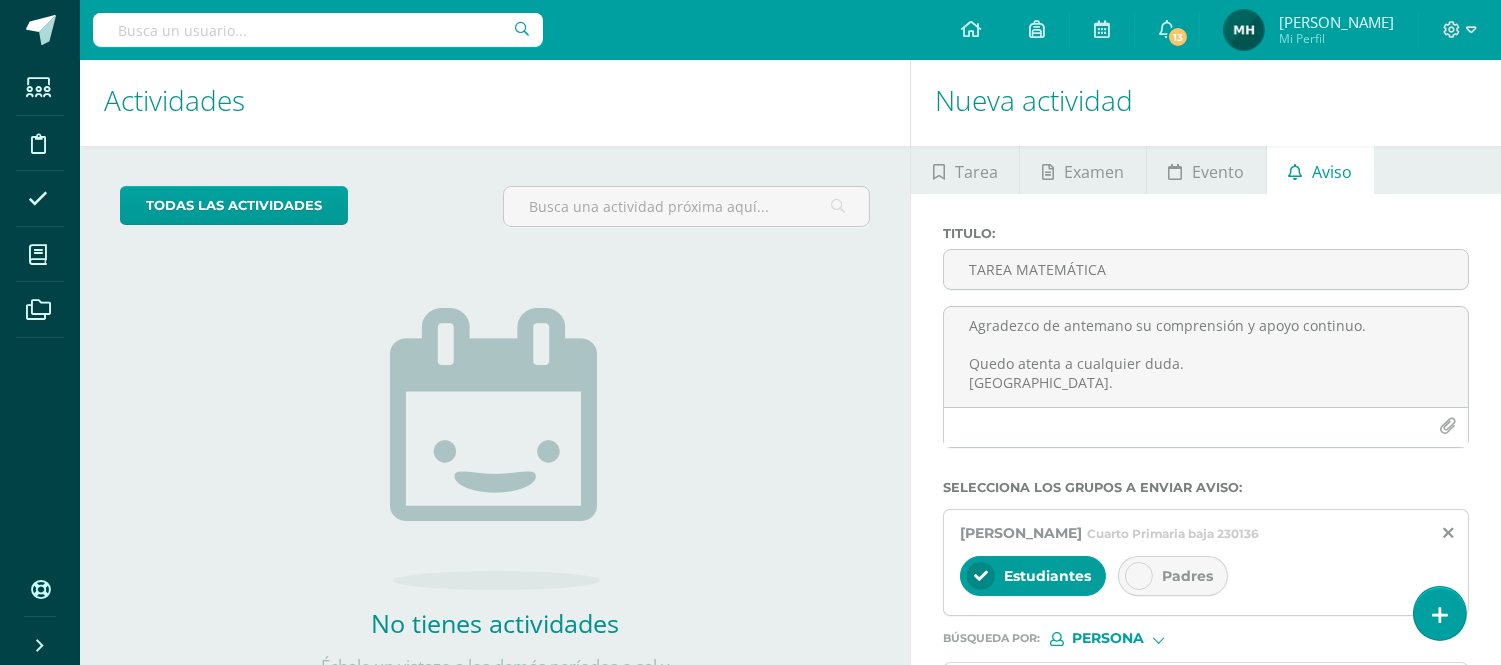 click at bounding box center (1139, 576) 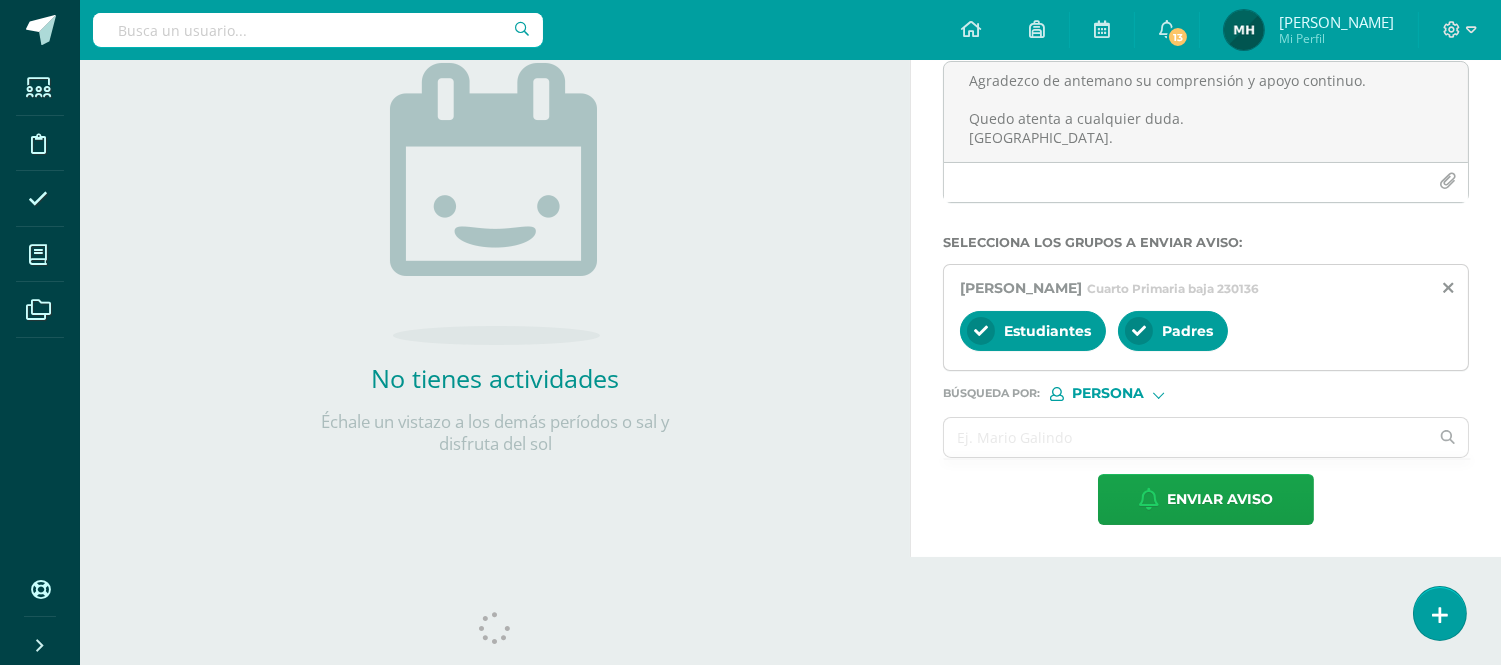 scroll, scrollTop: 255, scrollLeft: 0, axis: vertical 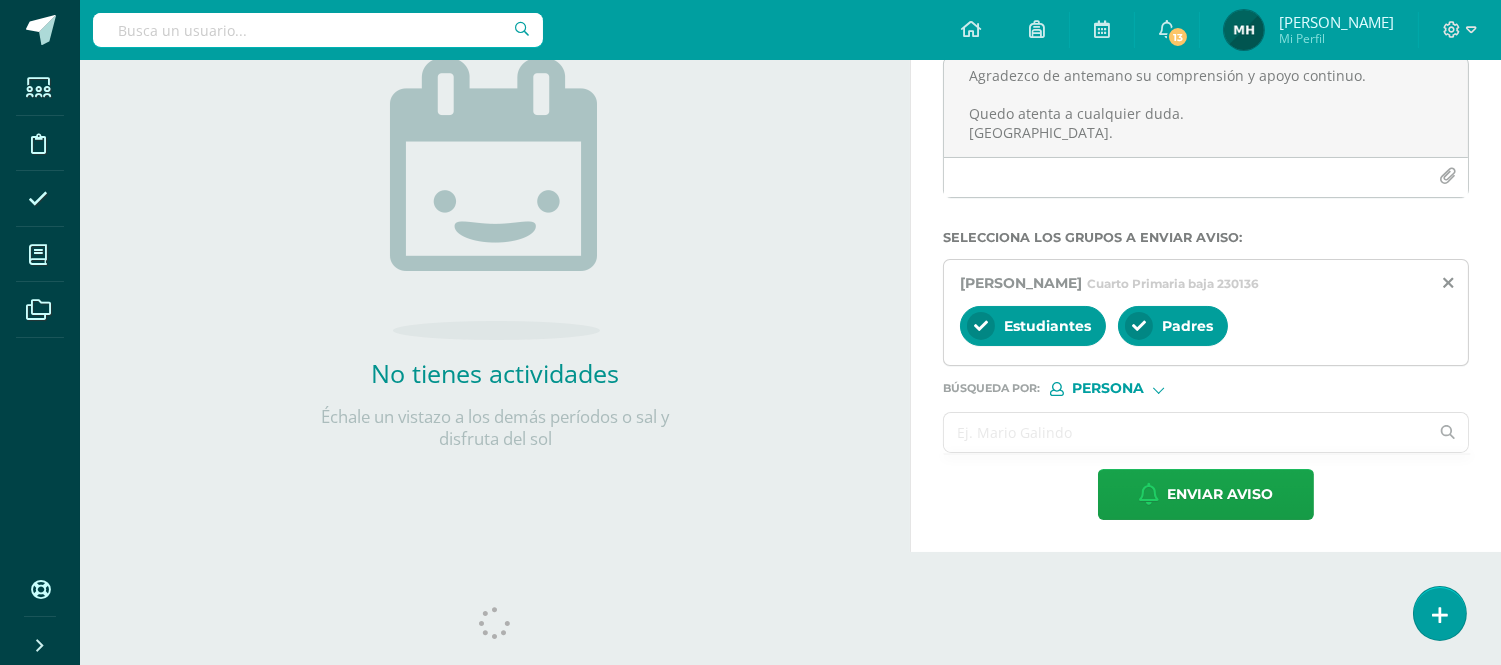 click at bounding box center [1186, 432] 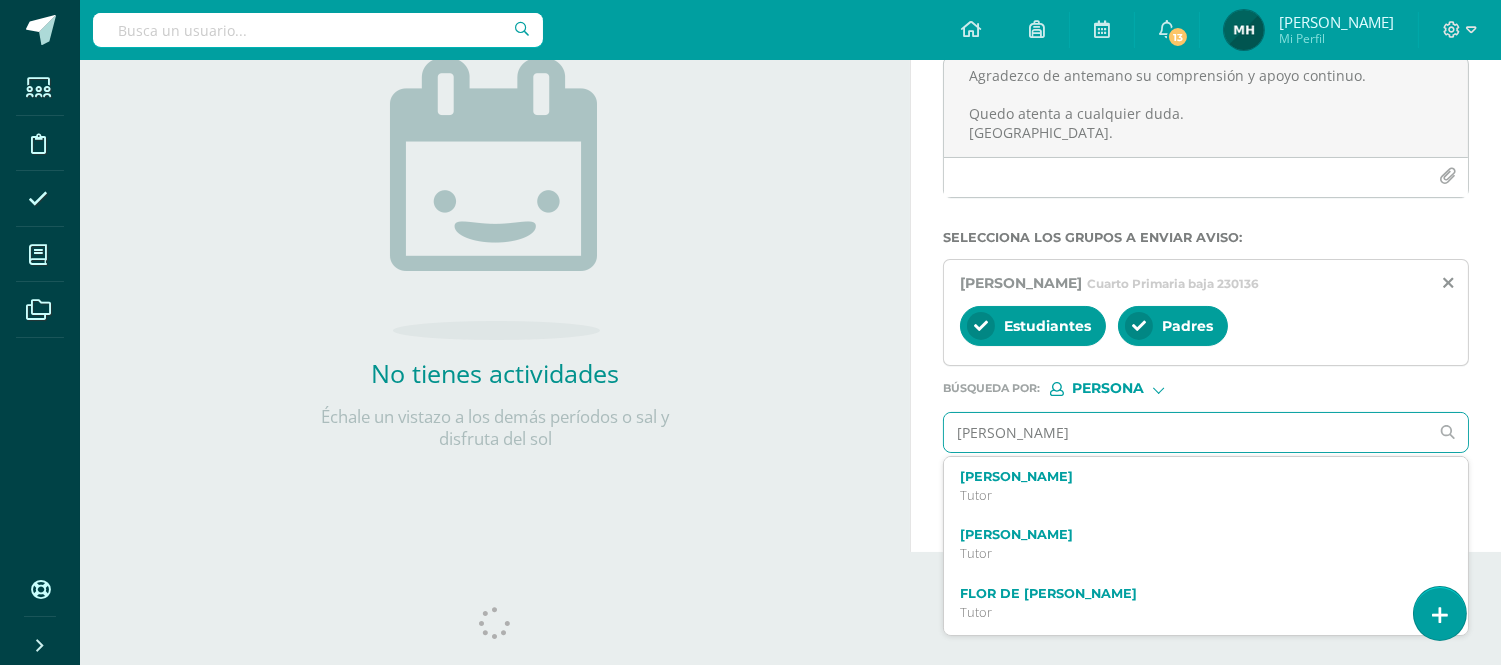 type on "[PERSON_NAME]" 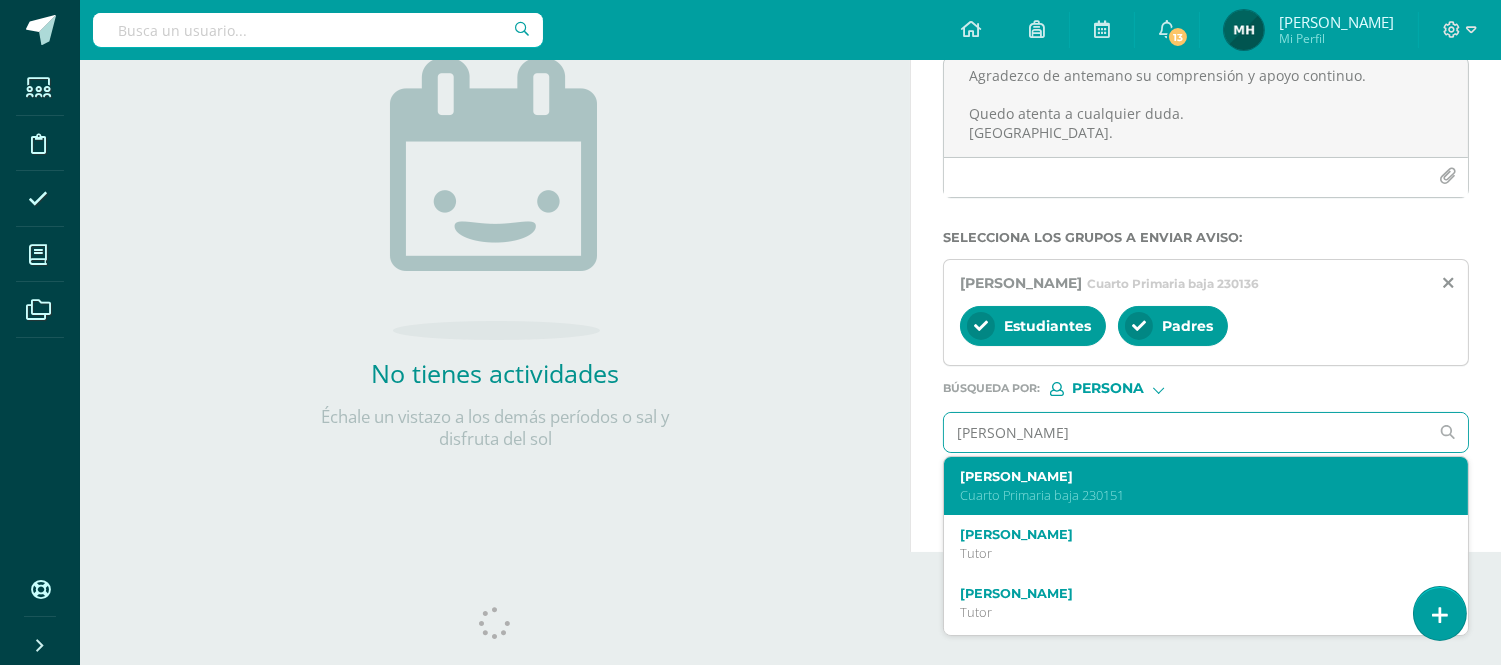 click on "[PERSON_NAME]" at bounding box center [1195, 476] 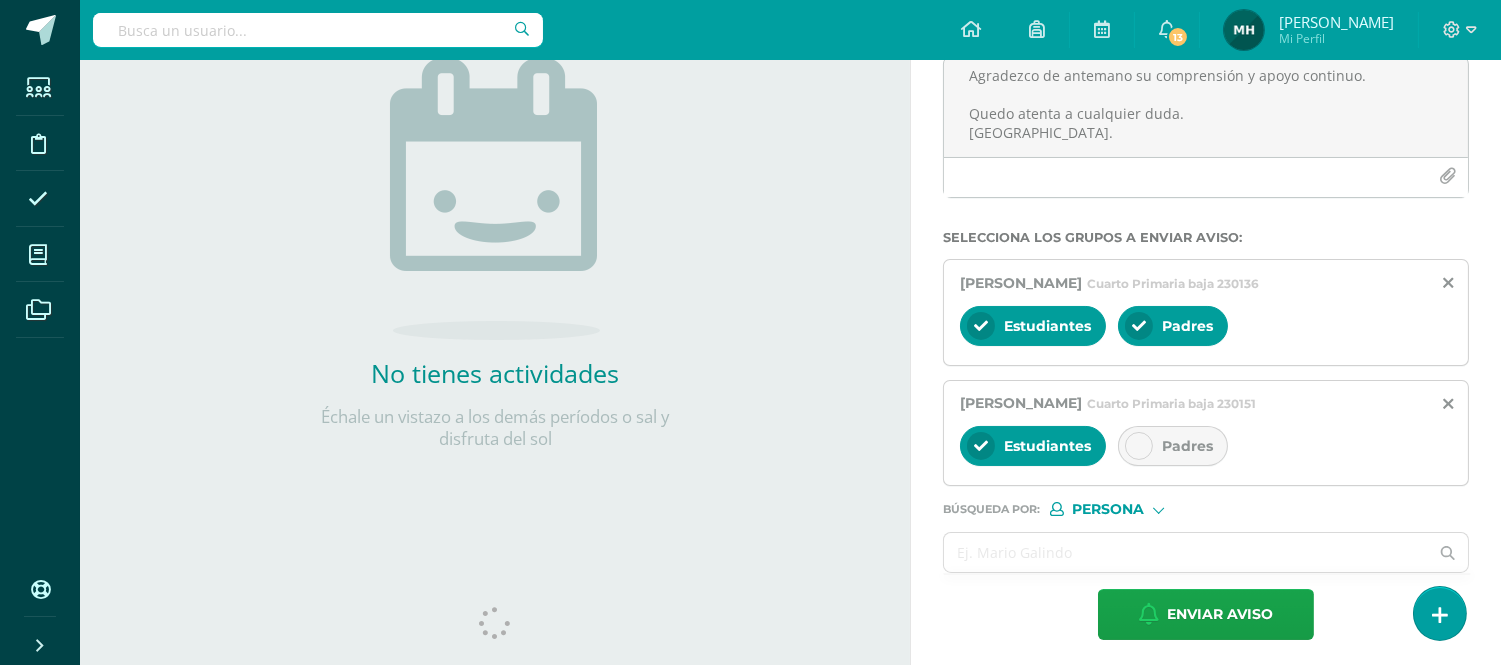 click at bounding box center [1139, 446] 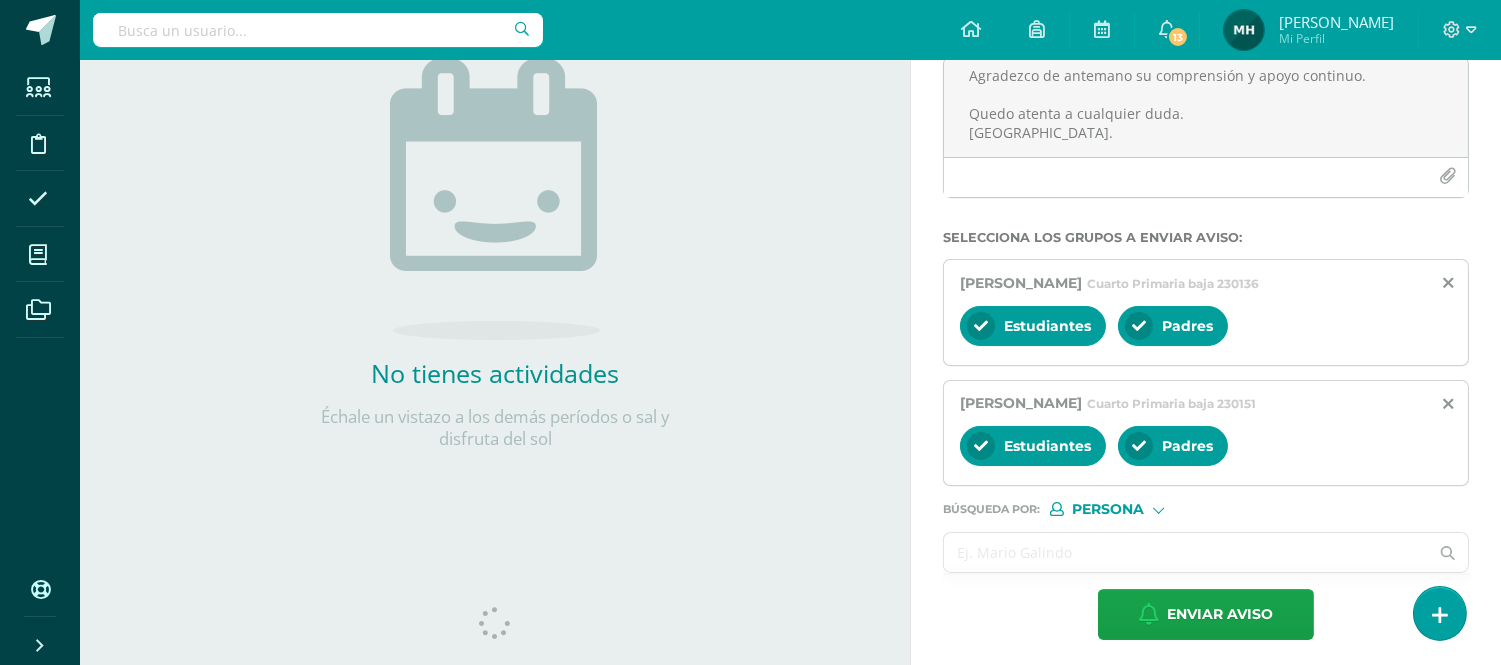 click at bounding box center (1186, 552) 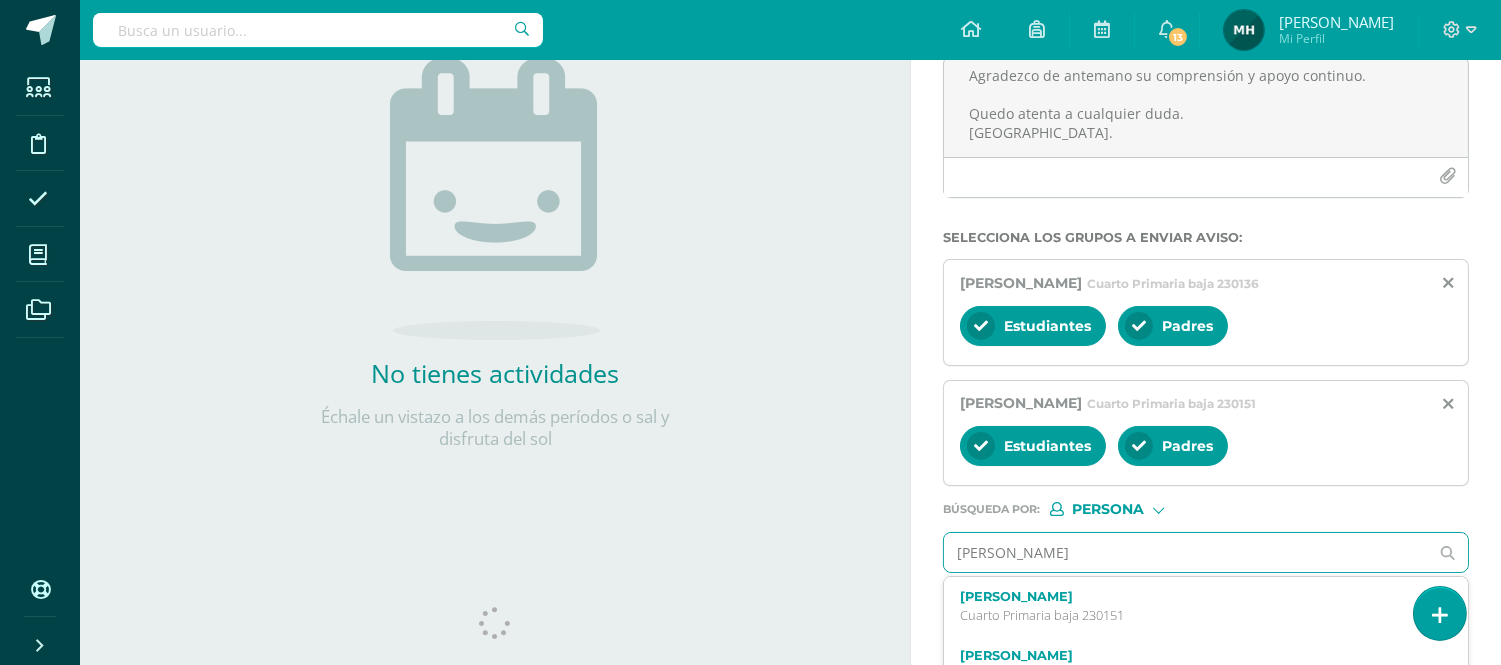type on "[PERSON_NAME]" 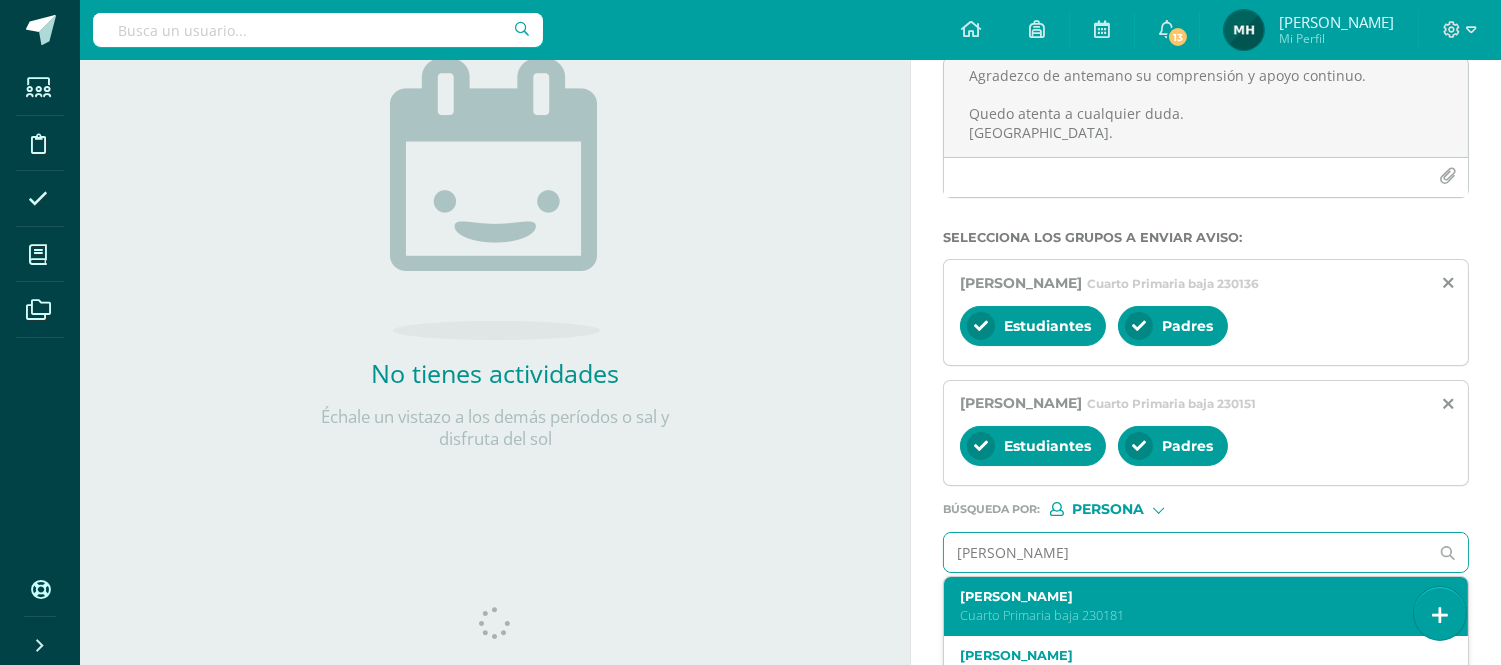 click on "[PERSON_NAME] Cuarto Primaria baja 230181" at bounding box center (1206, 606) 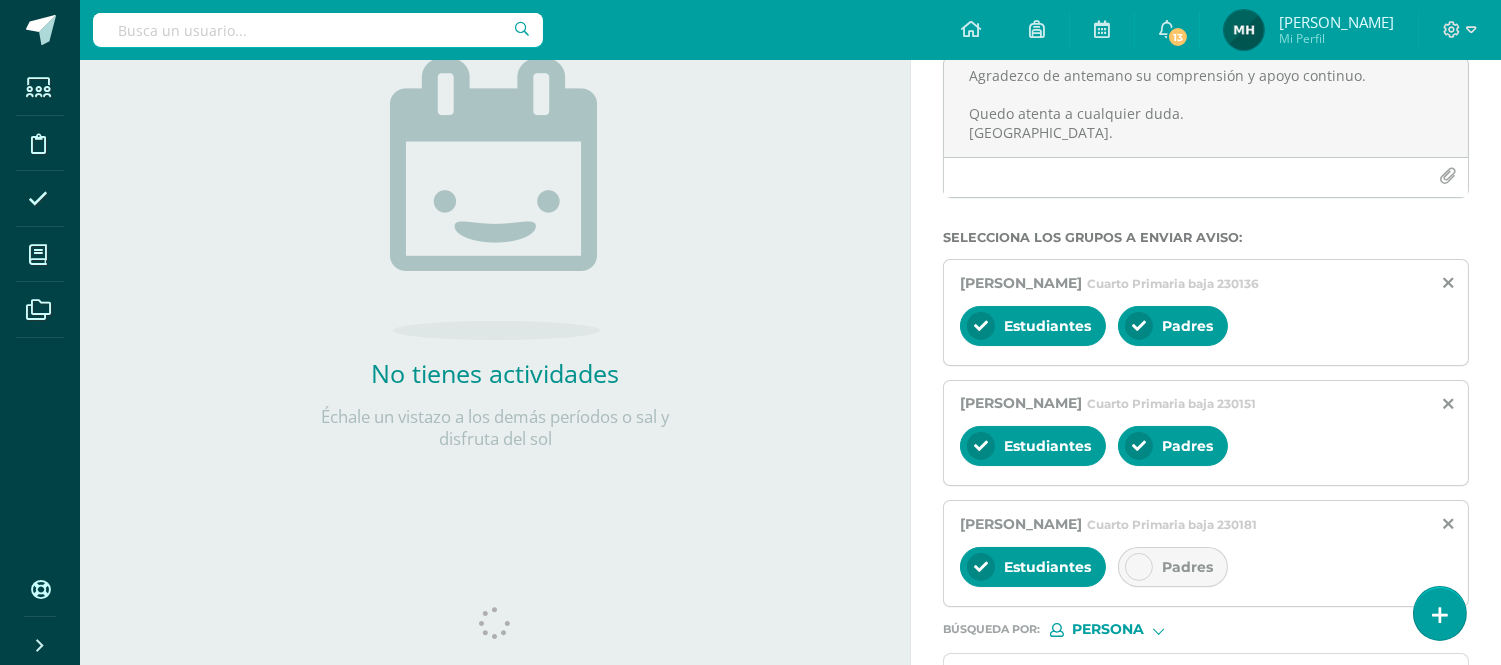 click on "Padres" at bounding box center [1173, 567] 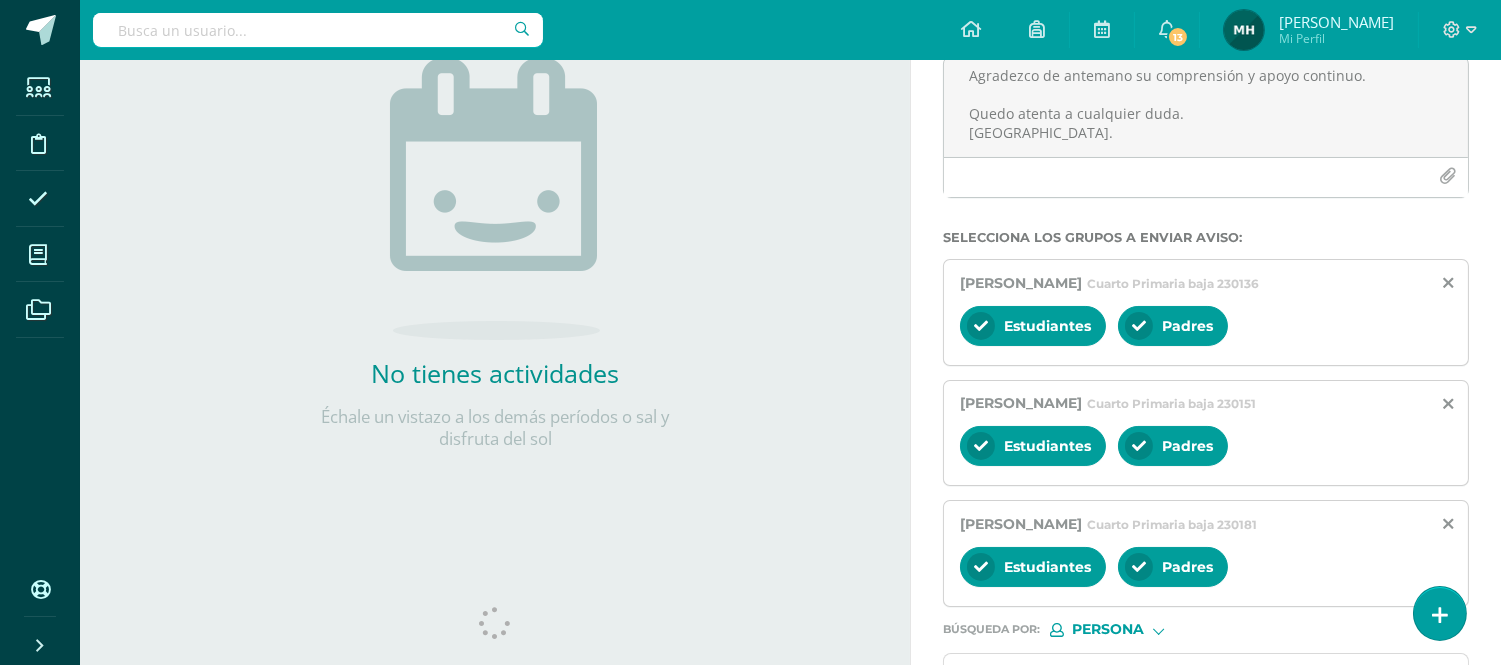 scroll, scrollTop: 384, scrollLeft: 0, axis: vertical 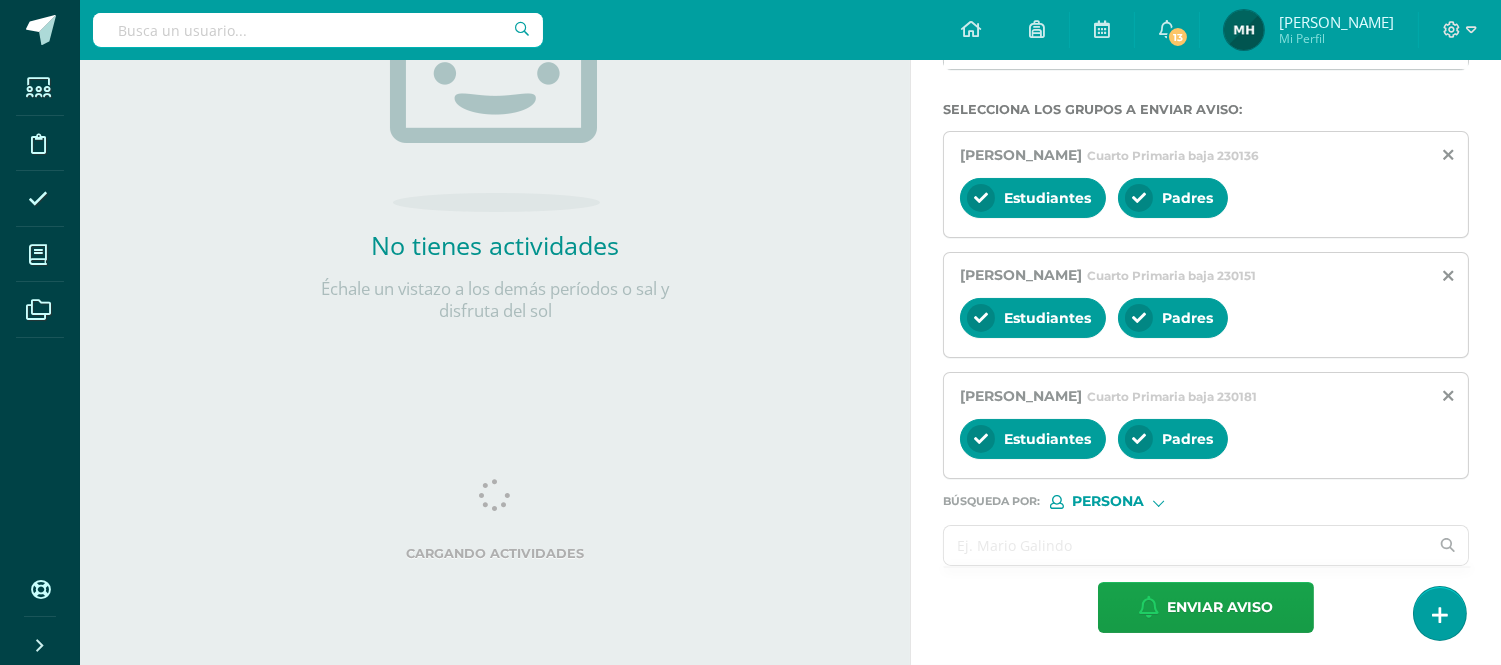 click at bounding box center [1186, 545] 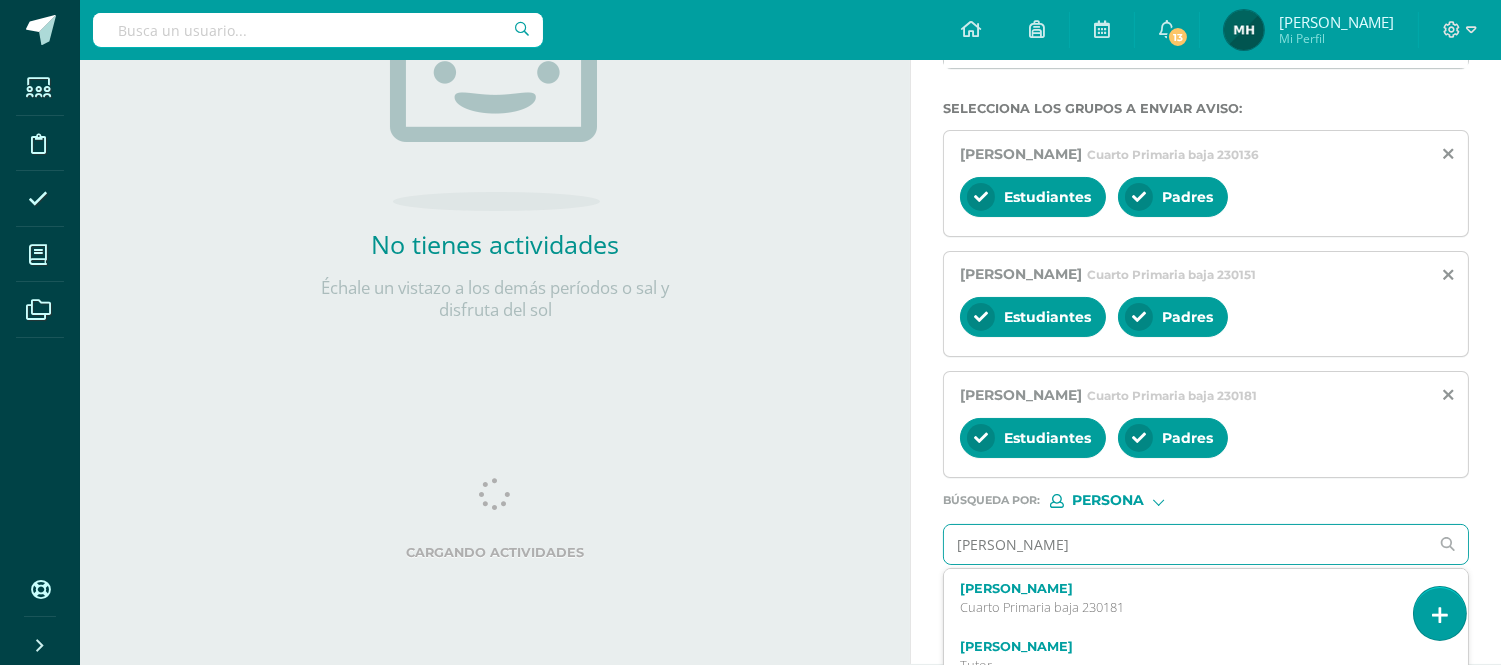 type on "[PERSON_NAME]" 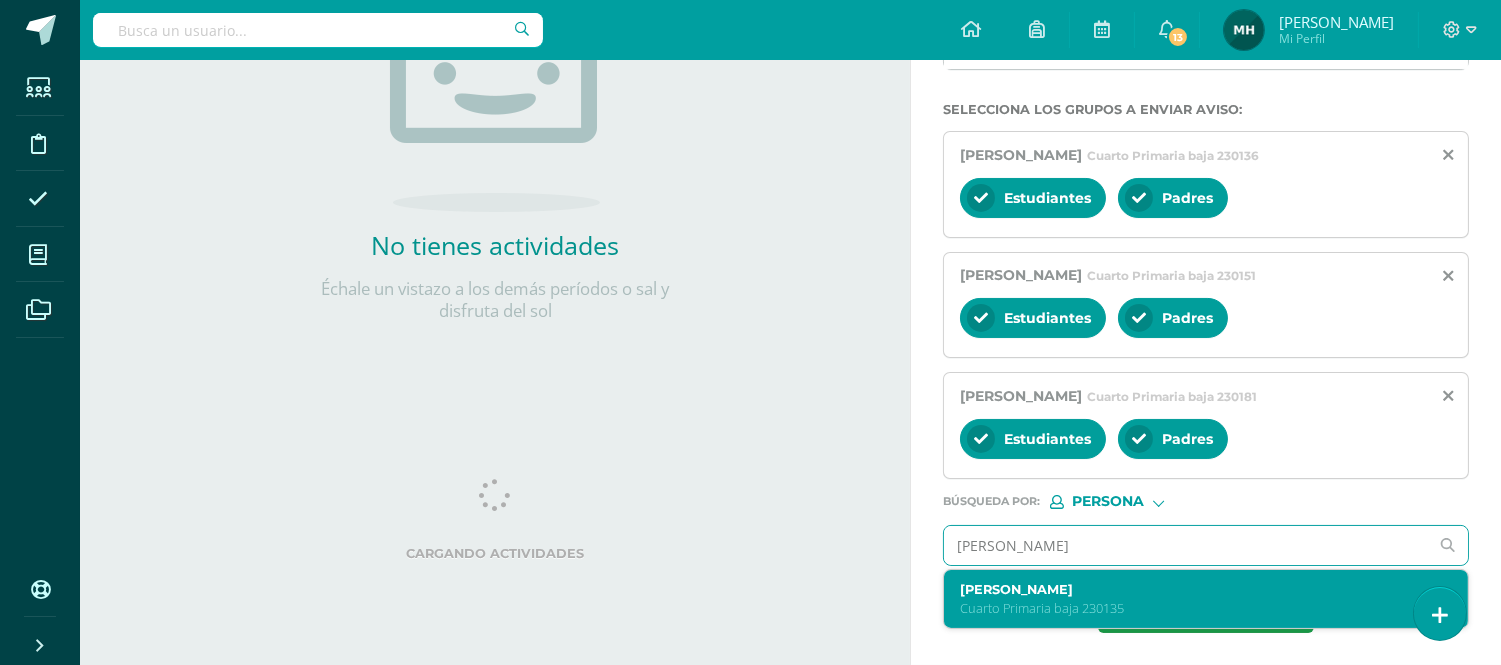 click on "[PERSON_NAME] Cuarto Primaria baja 230135" at bounding box center (1206, 599) 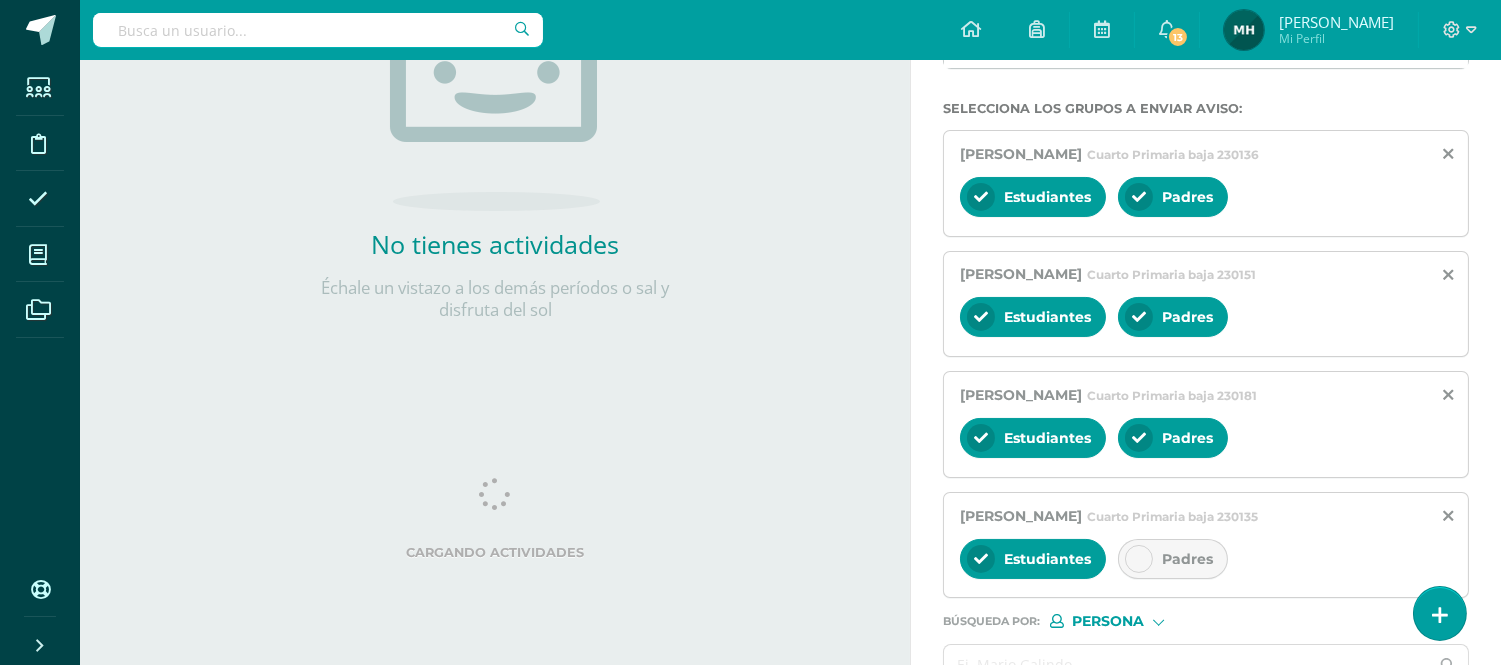 click at bounding box center [1139, 559] 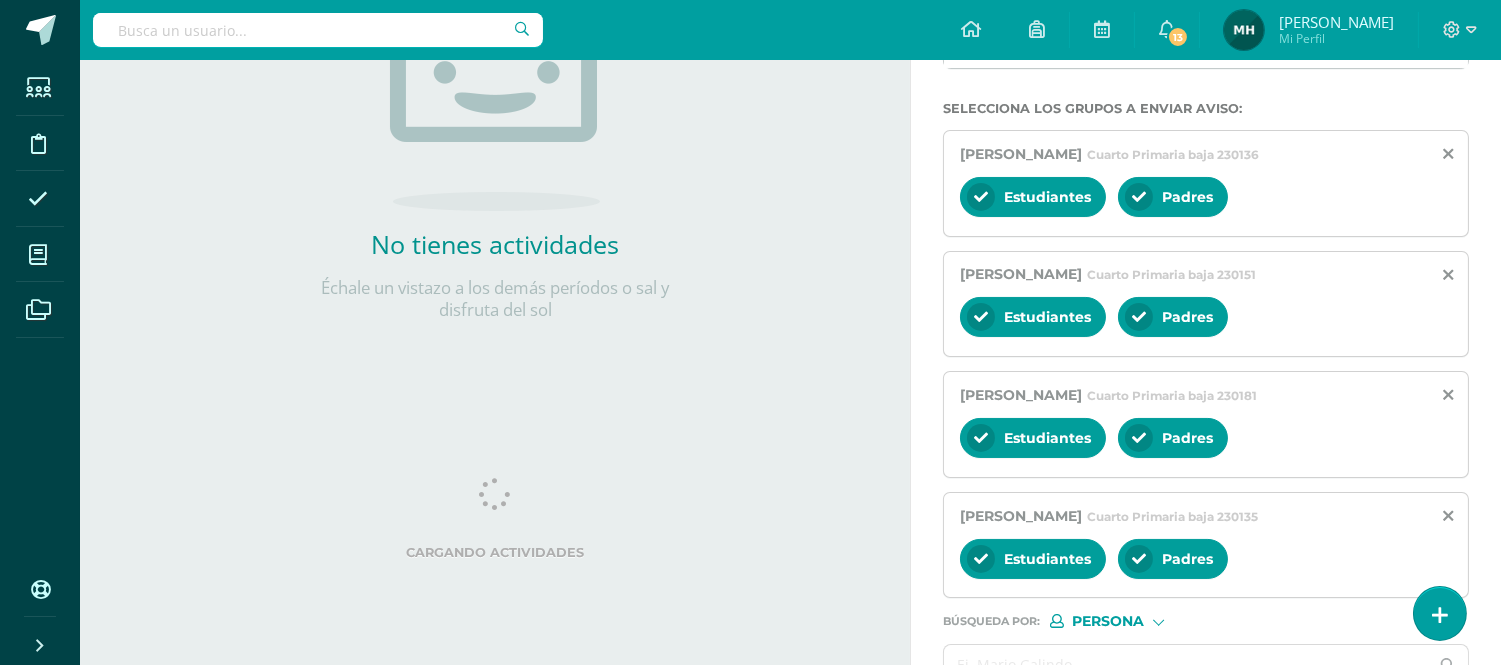 scroll, scrollTop: 505, scrollLeft: 0, axis: vertical 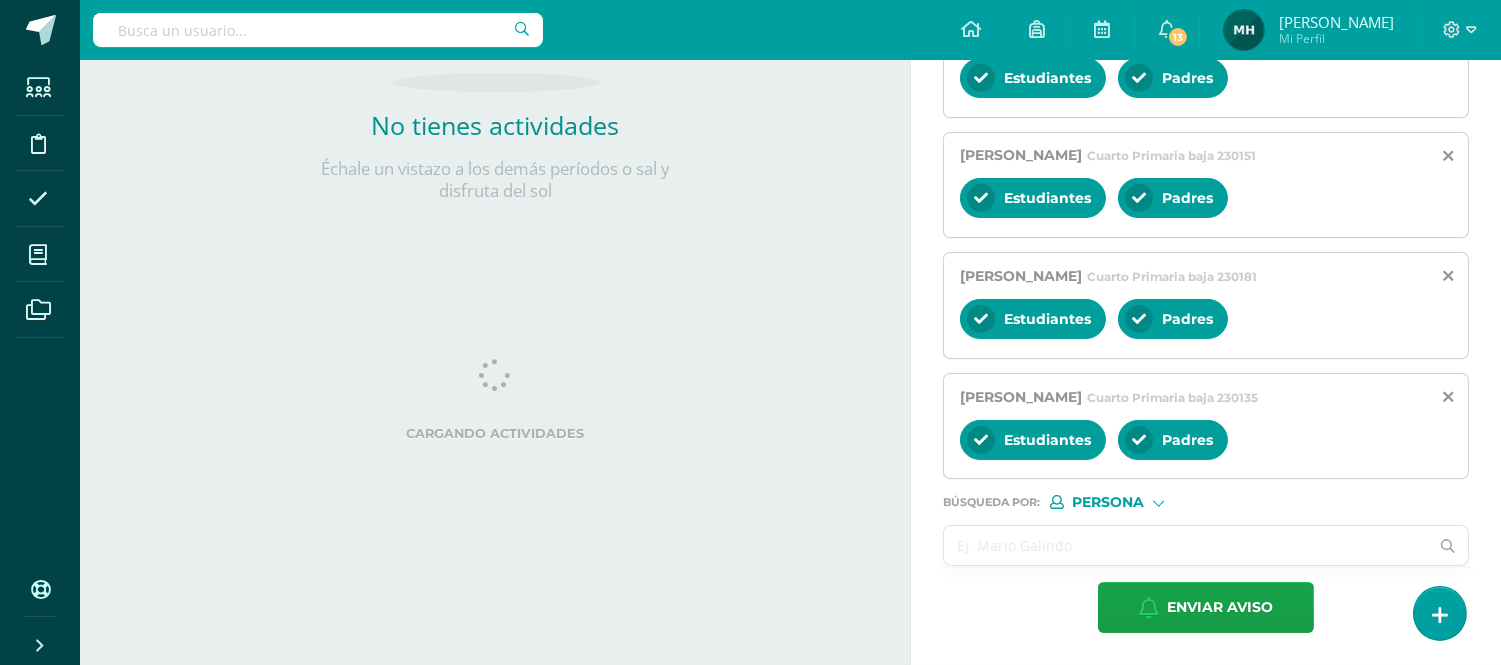 click at bounding box center [1186, 545] 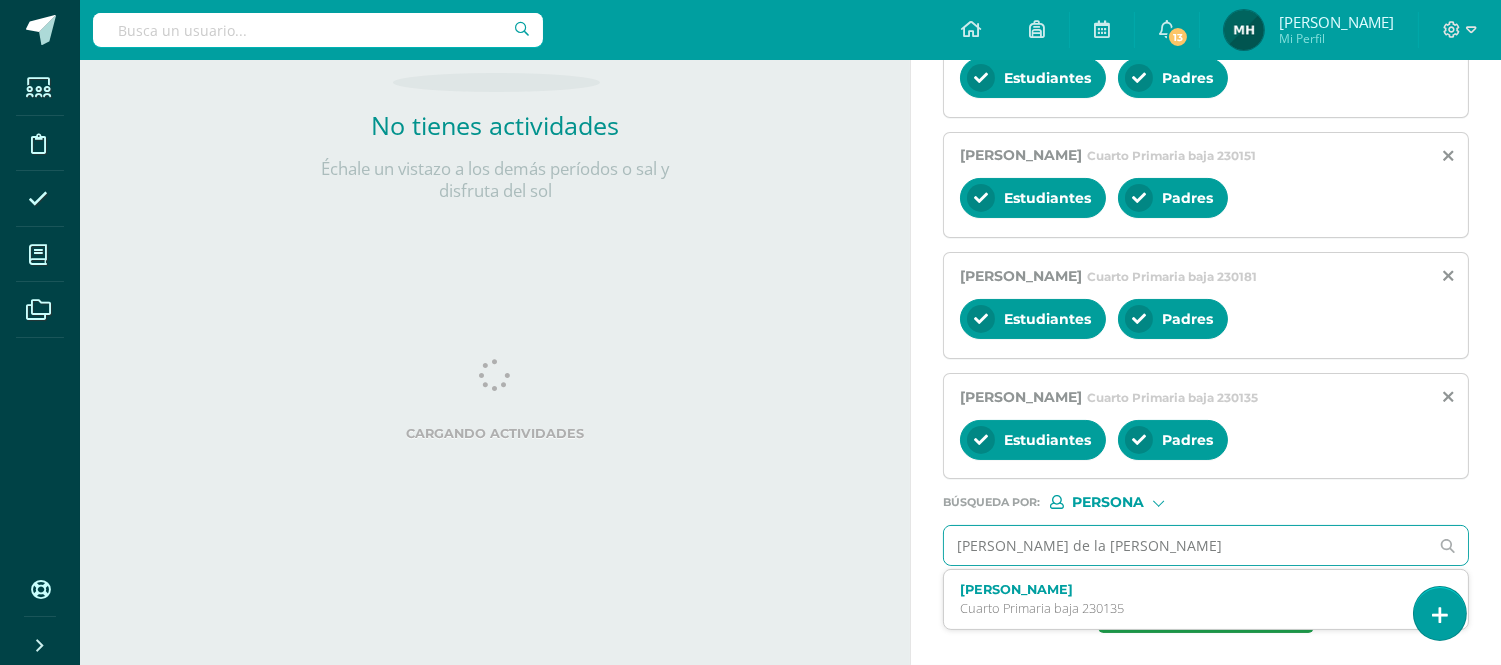 type on "[PERSON_NAME] de la [PERSON_NAME]" 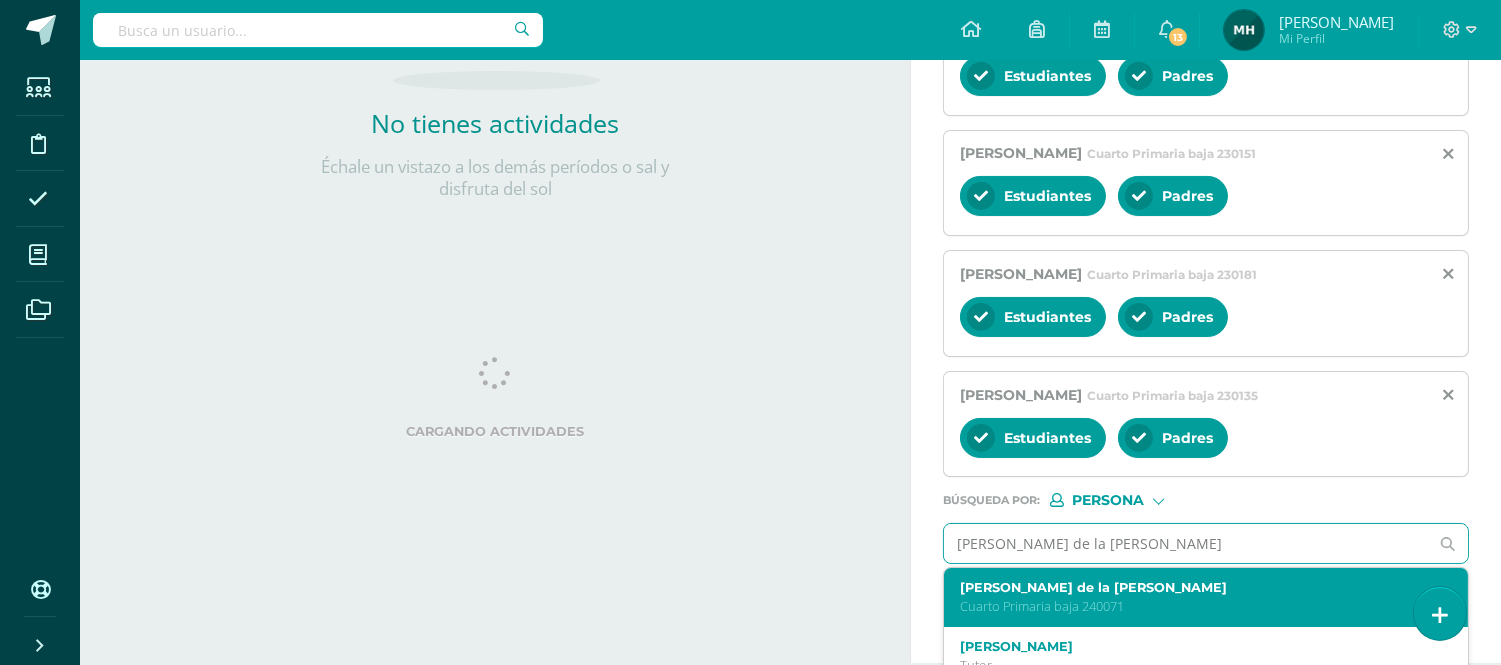 click on "[PERSON_NAME] de la [PERSON_NAME] Cuarto Primaria baja 240071" at bounding box center (1206, 597) 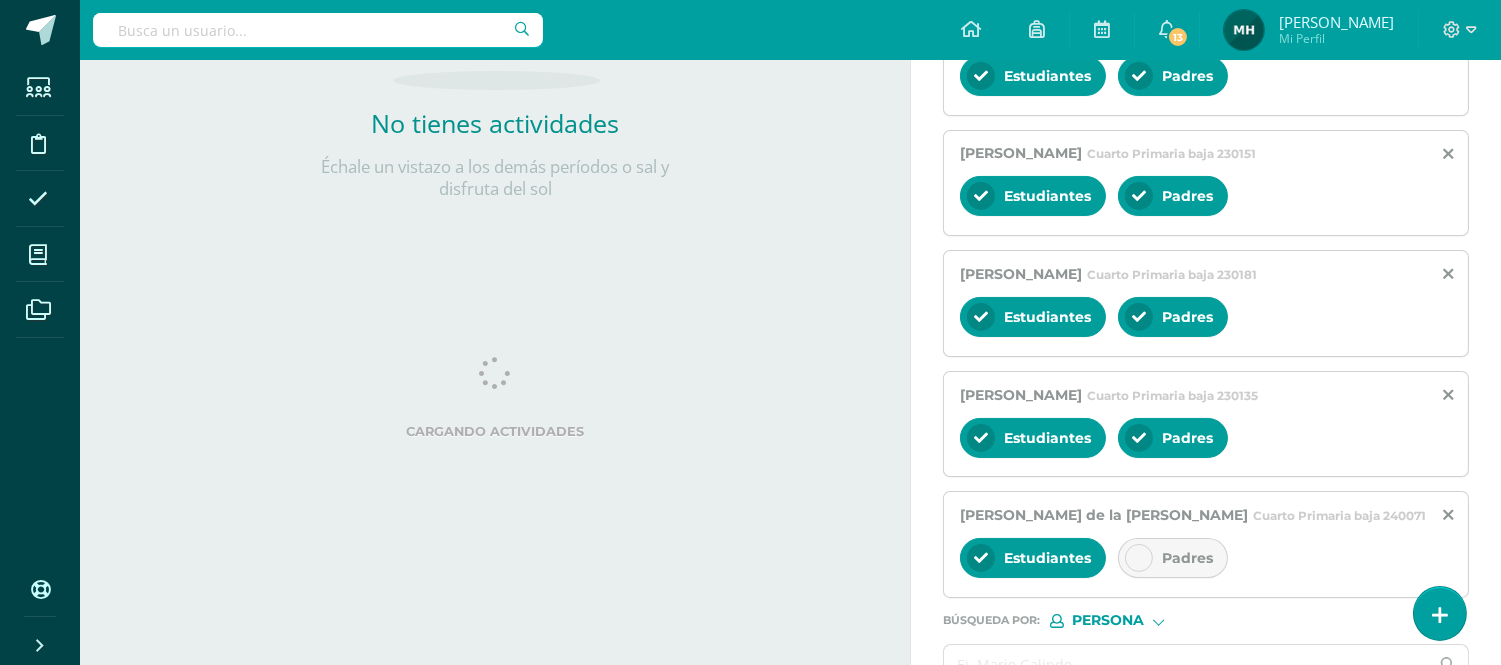click at bounding box center [1139, 558] 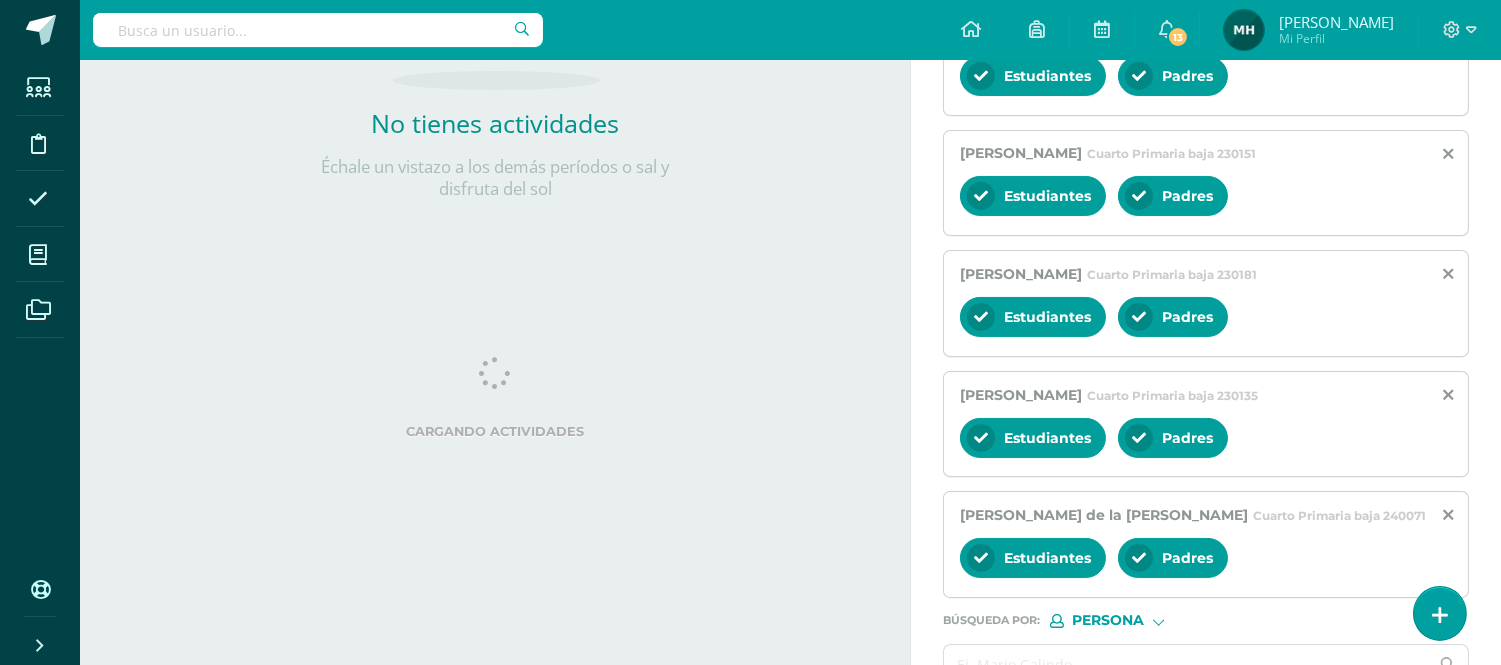 scroll, scrollTop: 626, scrollLeft: 0, axis: vertical 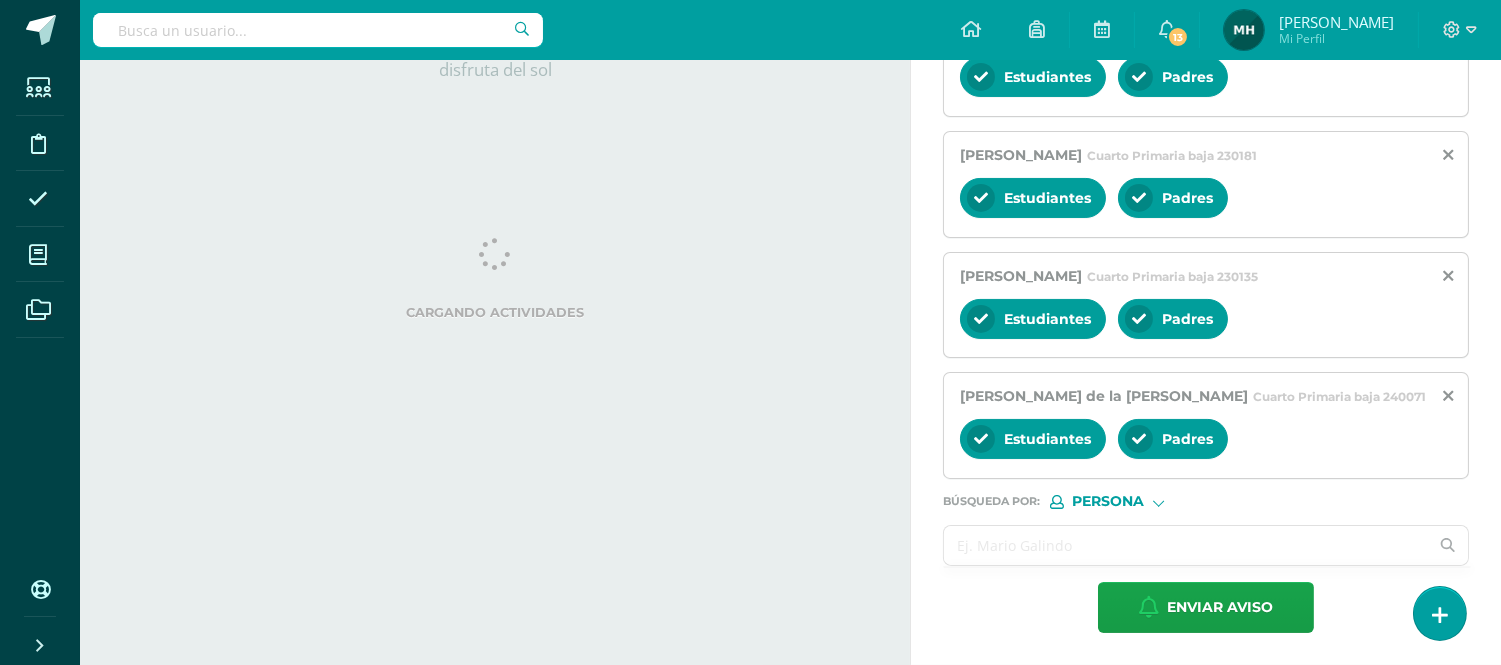 click at bounding box center (1186, 545) 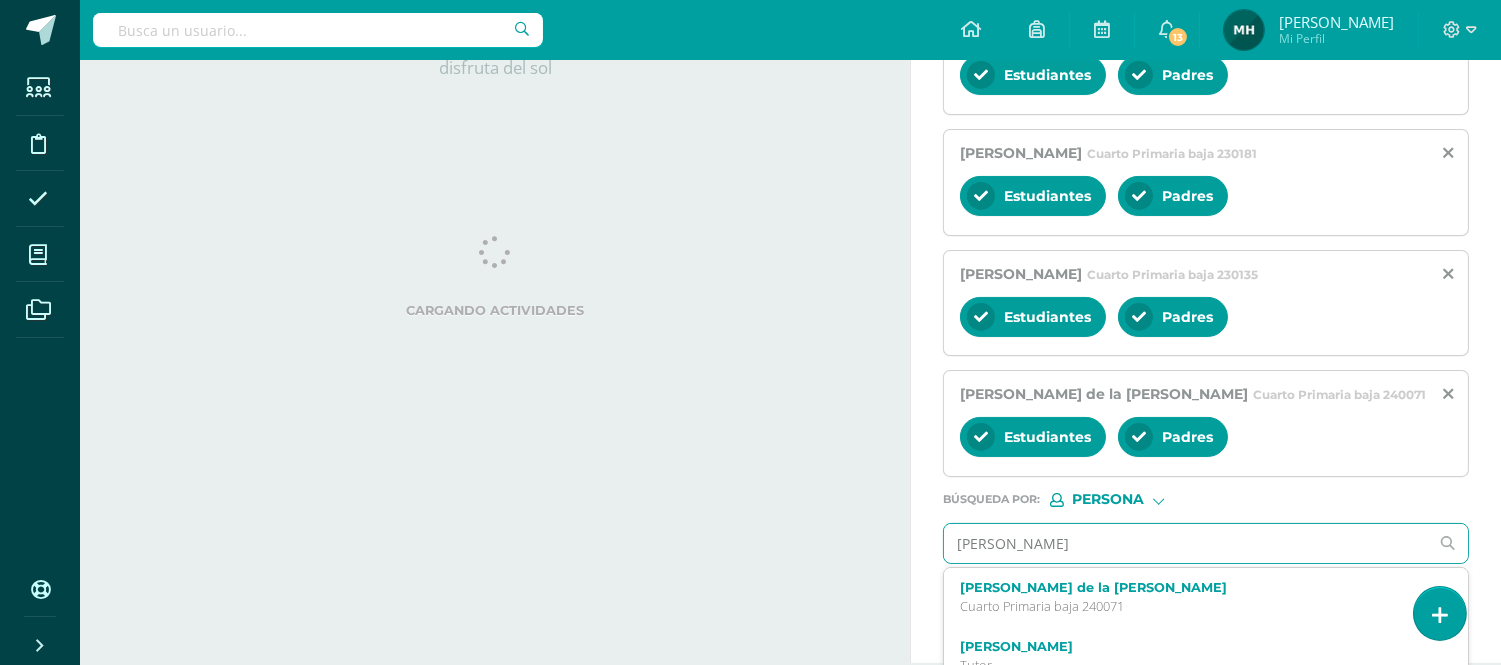 type on "[PERSON_NAME]" 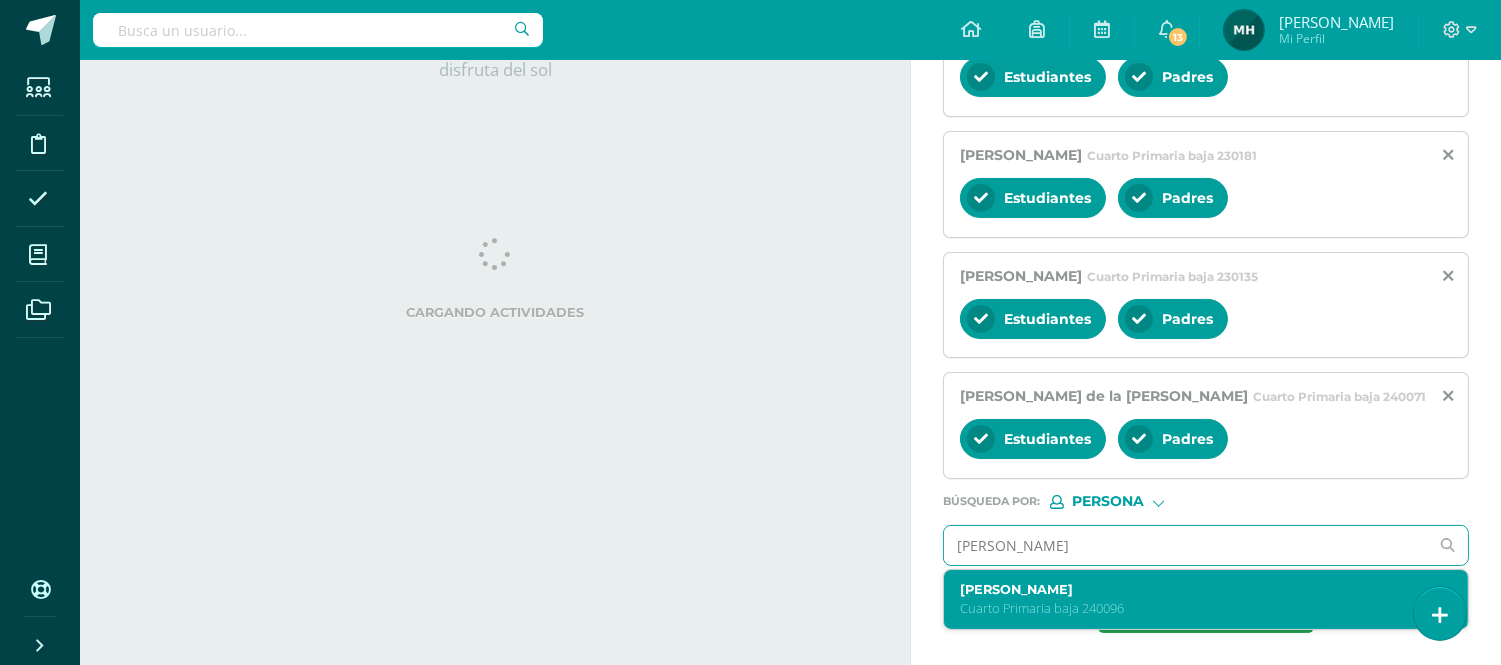 click on "[PERSON_NAME] Cuarto Primaria baja 240096" at bounding box center [1206, 599] 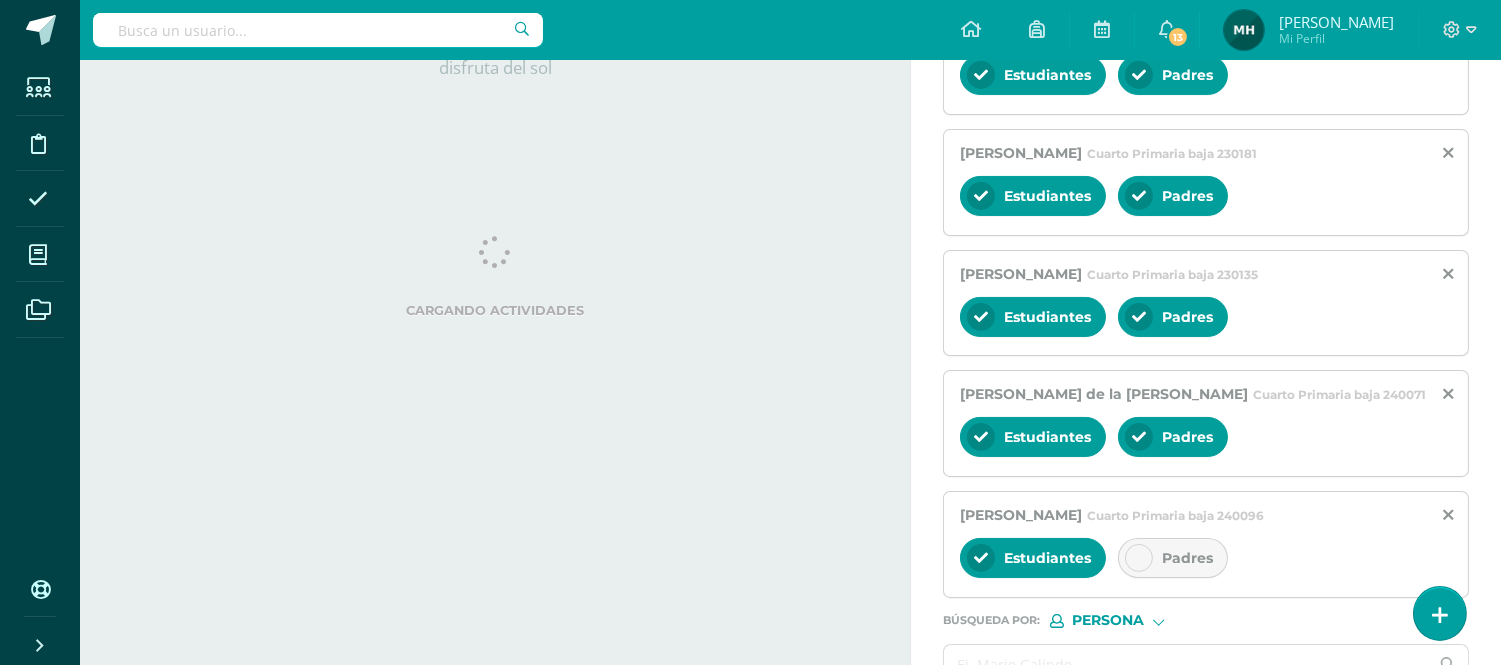 click at bounding box center [1139, 558] 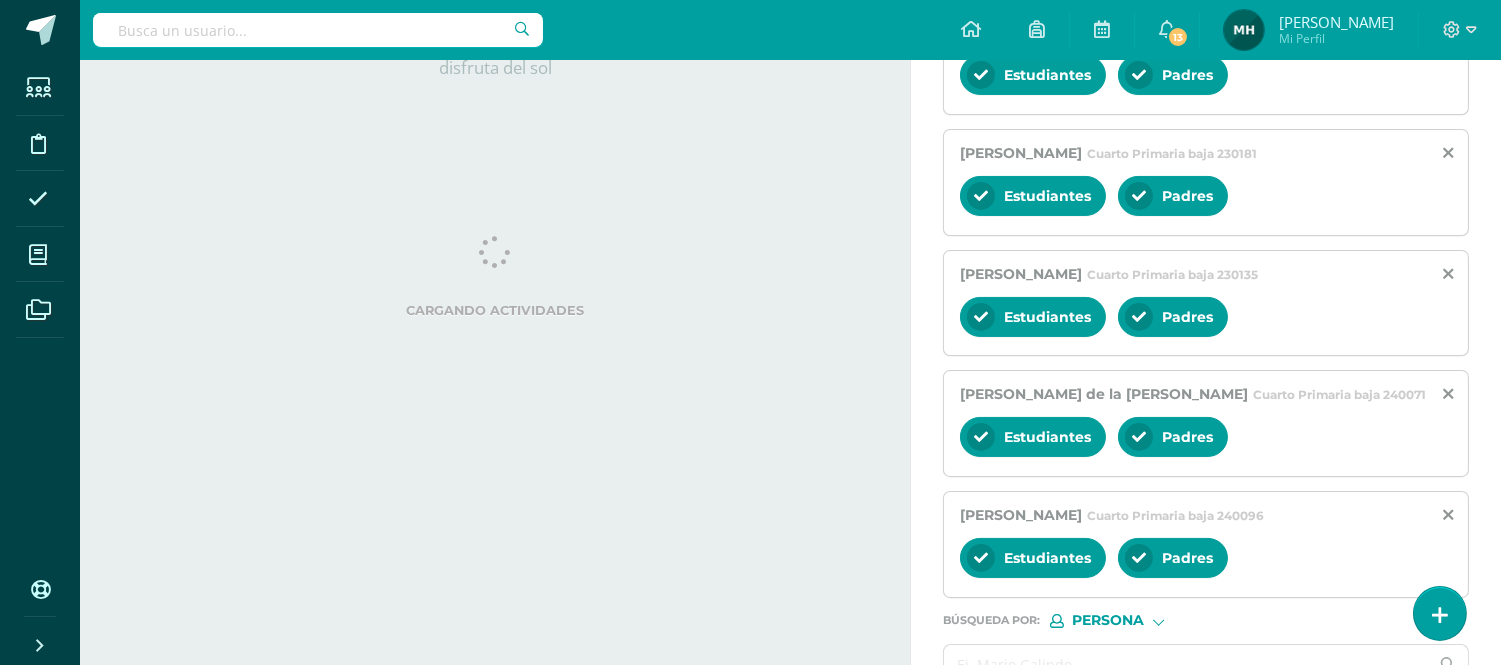 scroll, scrollTop: 747, scrollLeft: 0, axis: vertical 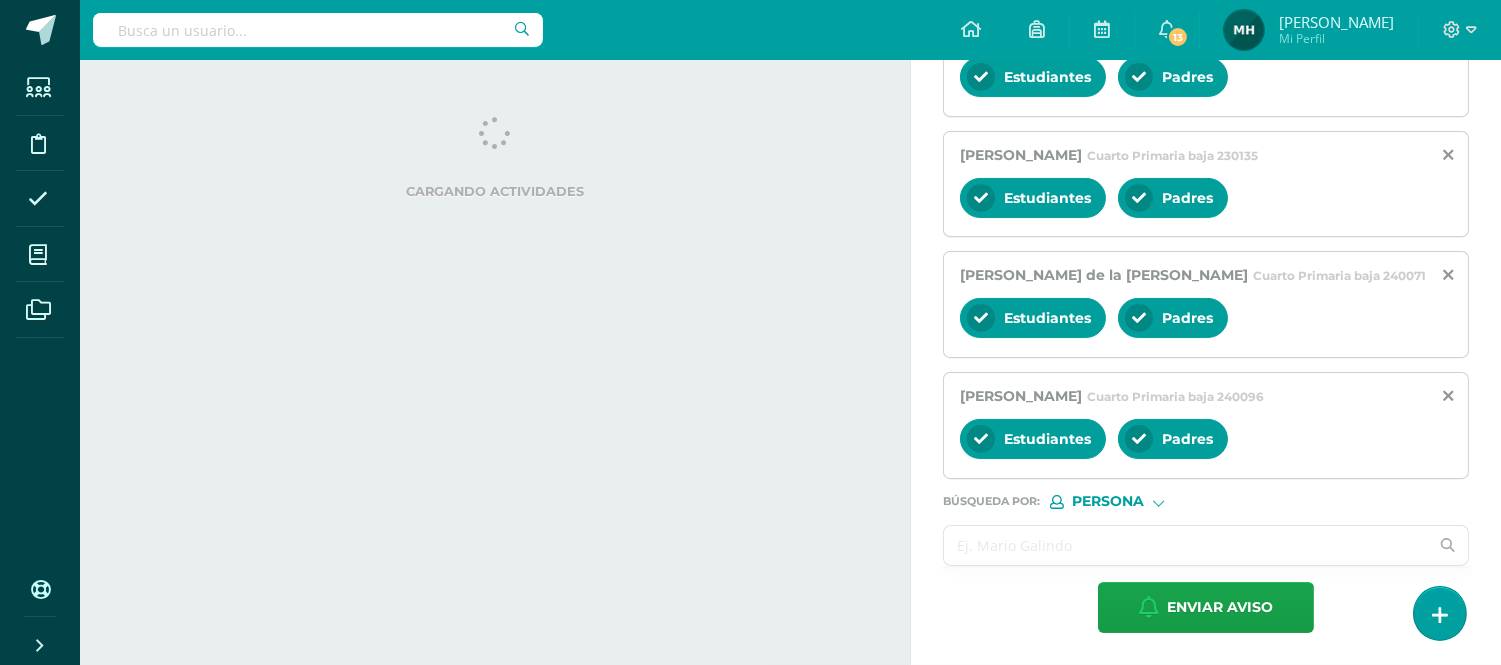 click at bounding box center (1186, 545) 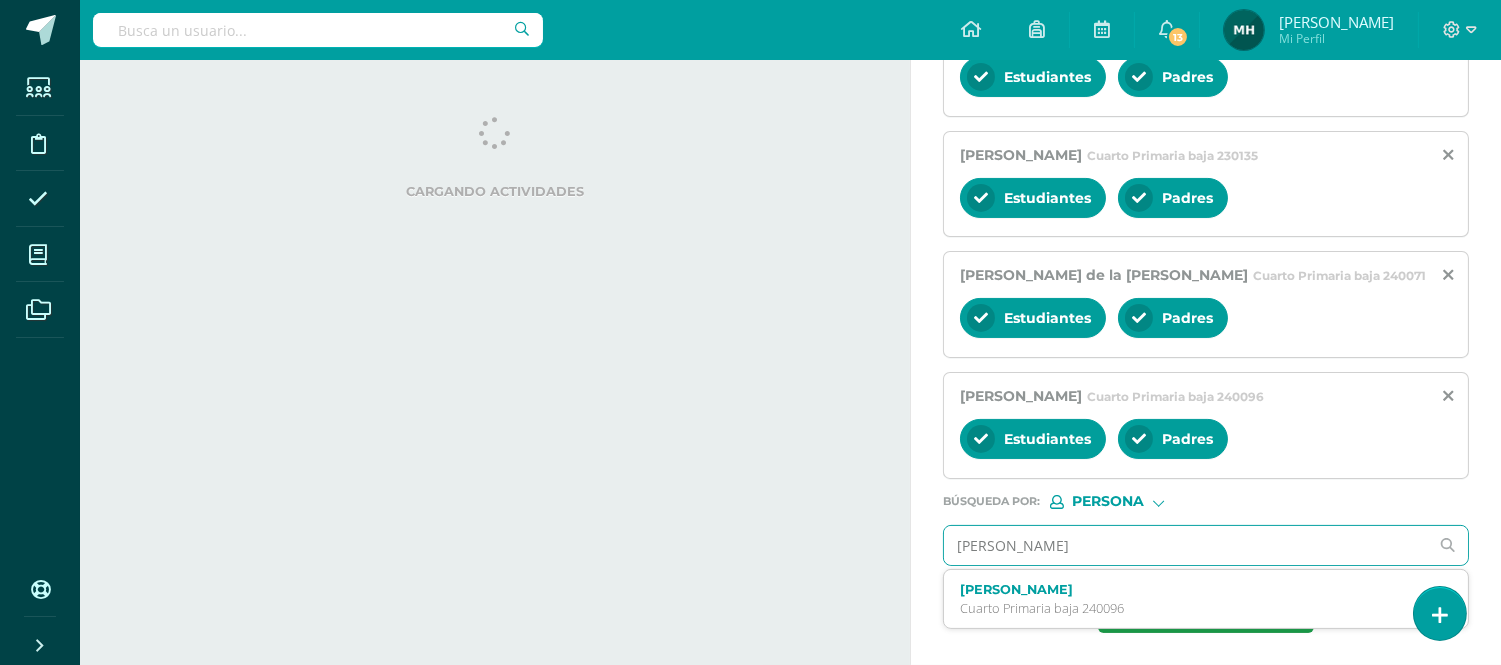 type on "[PERSON_NAME]" 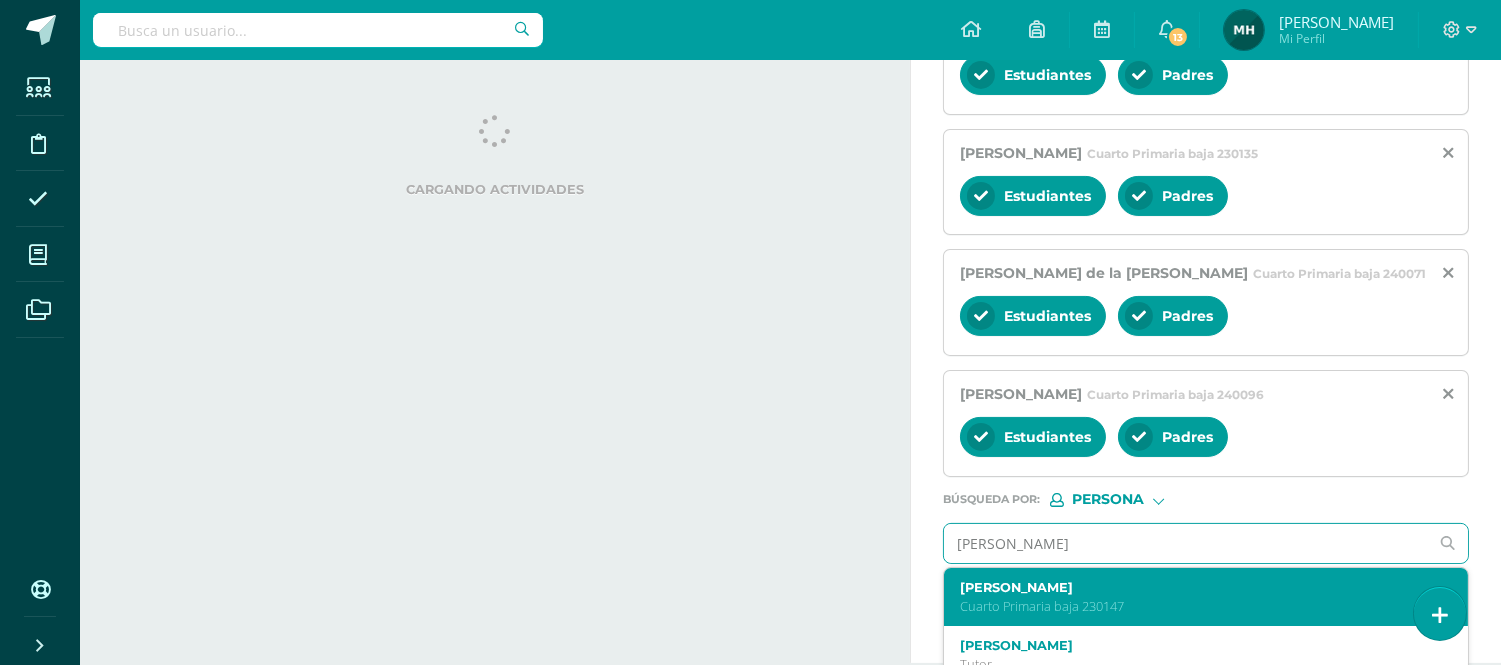 click on "[PERSON_NAME] Primaria baja 230147" at bounding box center [1206, 597] 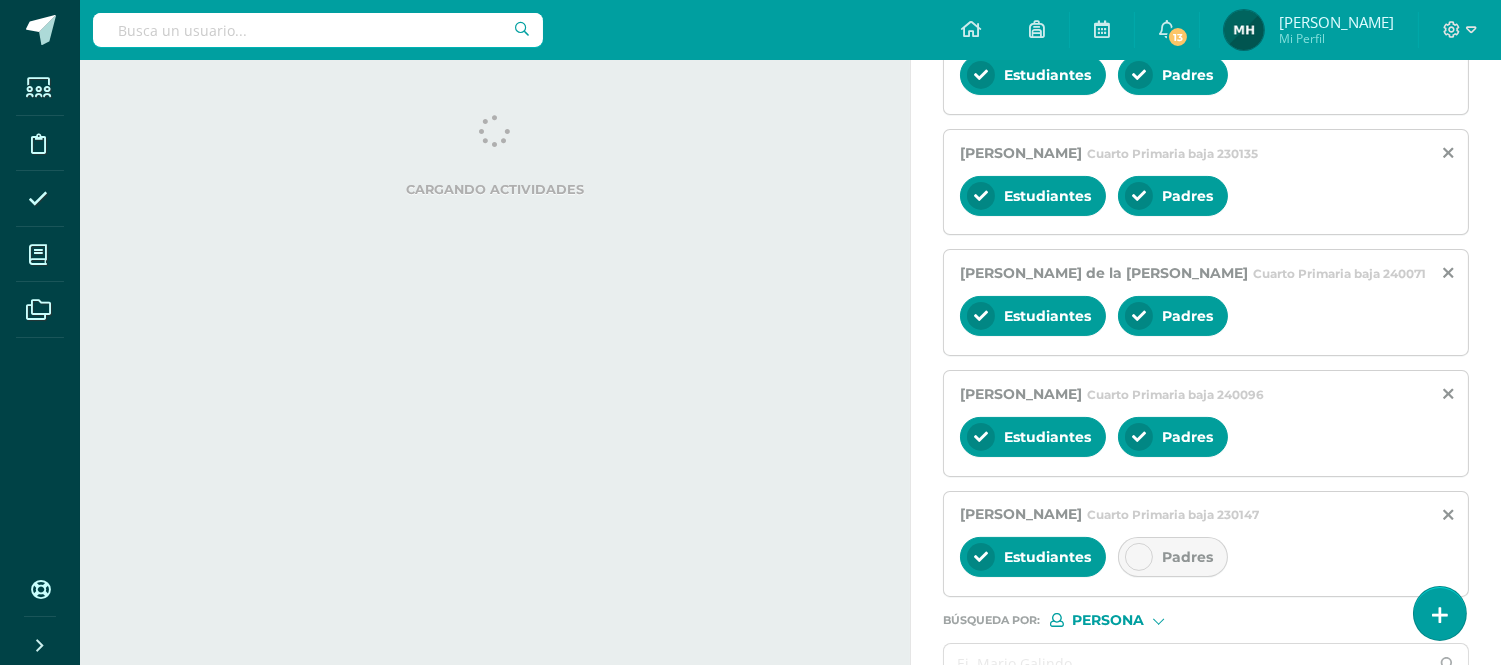 click at bounding box center (1139, 557) 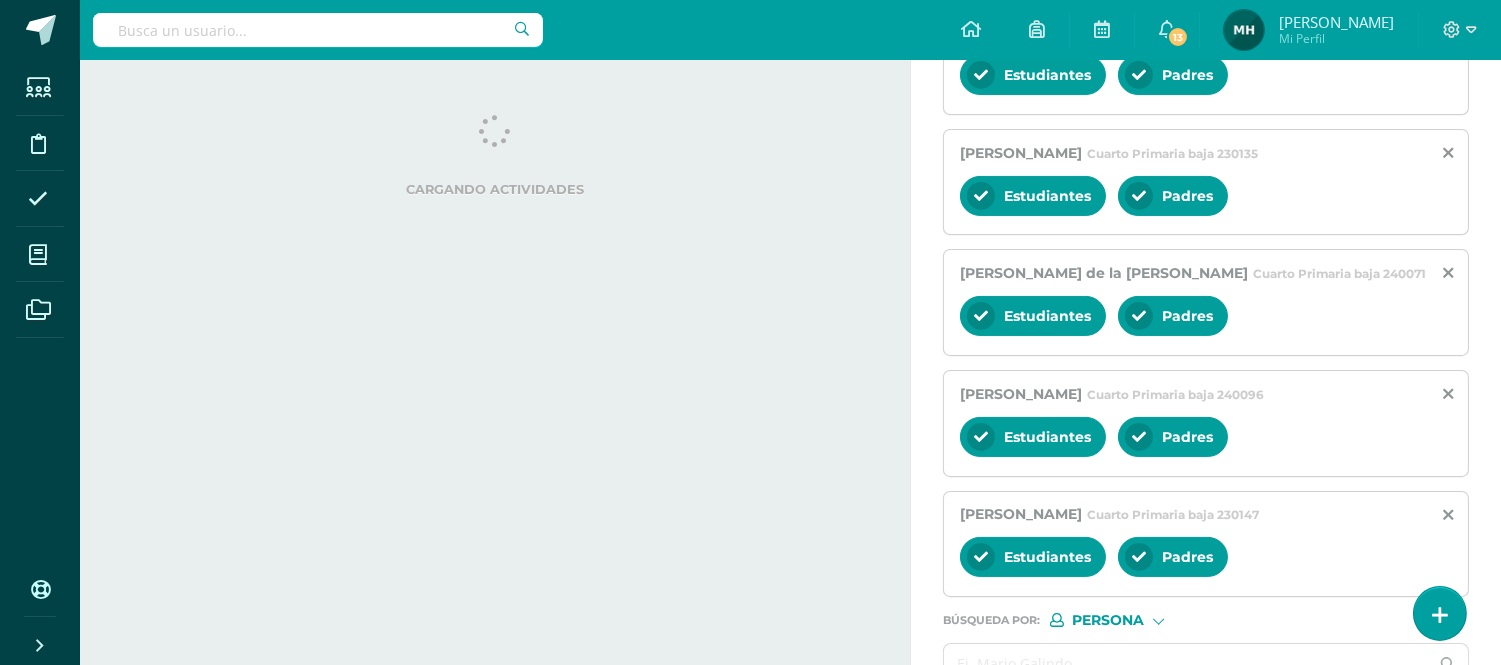 scroll, scrollTop: 868, scrollLeft: 0, axis: vertical 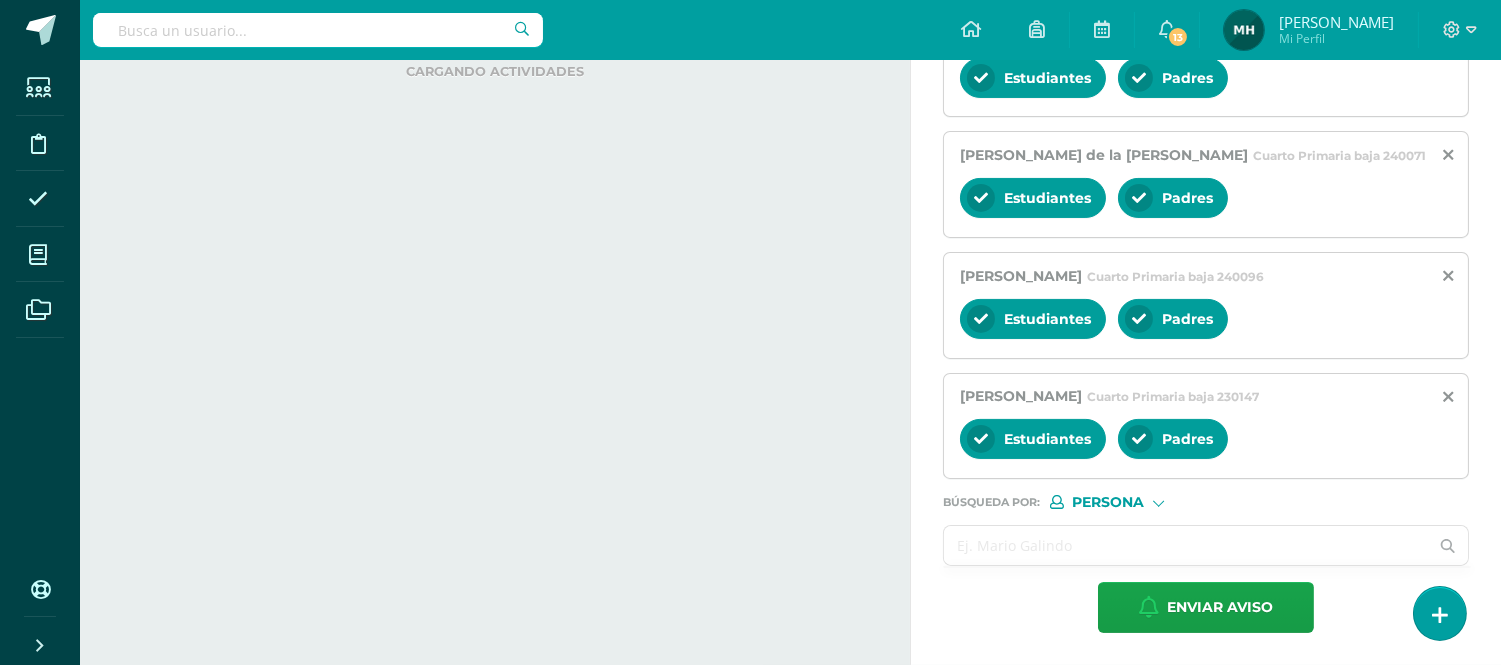 click at bounding box center [1186, 545] 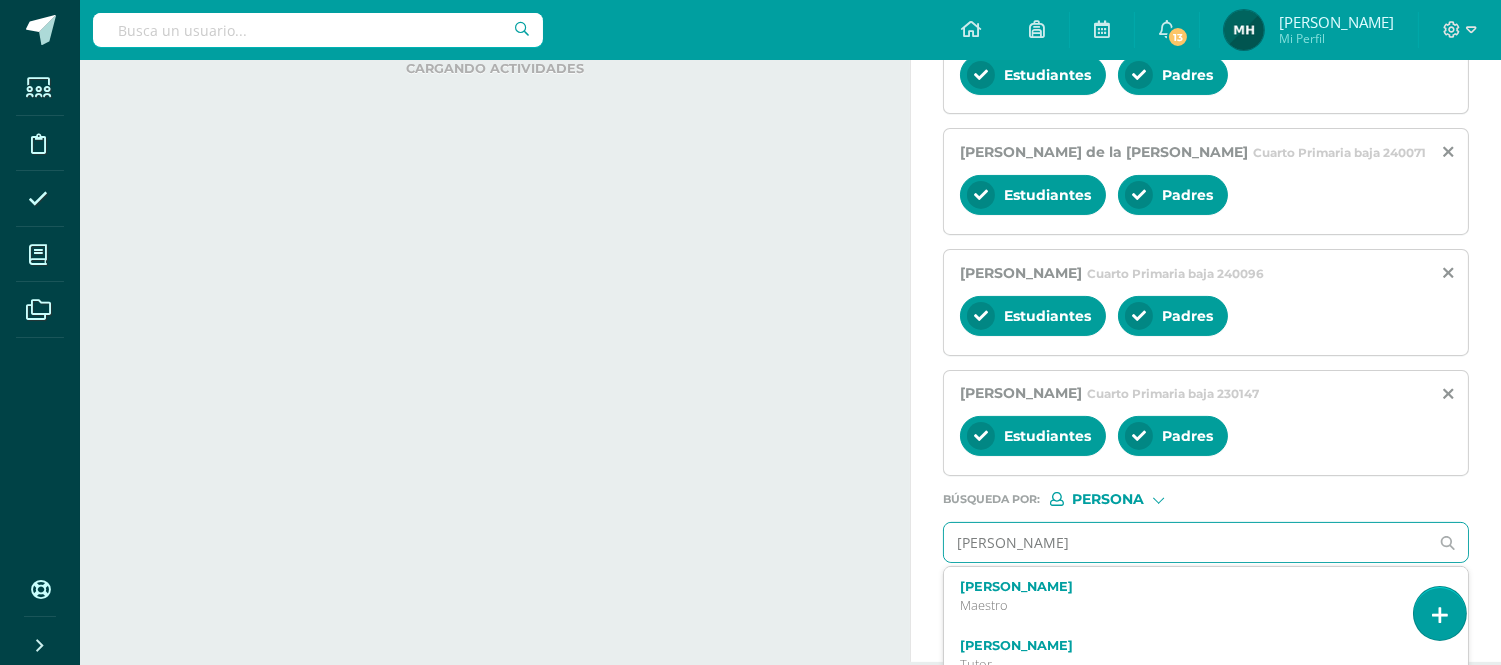 type on "[PERSON_NAME]" 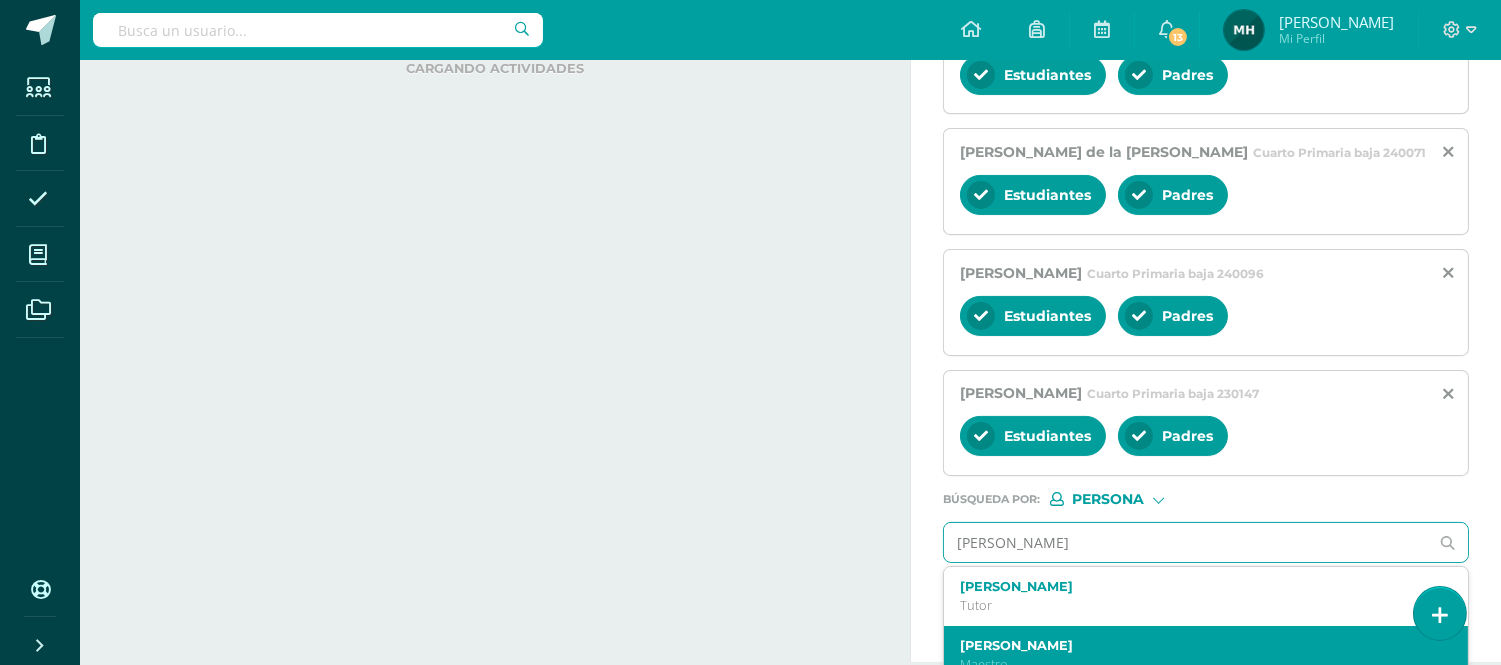 click on "[PERSON_NAME]" at bounding box center (1206, 655) 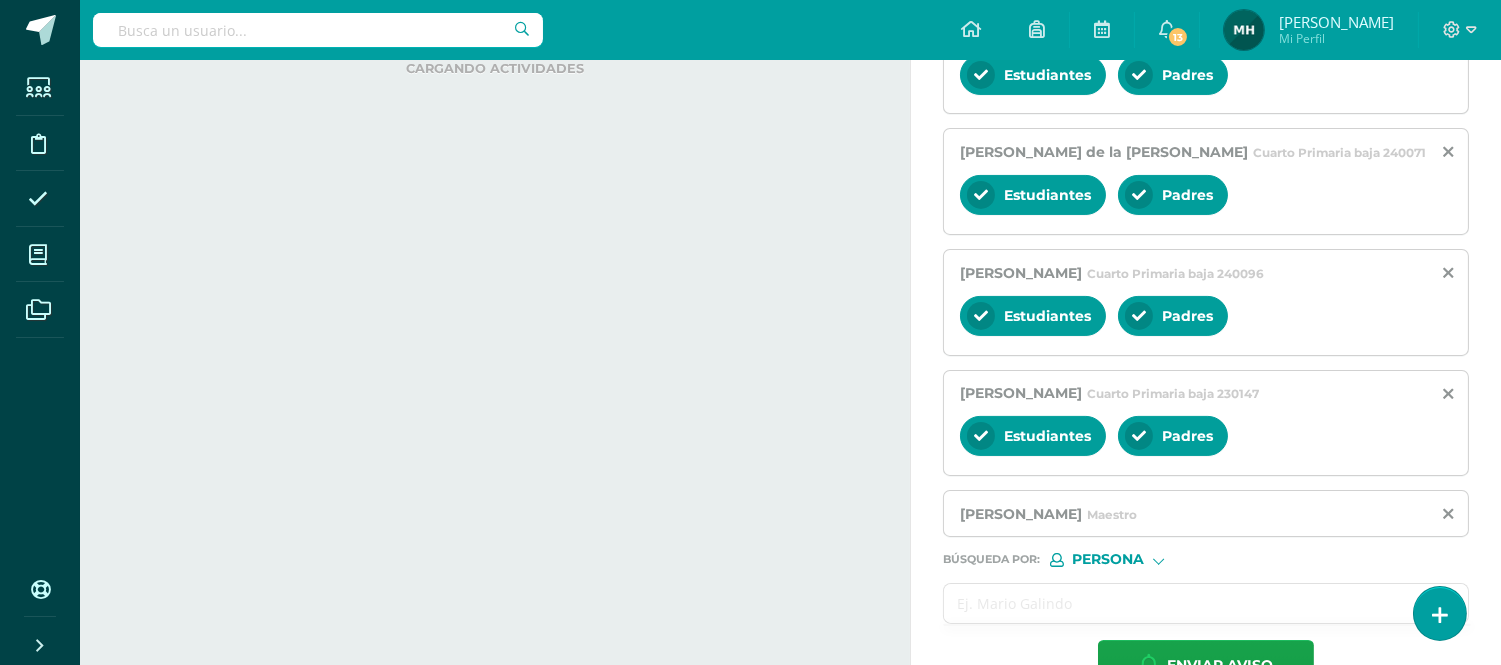 click at bounding box center [1186, 603] 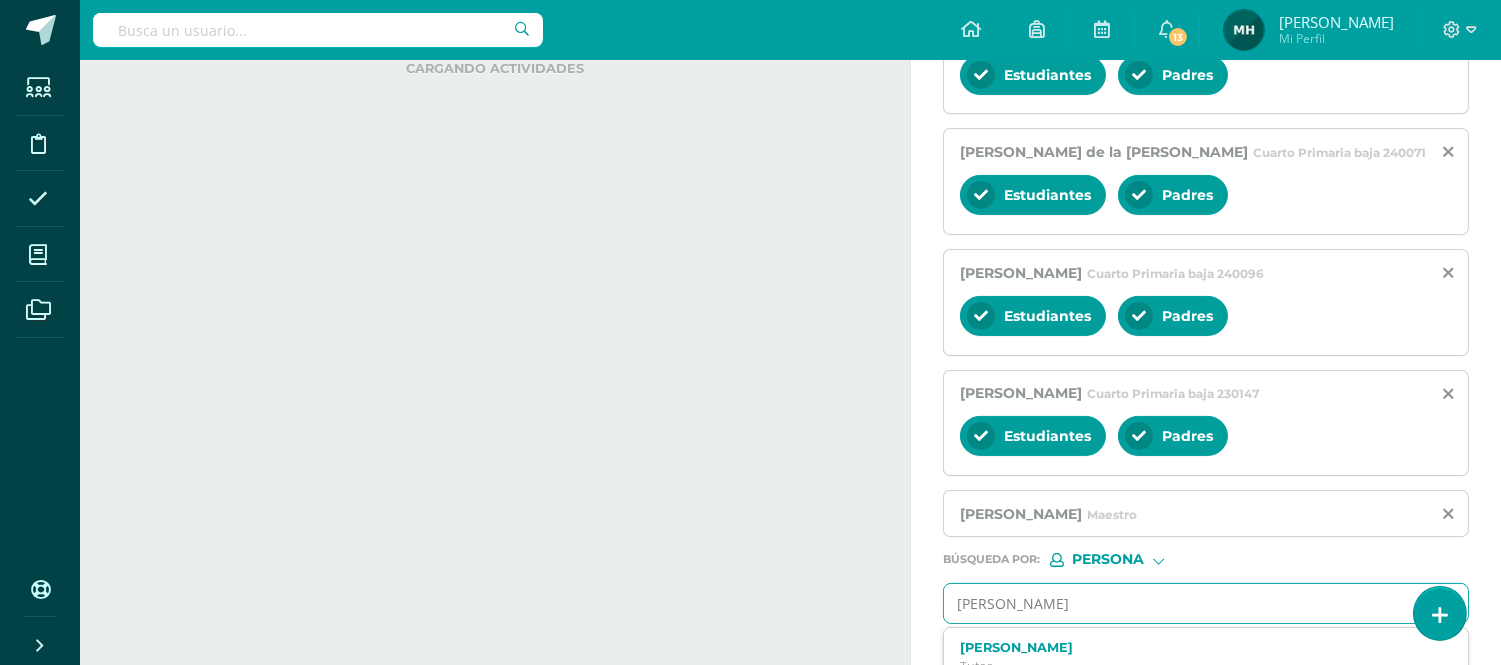 type on "[PERSON_NAME]" 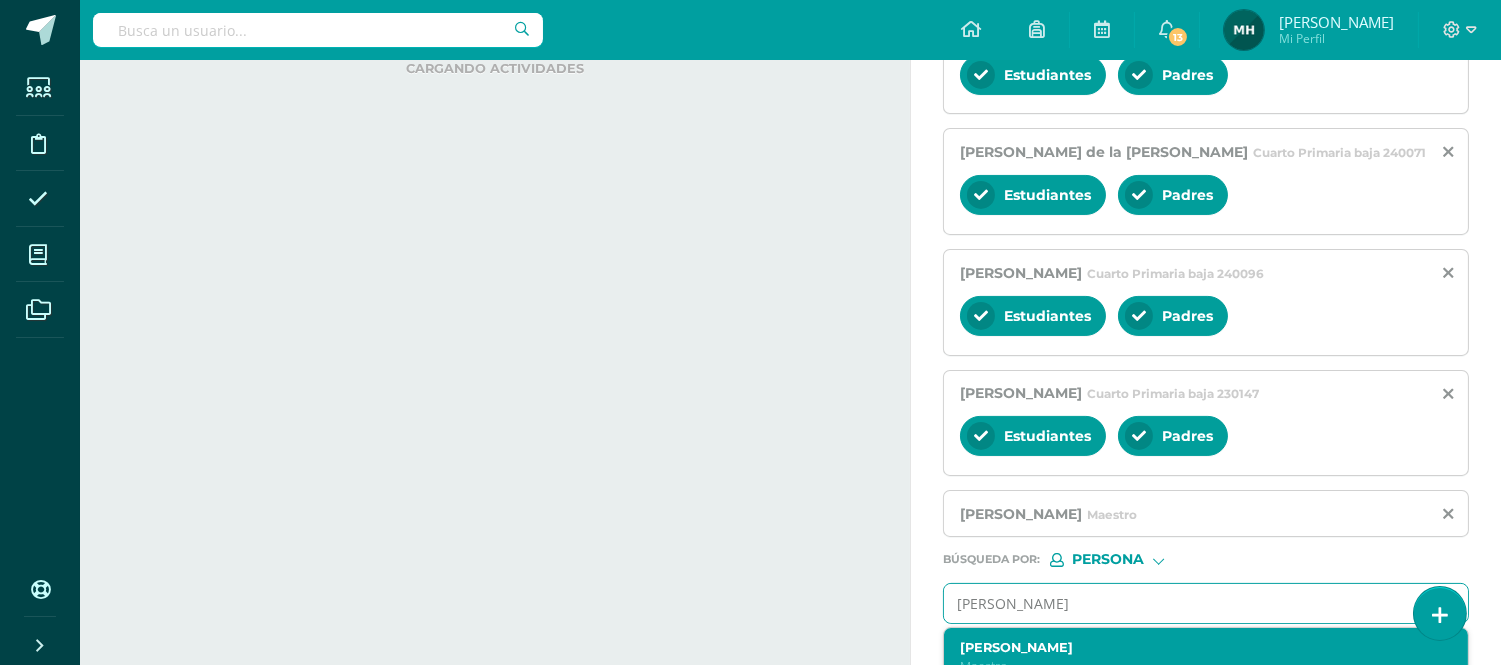 click on "[PERSON_NAME]" at bounding box center (1195, 647) 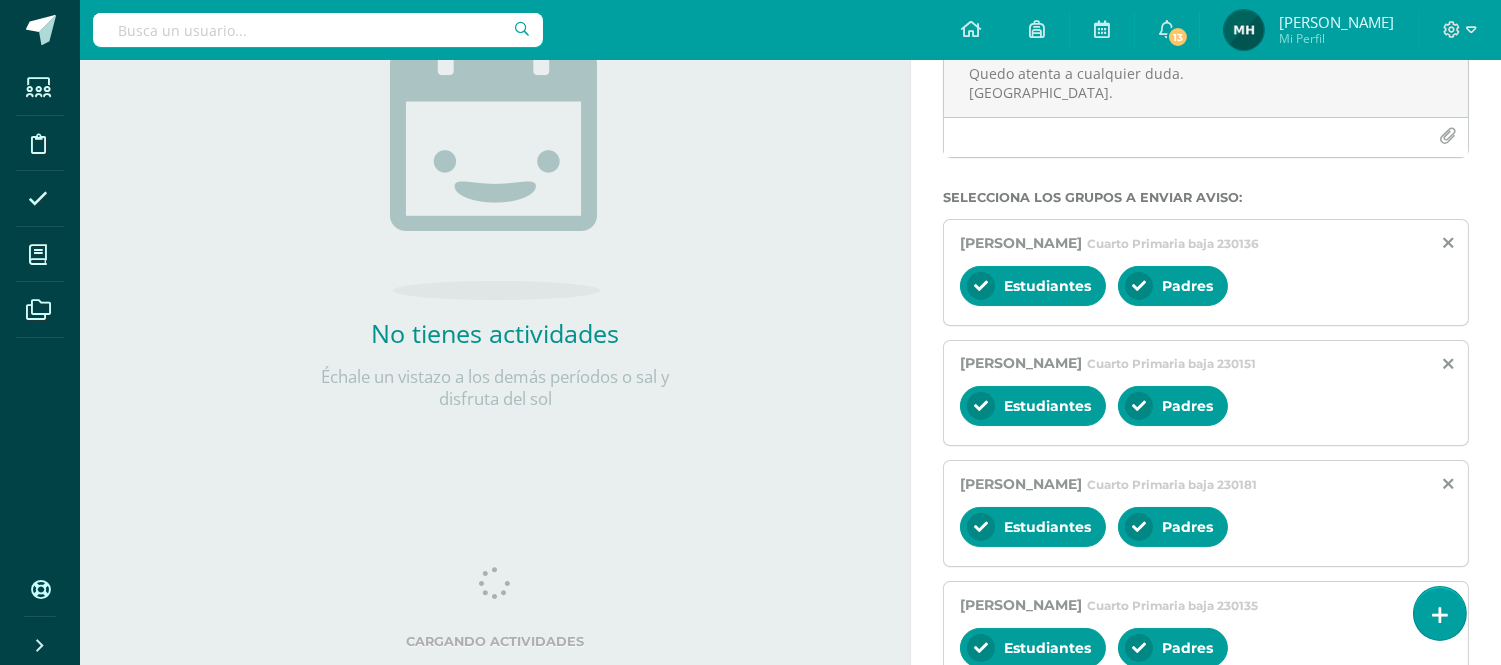 scroll, scrollTop: 0, scrollLeft: 0, axis: both 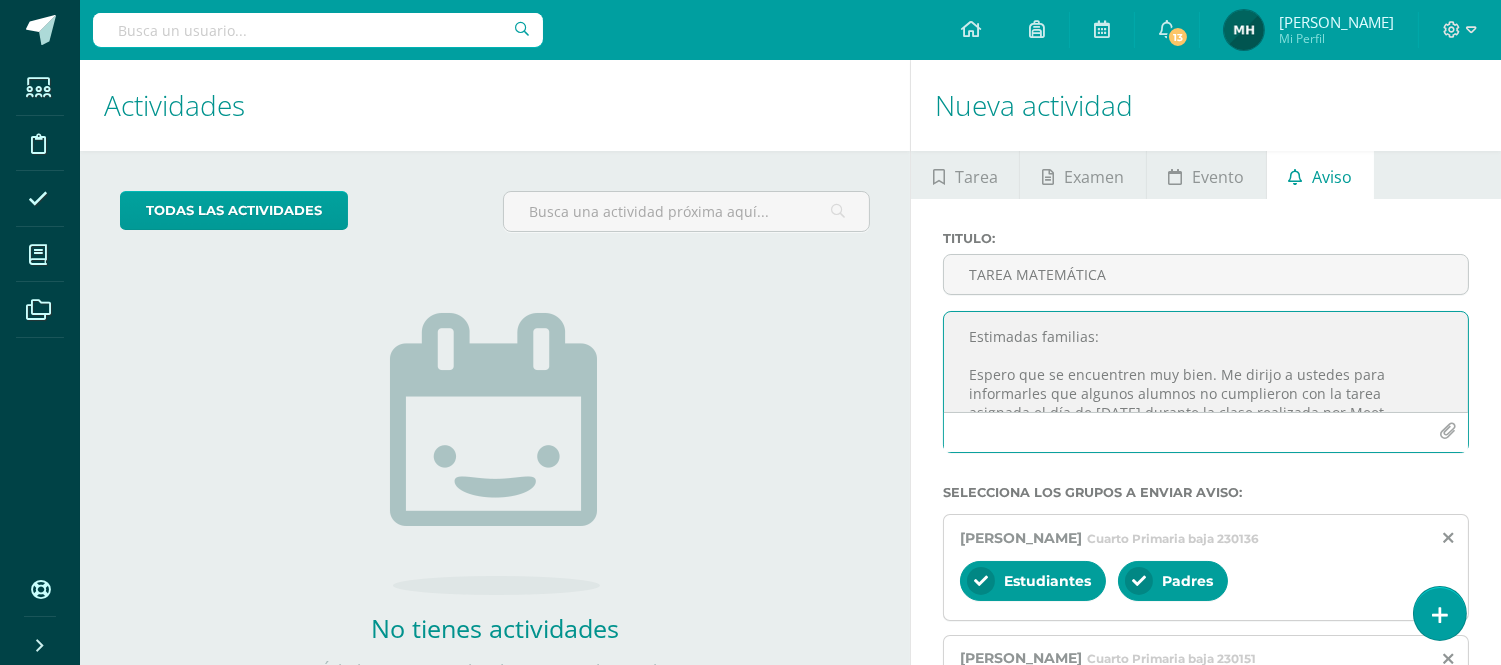 click on "Estimadas familias:
Espero que se encuentren muy bien. Me dirijo a ustedes para informarles que algunos alumnos no cumplieron con la tarea asignada el día de [DATE] durante la clase realizada por Meet.
Las actividades correspondientes fueron enviadas por medio del chat de Gmail, con el propósito de que sus hijos pudieran trabajarlas desde casa y entregarlas el día [PERSON_NAME][DATE]. Lamentablemente, esto no ocurrió en todos los casos.
Les agradeceré mucho que apoyen a sus hijos para que puedan realizar y entregar la tarea pendiente a más tardar el día de [DATE], sin falta. Esto es importante para dar continuidad al trabajo en clase y no afectar su avance.
Agradezco de antemano su comprensión y apoyo continuo.
Quedo atenta a cualquier duda.
[GEOGRAPHIC_DATA]." at bounding box center (1206, 362) 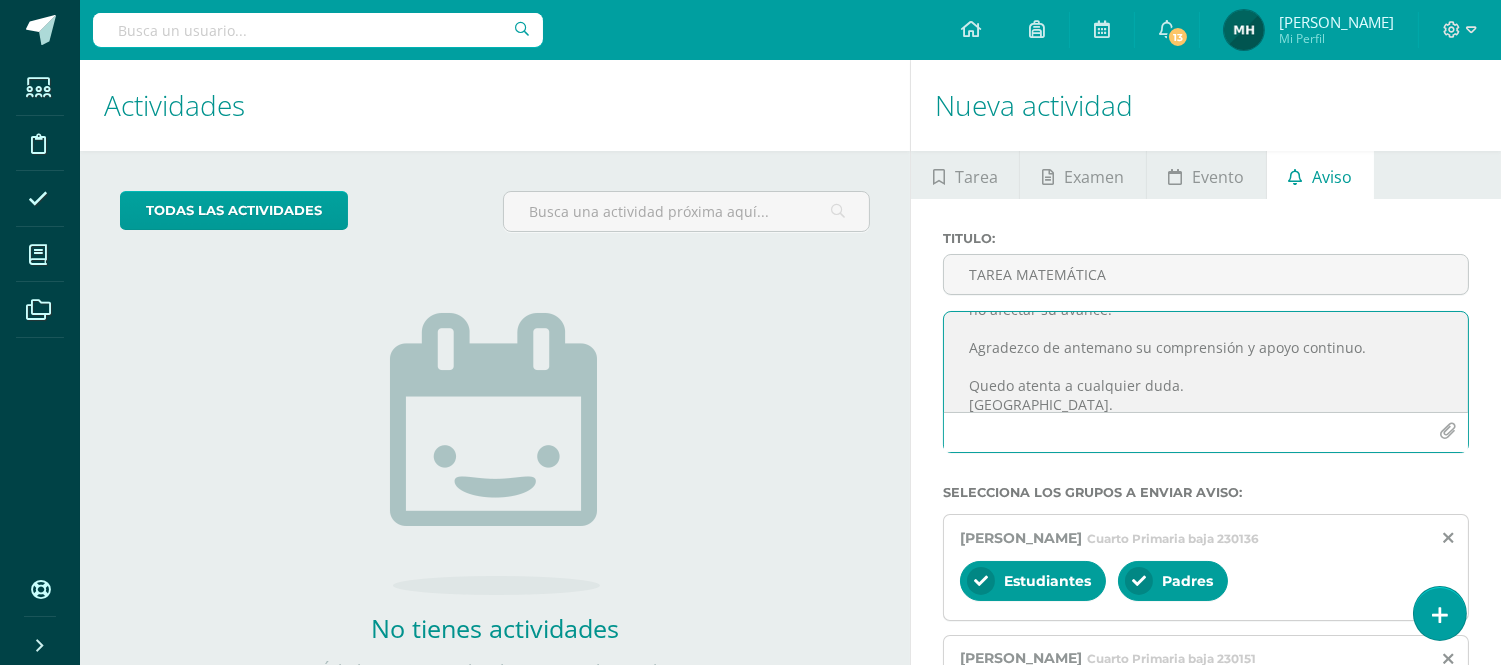 scroll, scrollTop: 312, scrollLeft: 0, axis: vertical 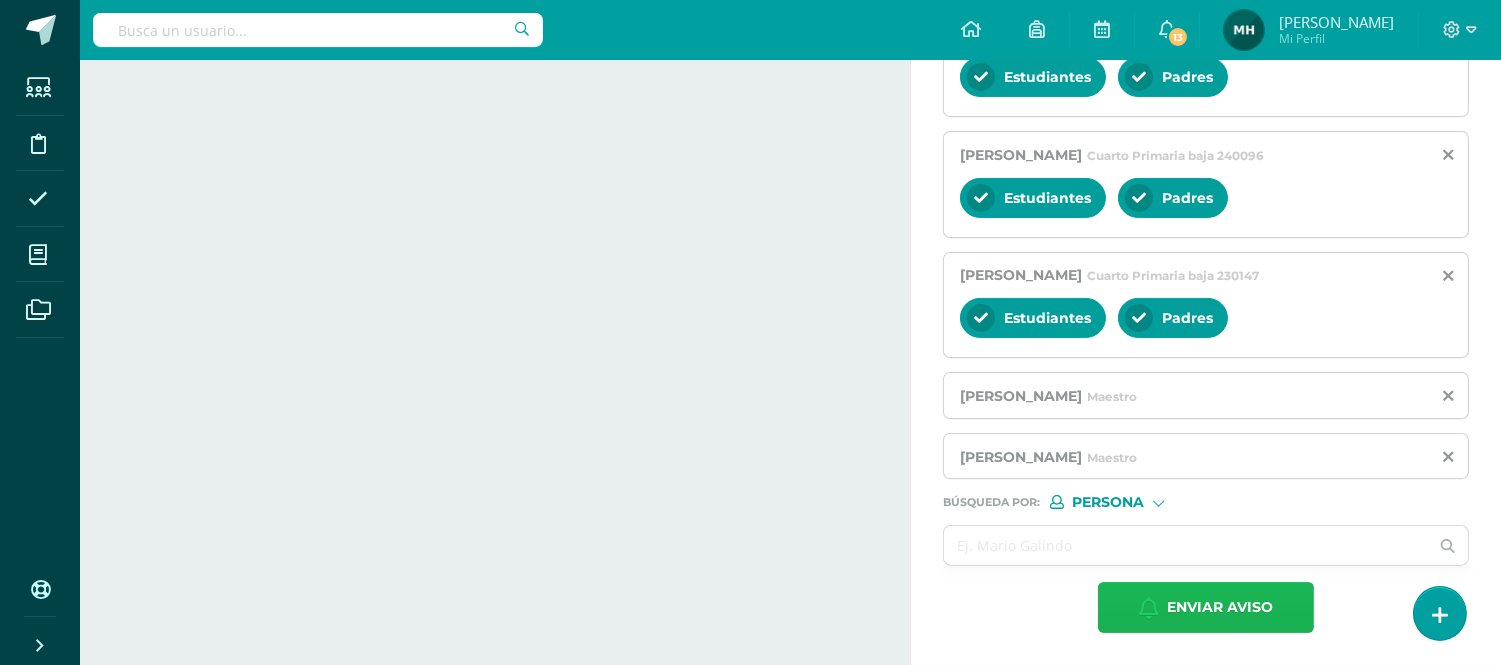 click on "Enviar aviso" at bounding box center (1220, 607) 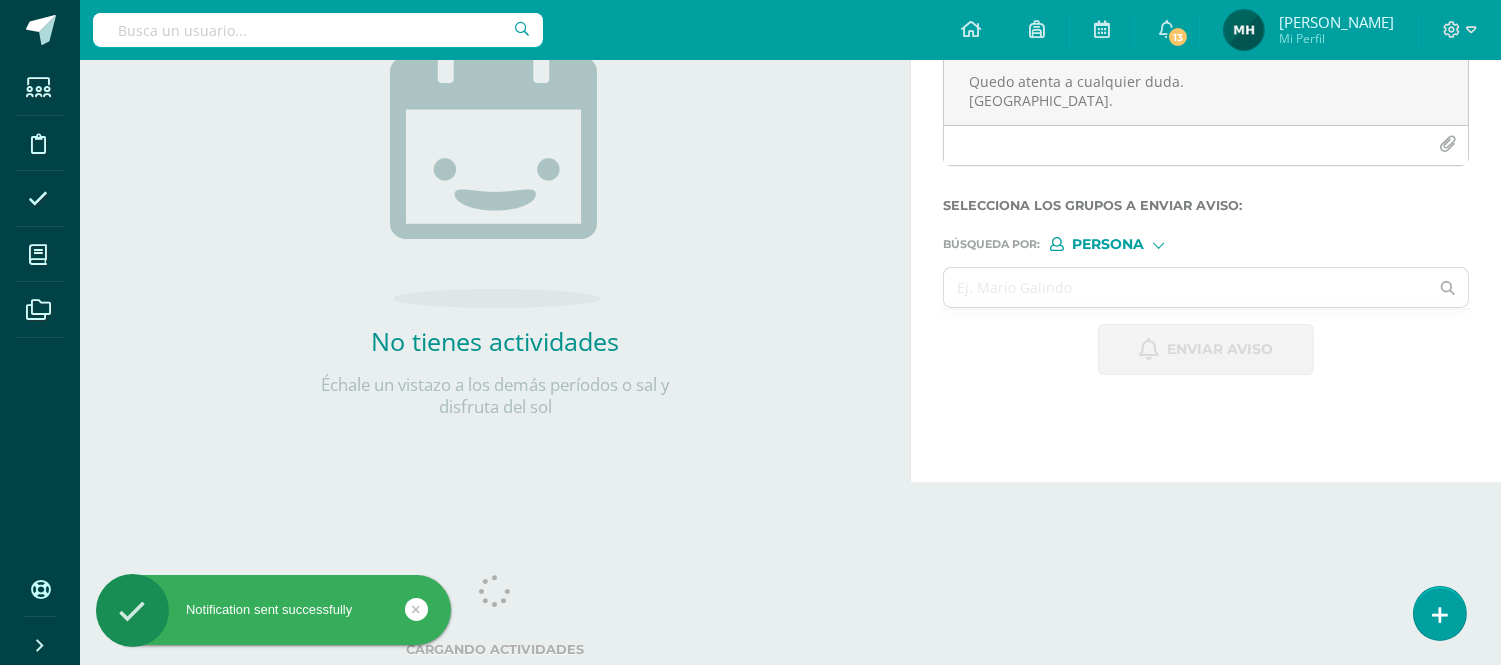 scroll, scrollTop: 0, scrollLeft: 0, axis: both 